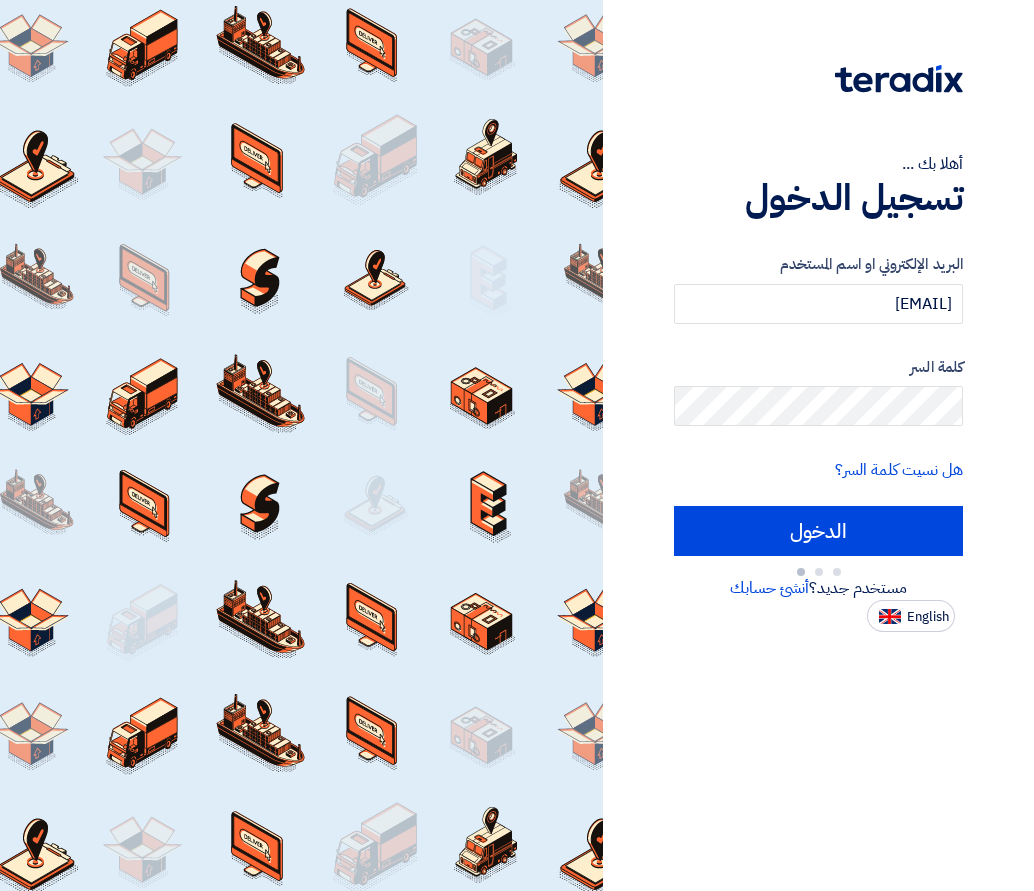 scroll, scrollTop: 0, scrollLeft: 0, axis: both 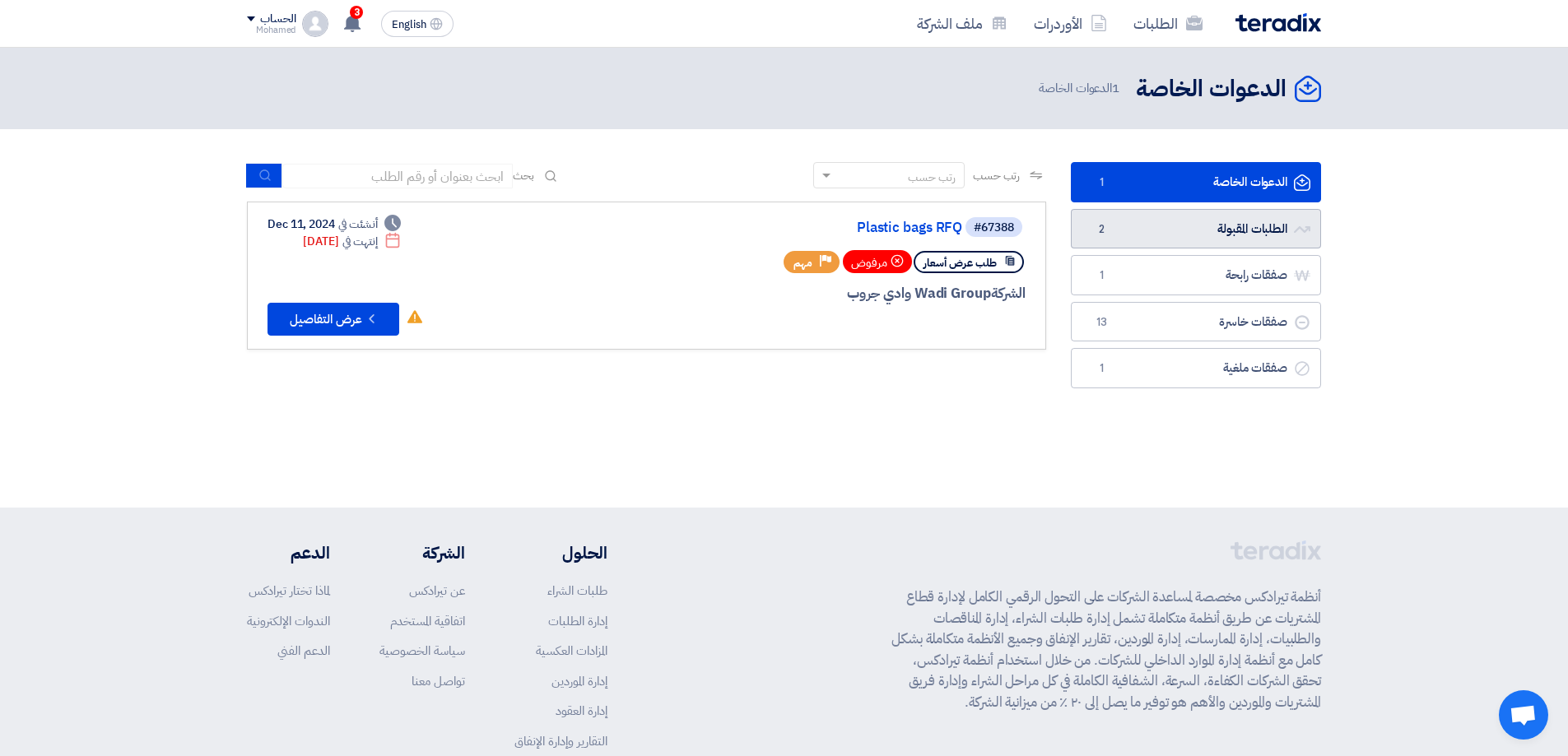 click on "2" 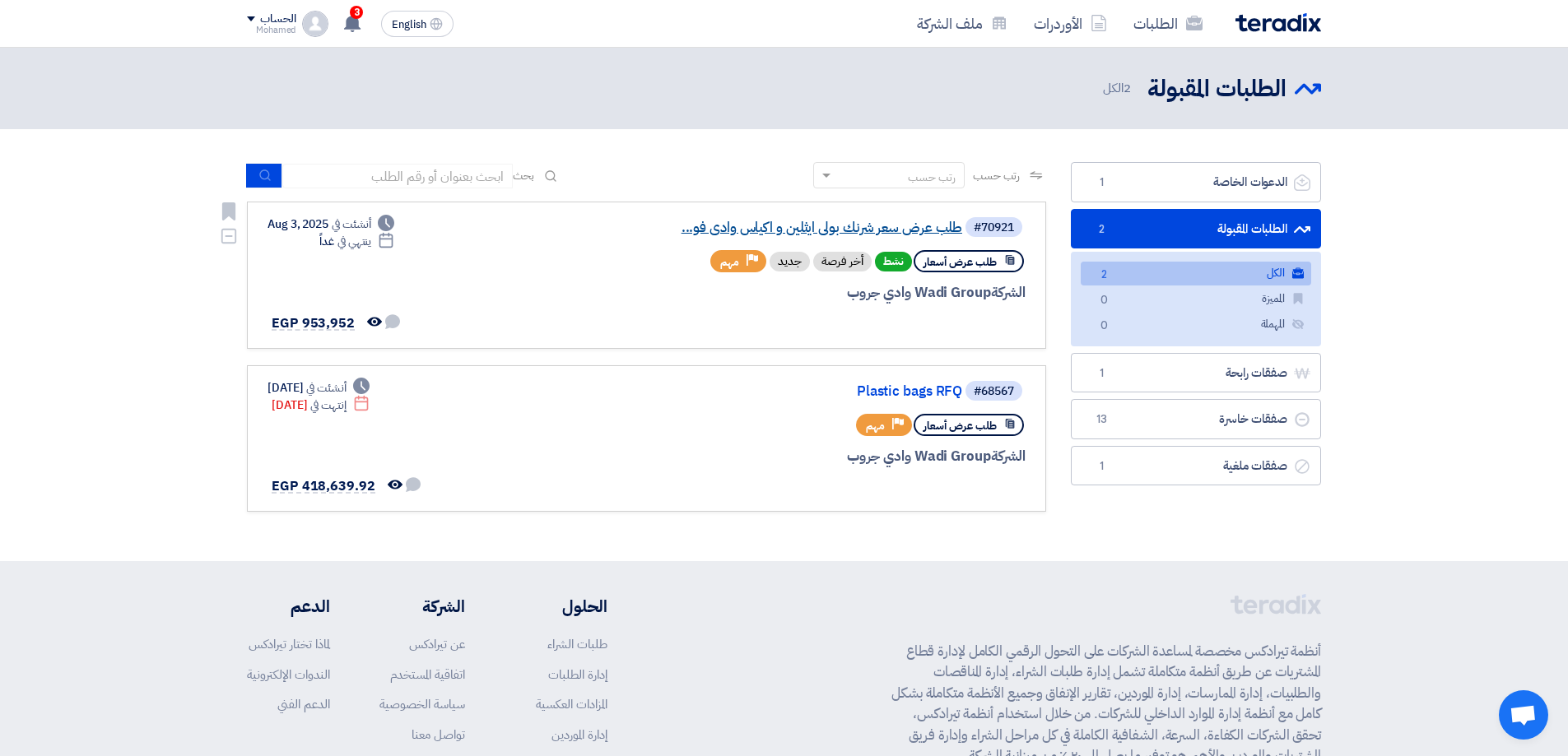 click on "طلب عرض سعر شرنك بولى ايثلين و اكياس  وادى فو..." 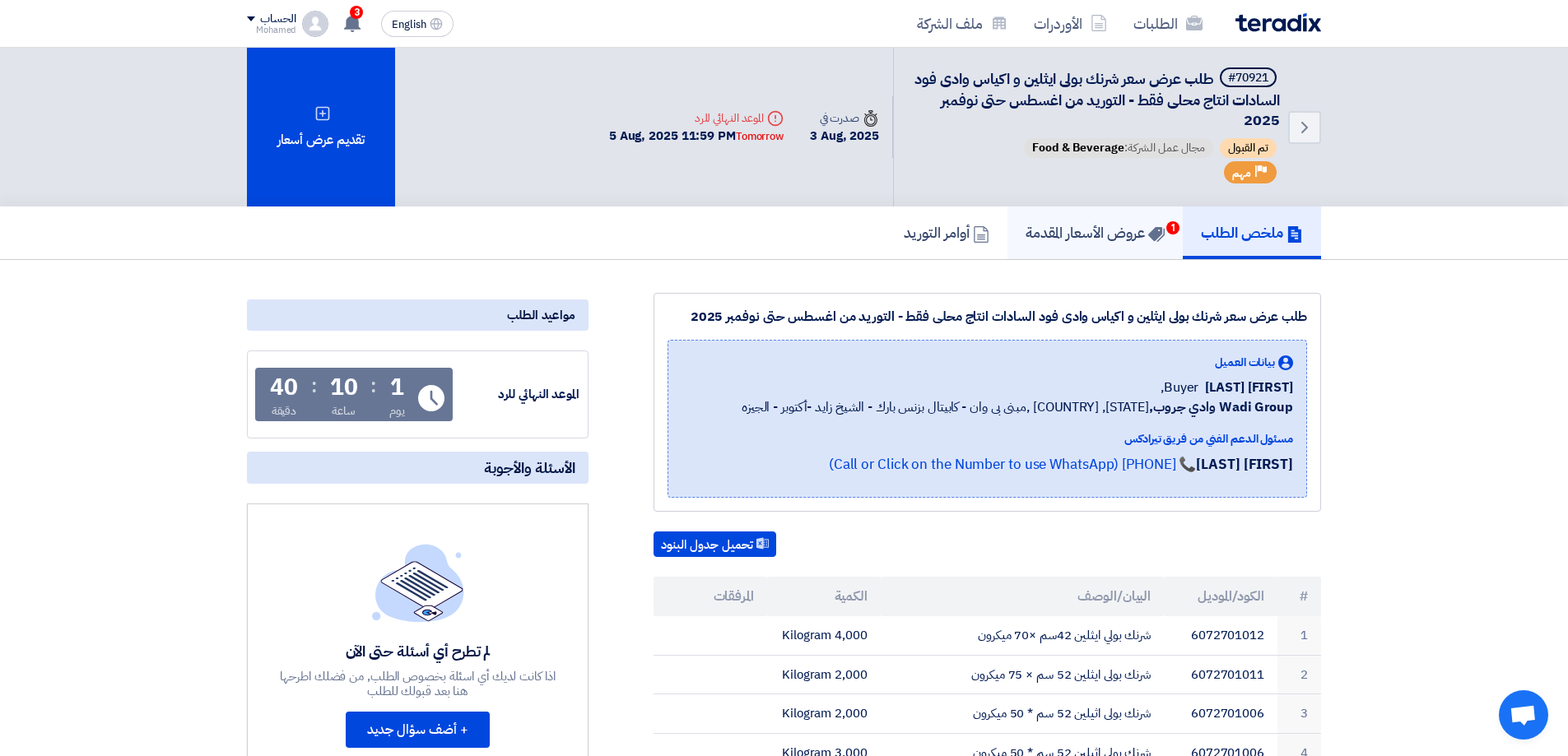 click on "عروض الأسعار المقدمة
1" 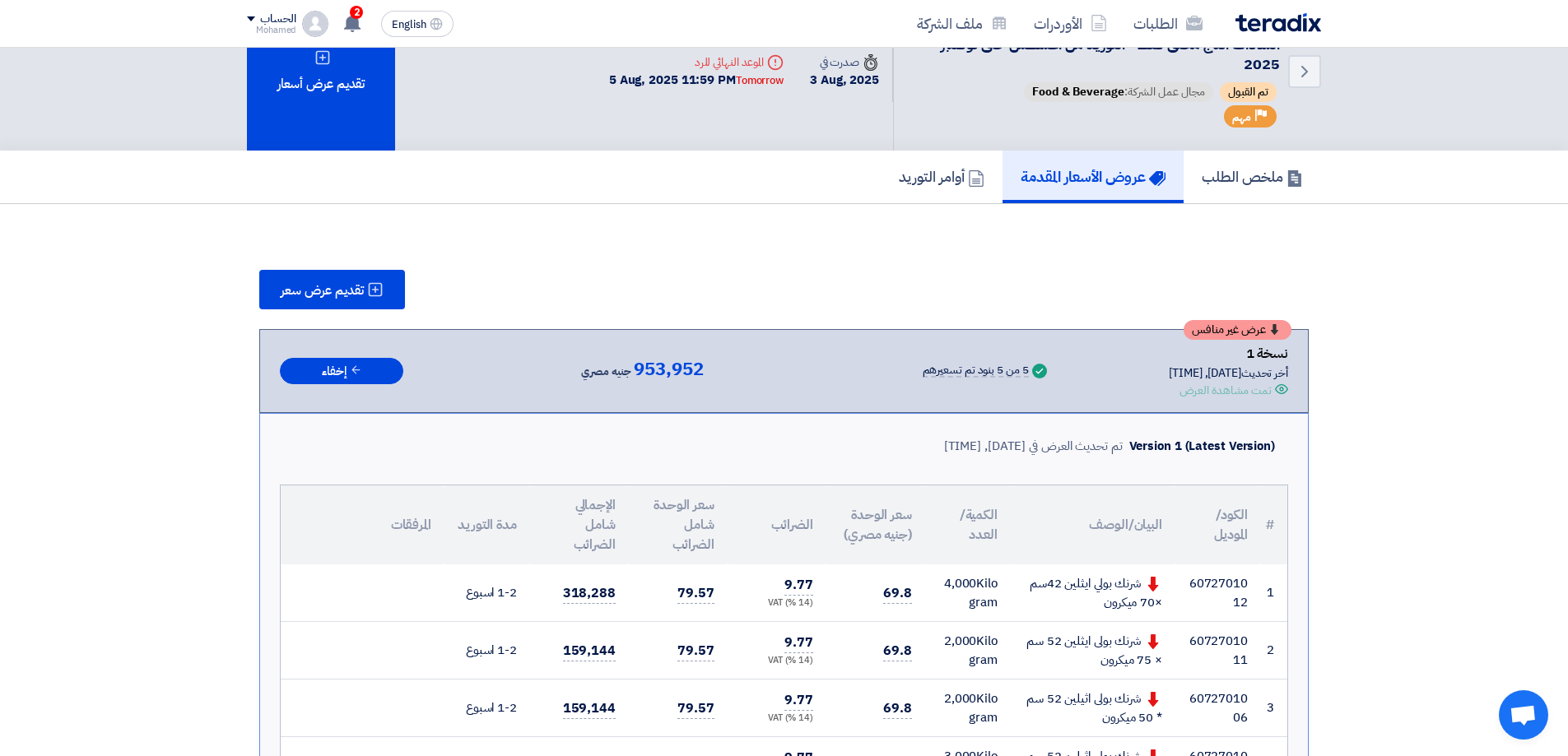 scroll, scrollTop: 0, scrollLeft: 0, axis: both 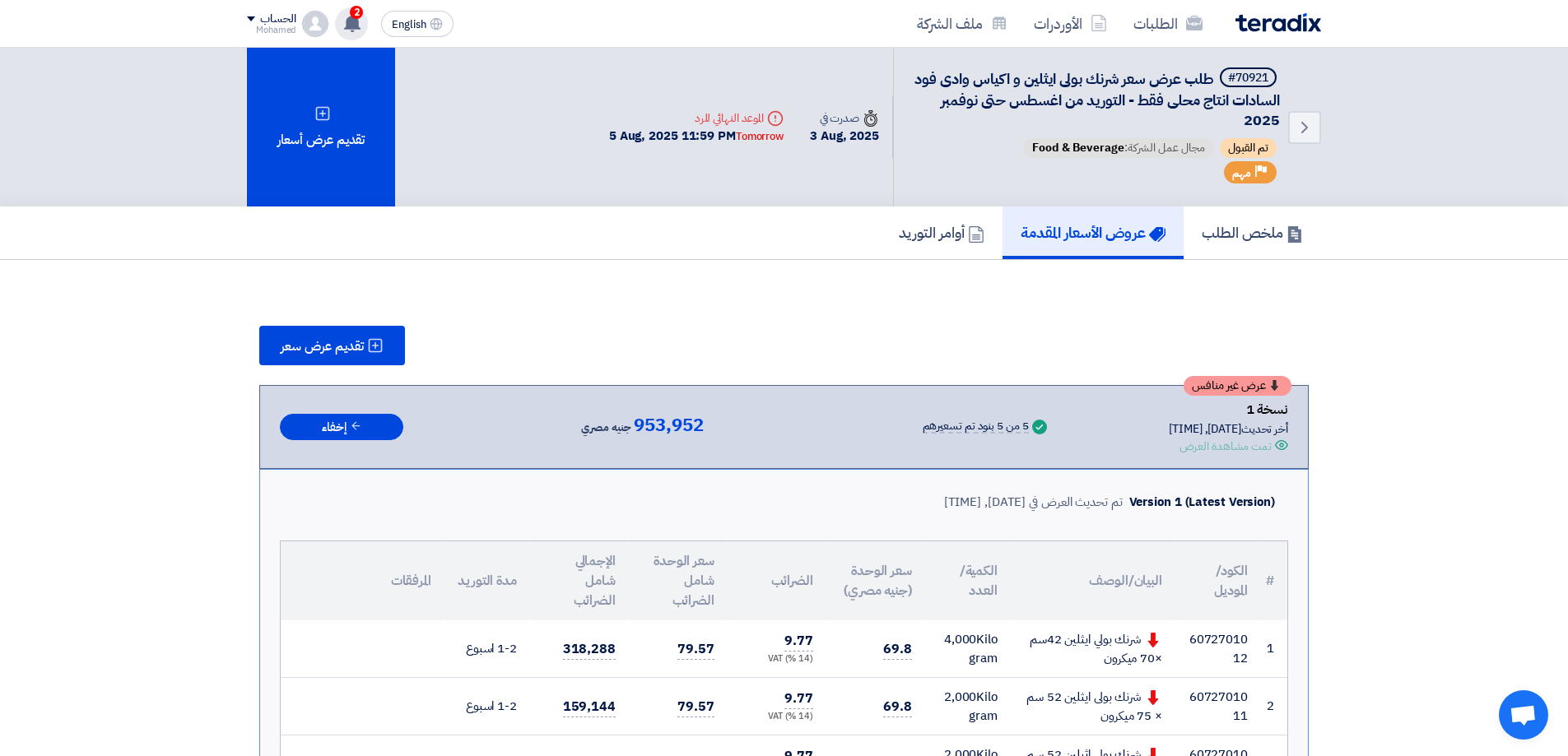 click 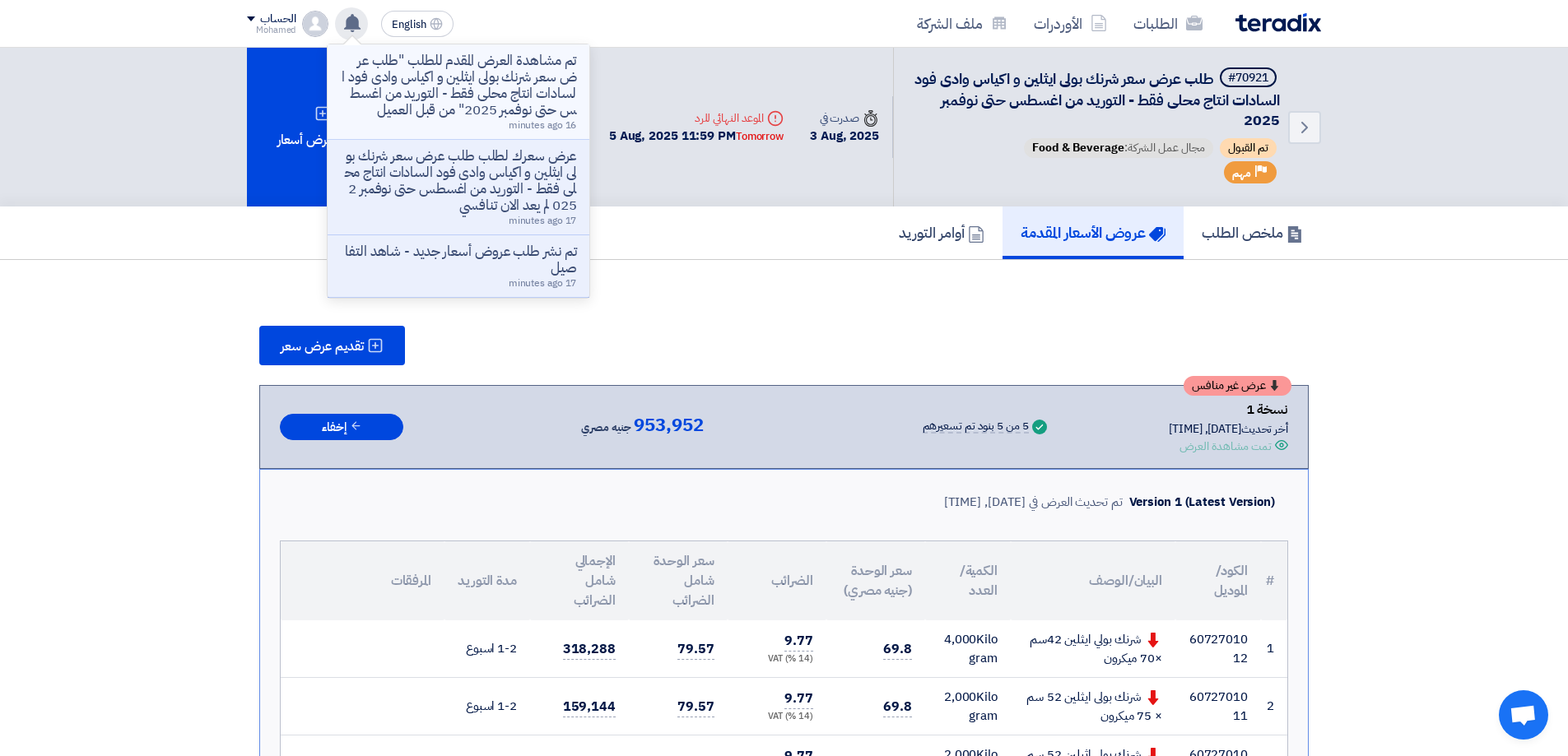 click on "تم مشاهدة العرض المقدم للطلب "طلب عرض سعر شرنك بولى ايثلين و اكياس  وادى فود السادات  انتاج محلى فقط  - التوريد من  اغسطس حتى نوفمبر 2025" من قبل العميل" 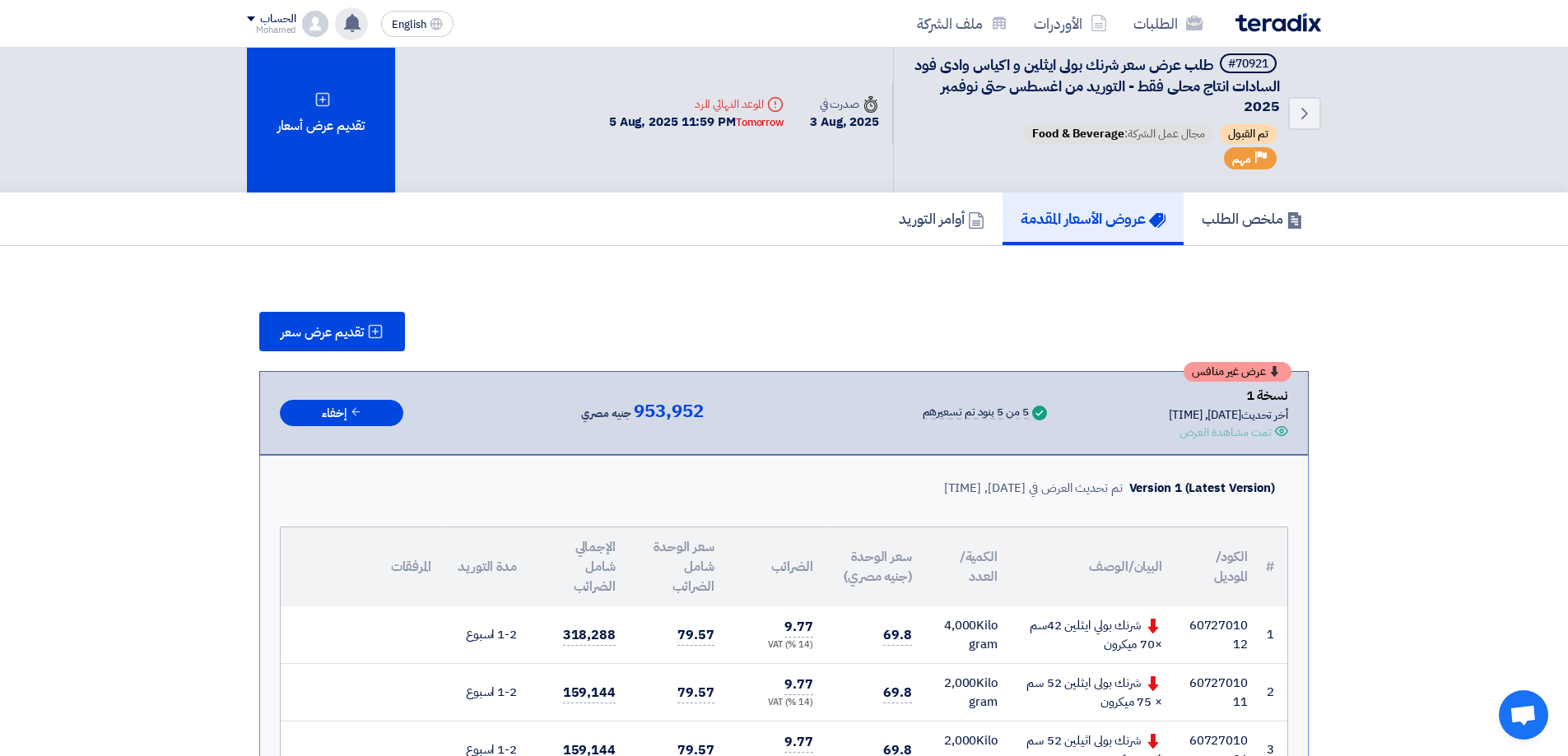 scroll, scrollTop: 0, scrollLeft: 0, axis: both 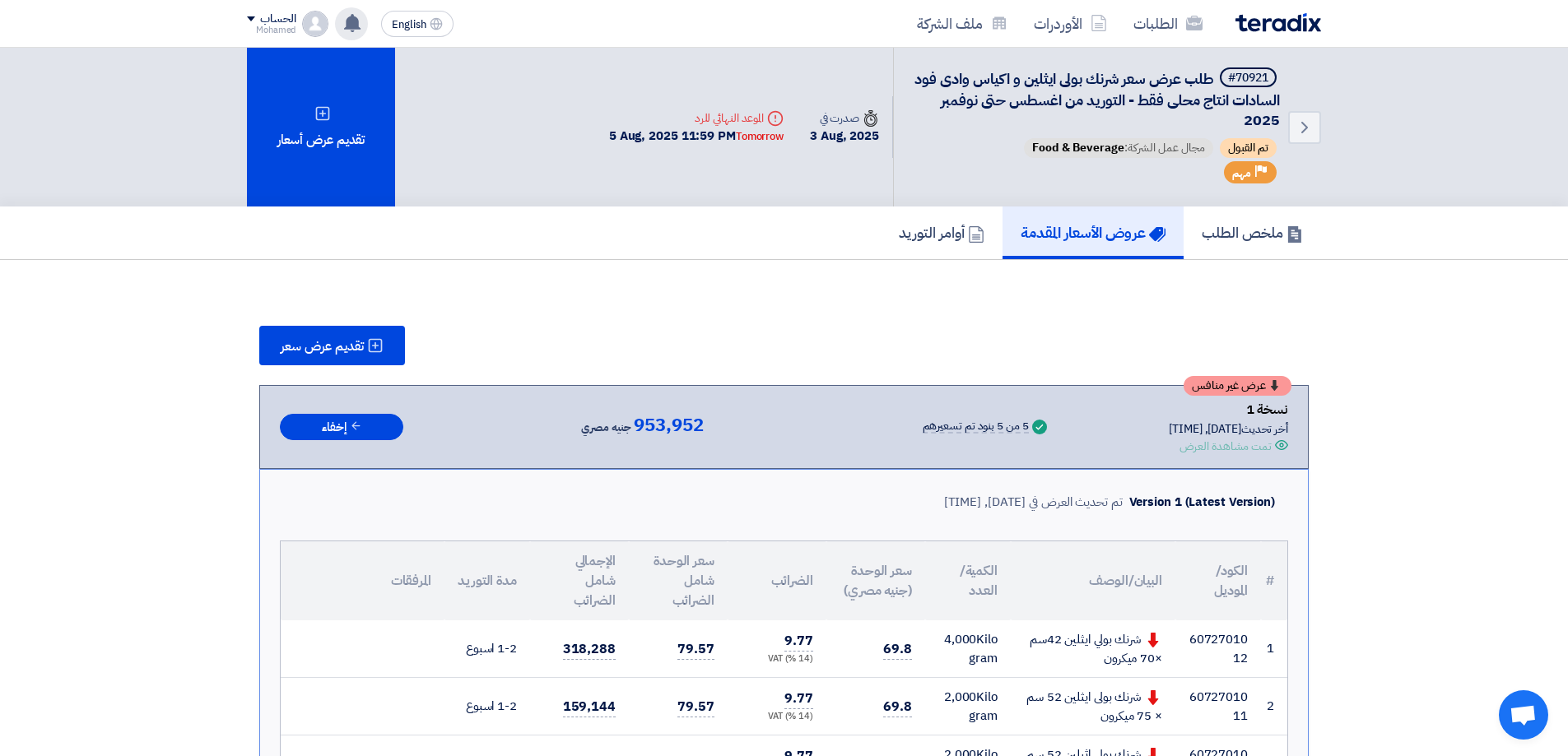 click 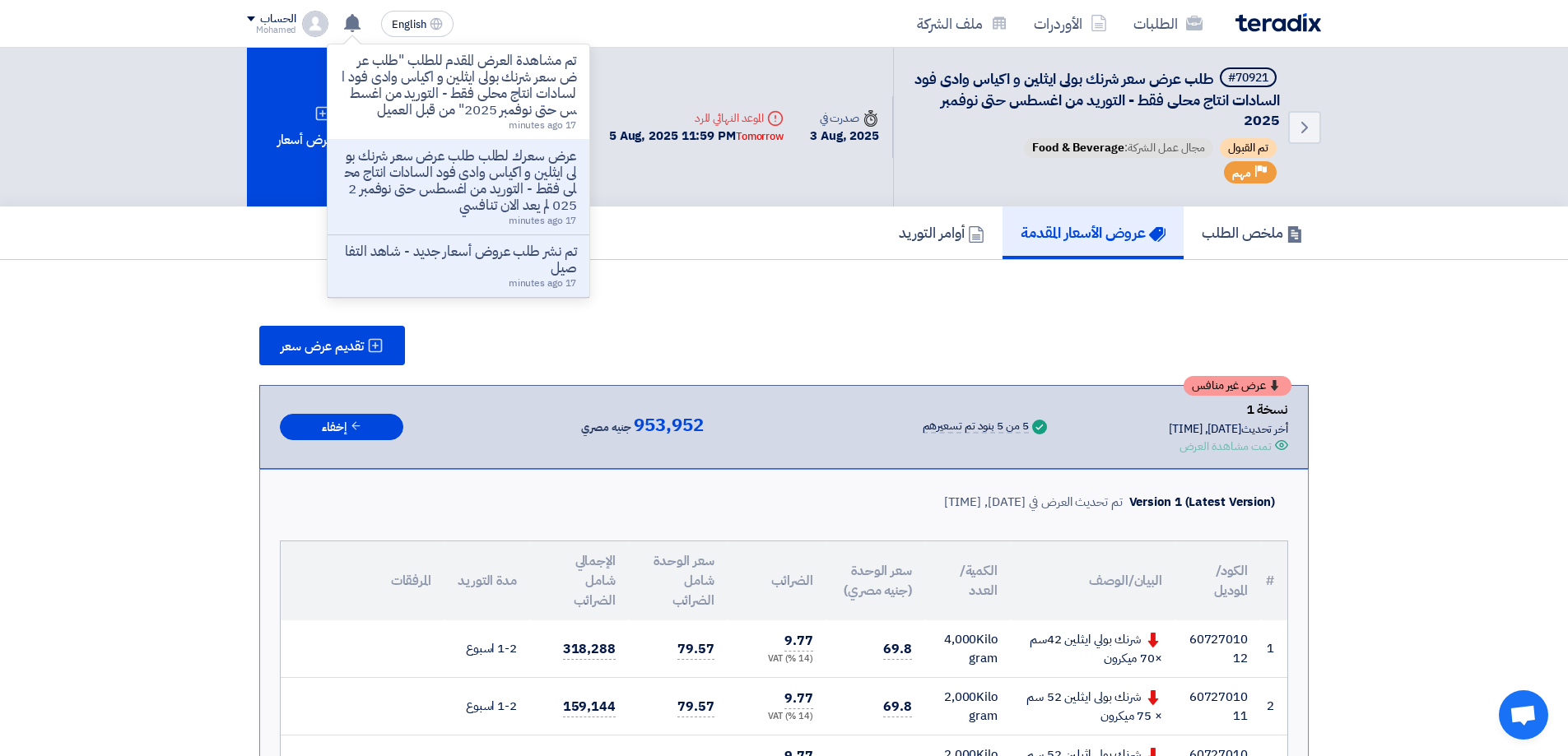click on "تقديم عرض سعر
عرض غير منافس
نسخة 1
أخر تحديث
3 Aug 2025, 4:42 PM
Offer is Seen
تمت مشاهدة العرض
Success 1 2 3" 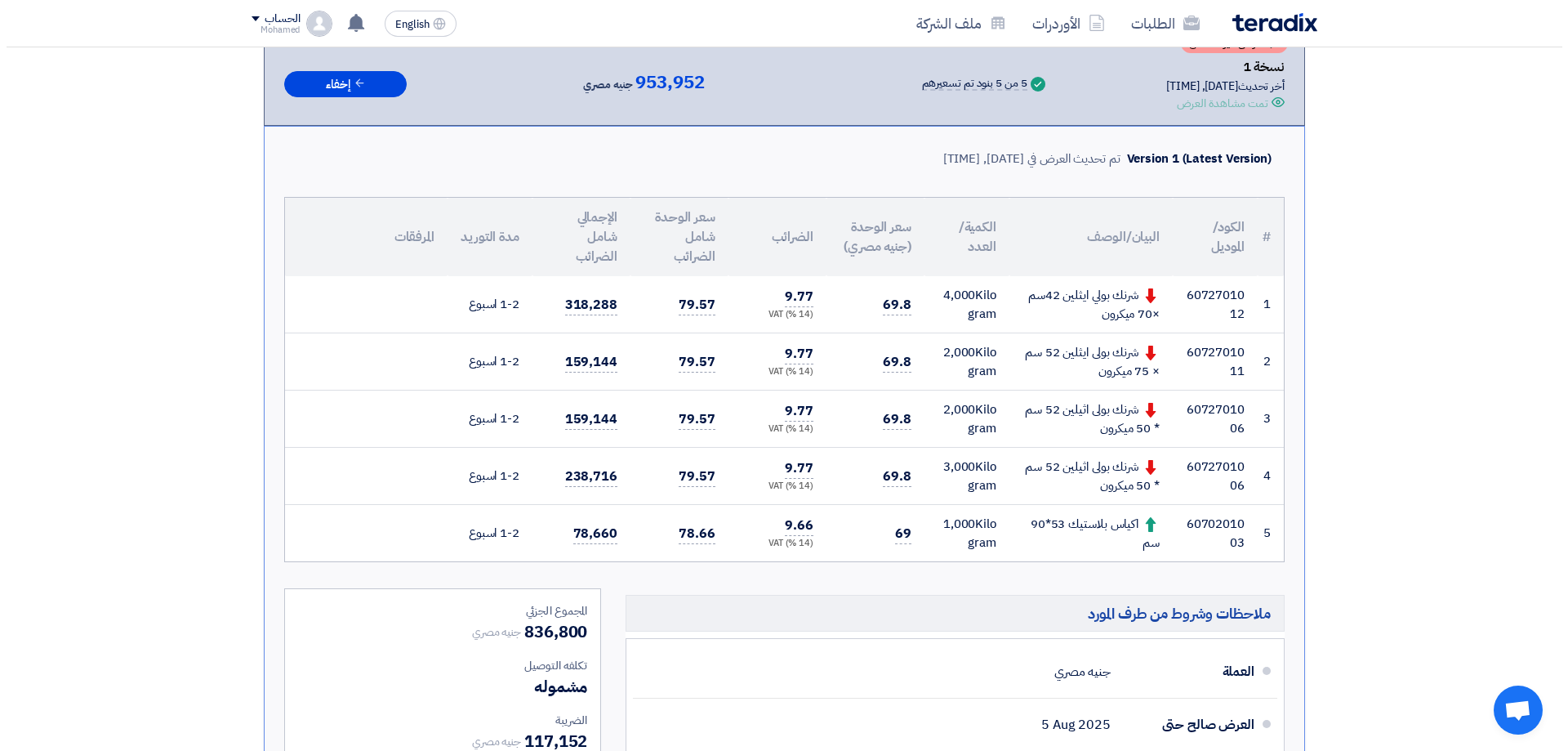 scroll, scrollTop: 245, scrollLeft: 0, axis: vertical 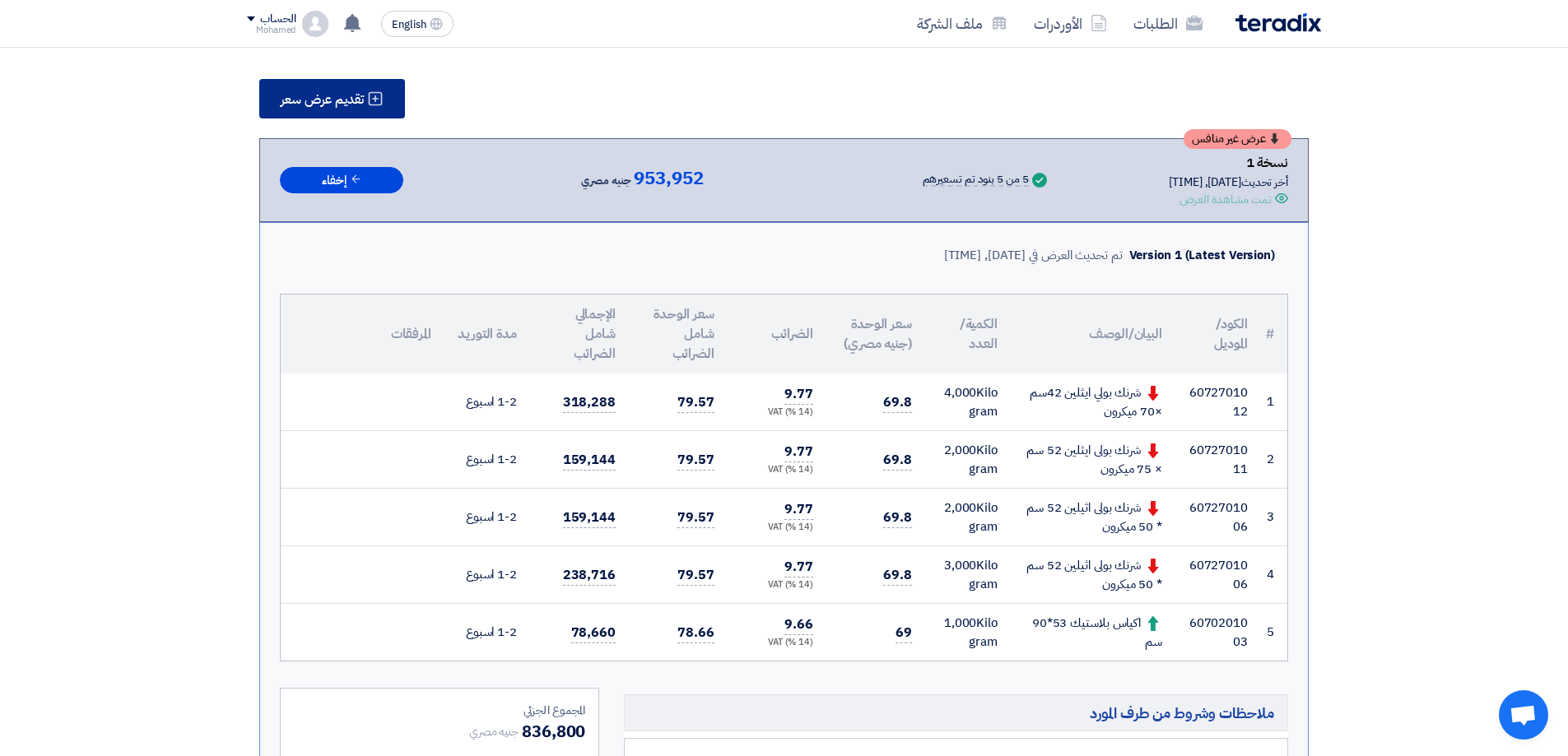 click on "تقديم عرض سعر" 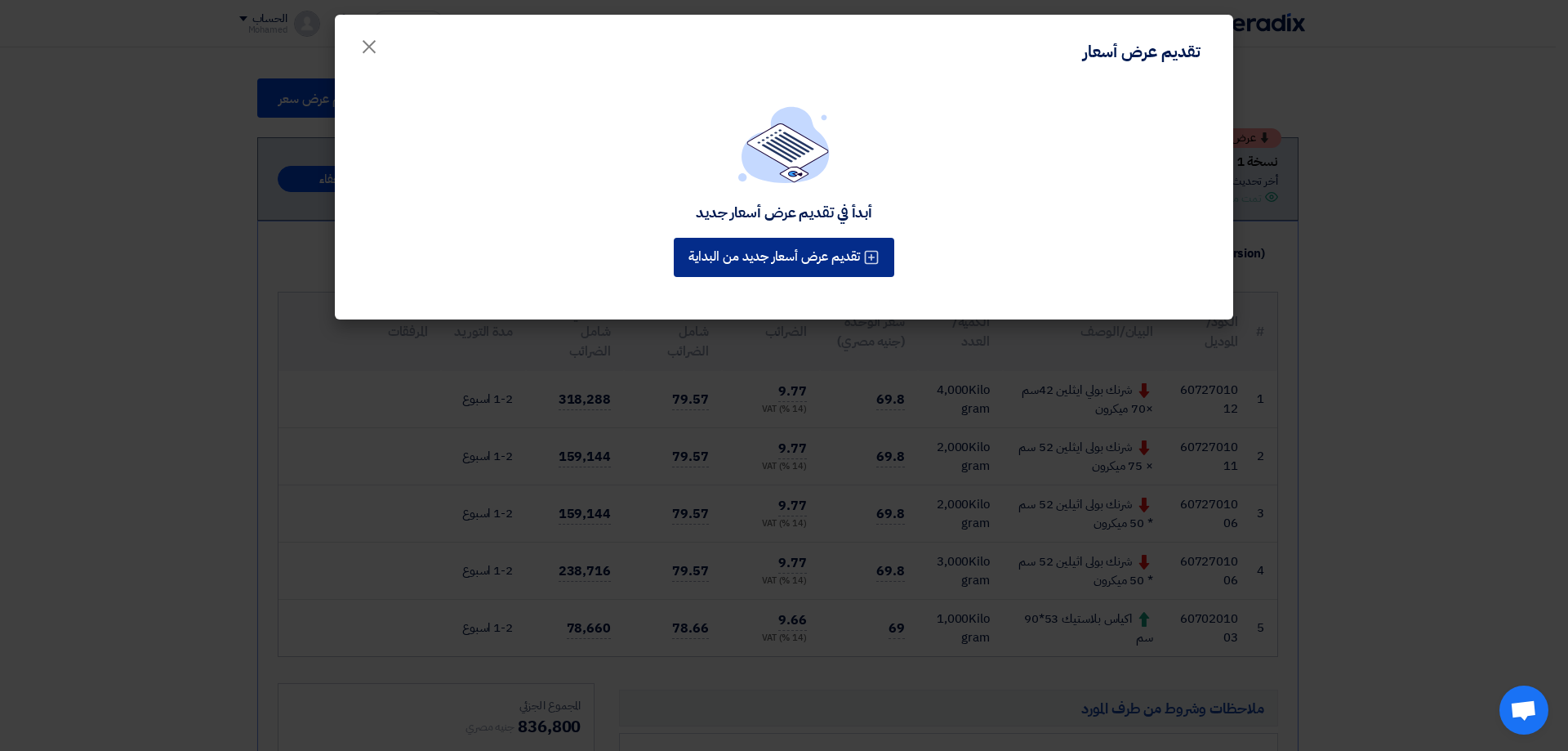 click on "تقديم عرض أسعار جديد من البداية" 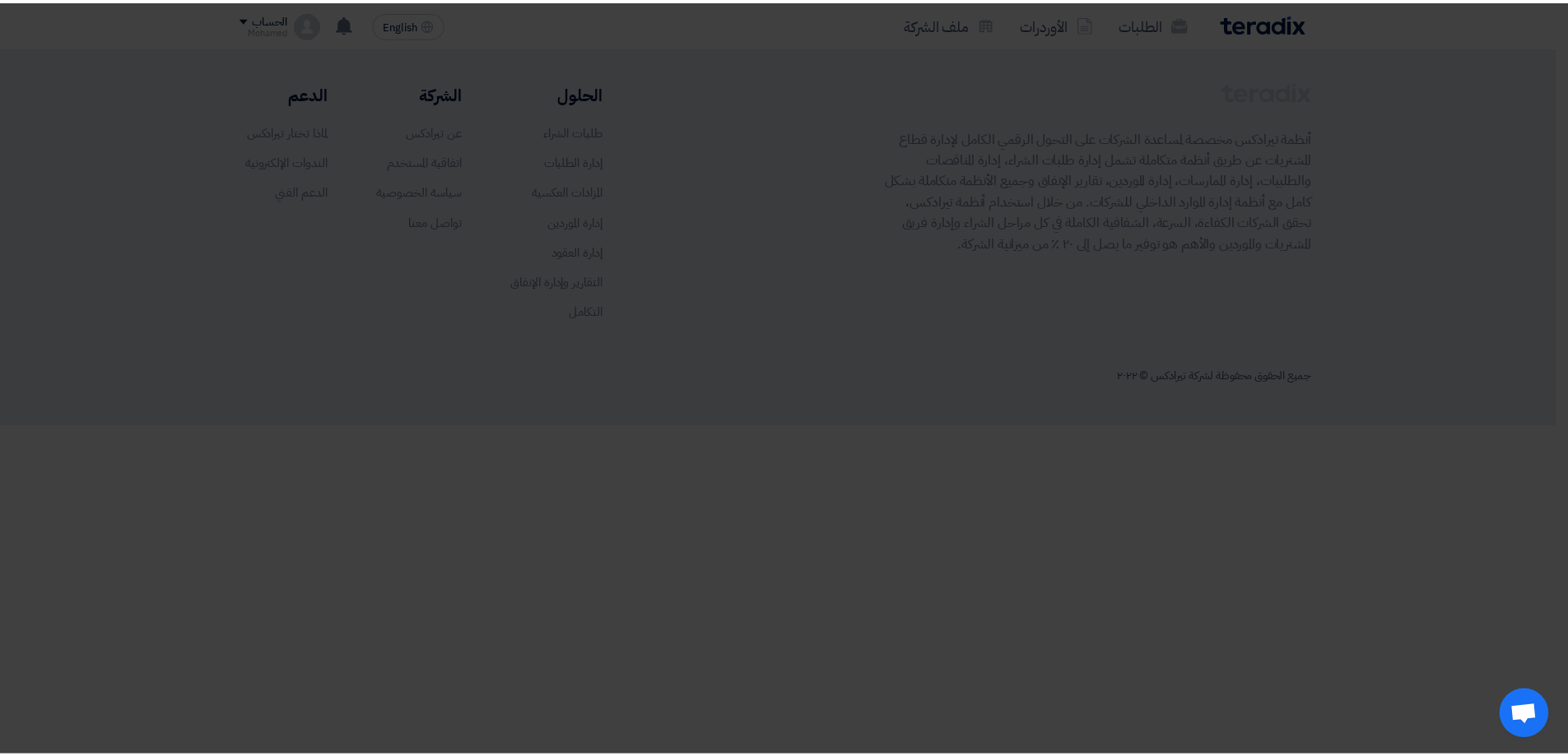 scroll, scrollTop: 0, scrollLeft: 0, axis: both 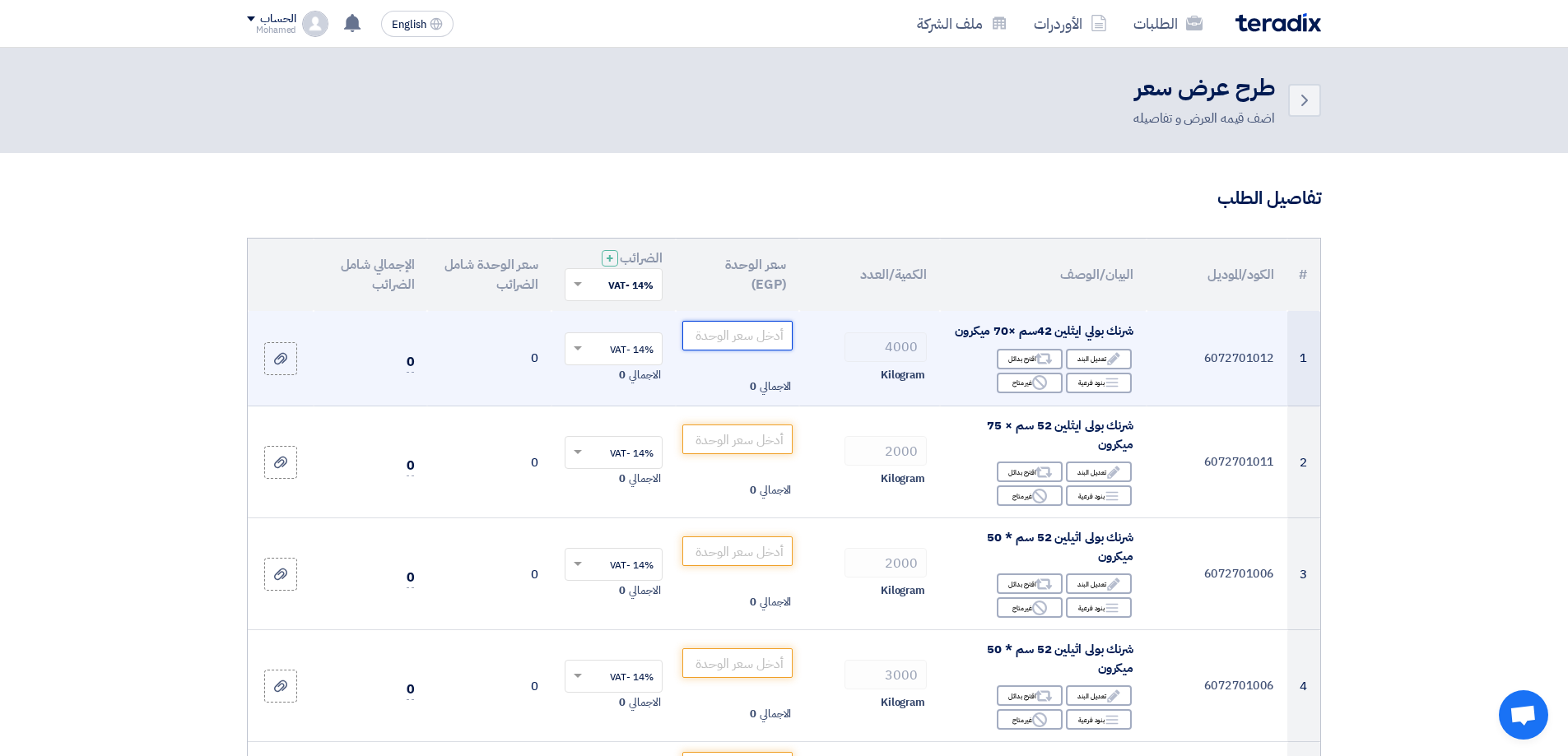 click 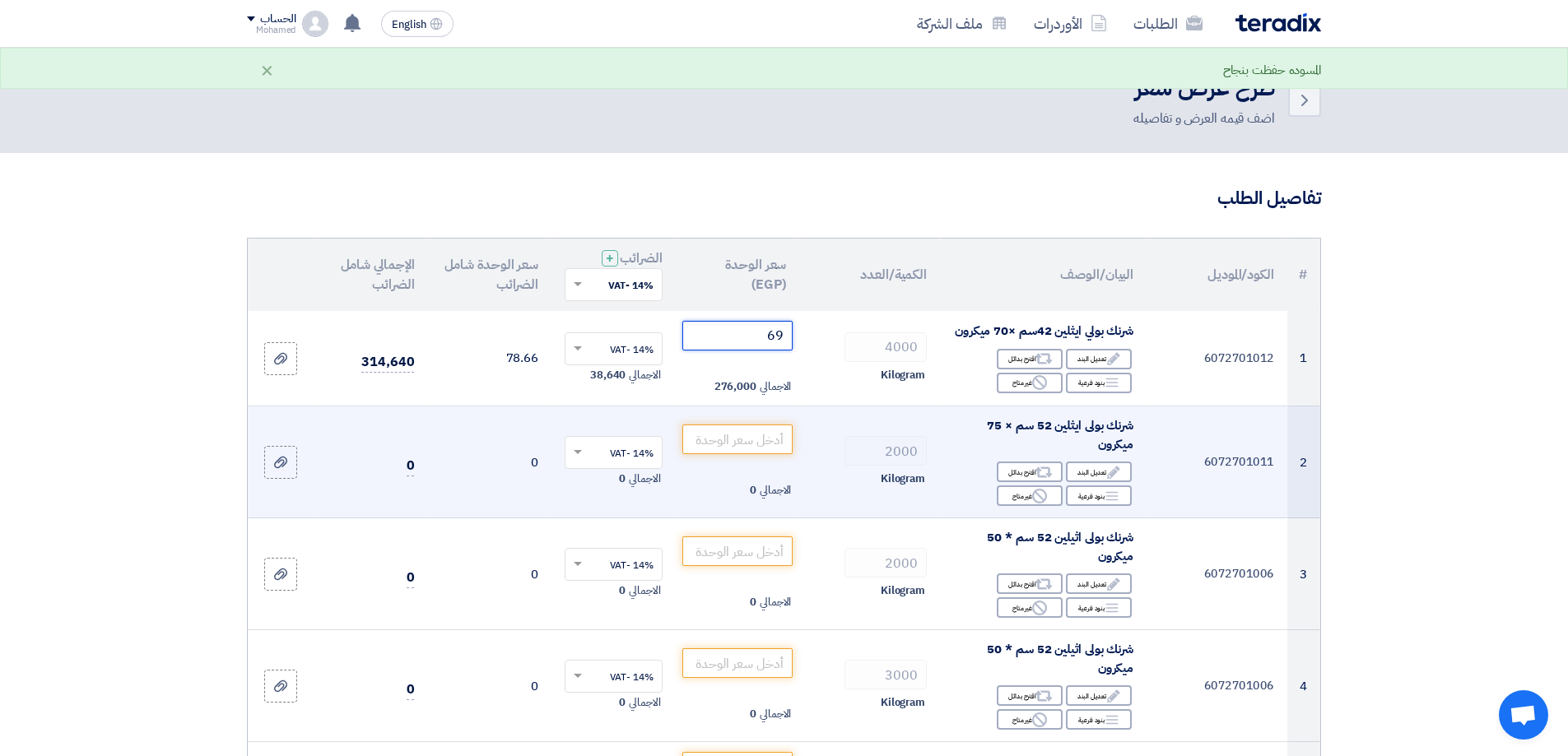 type on "69" 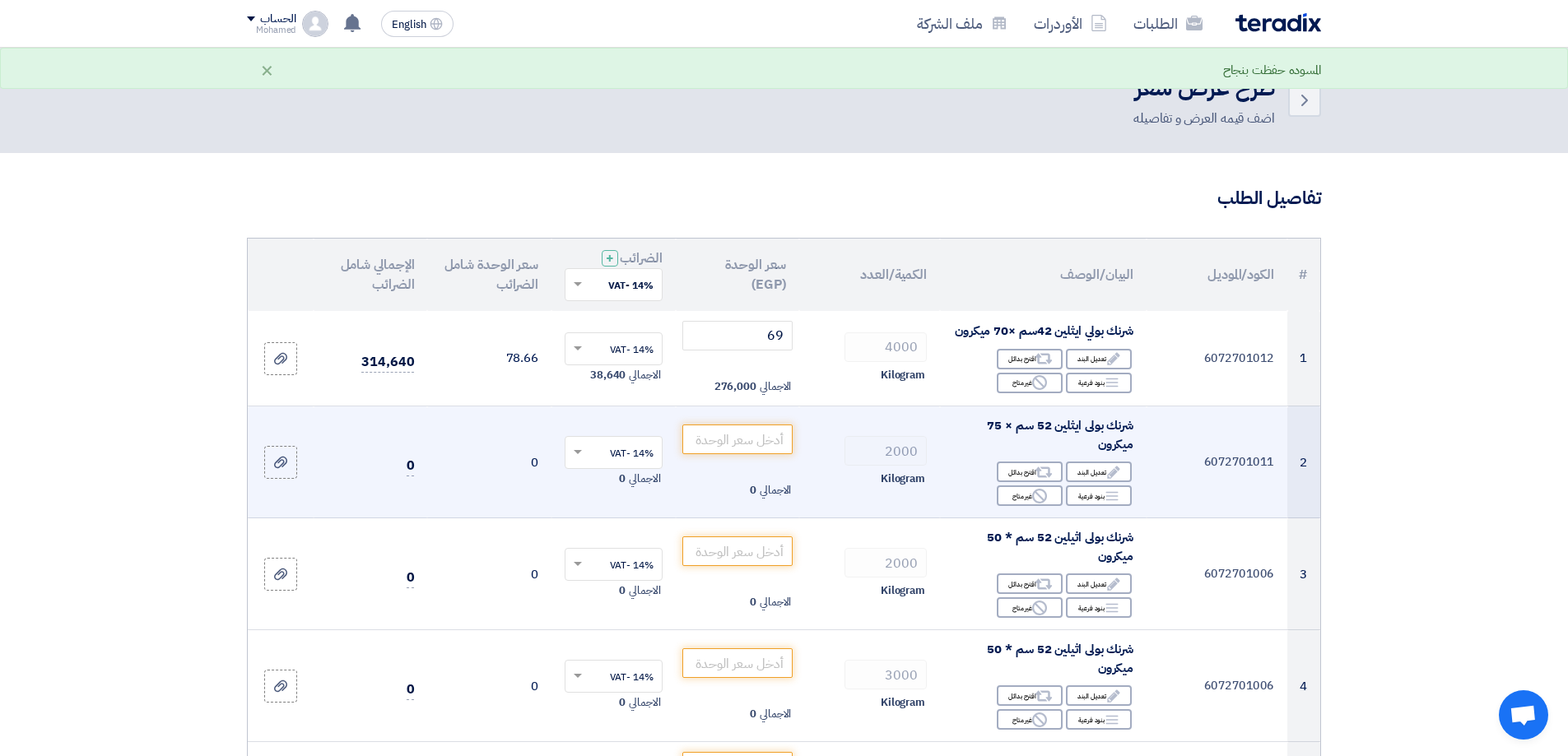 click on "الاجمالي
0" 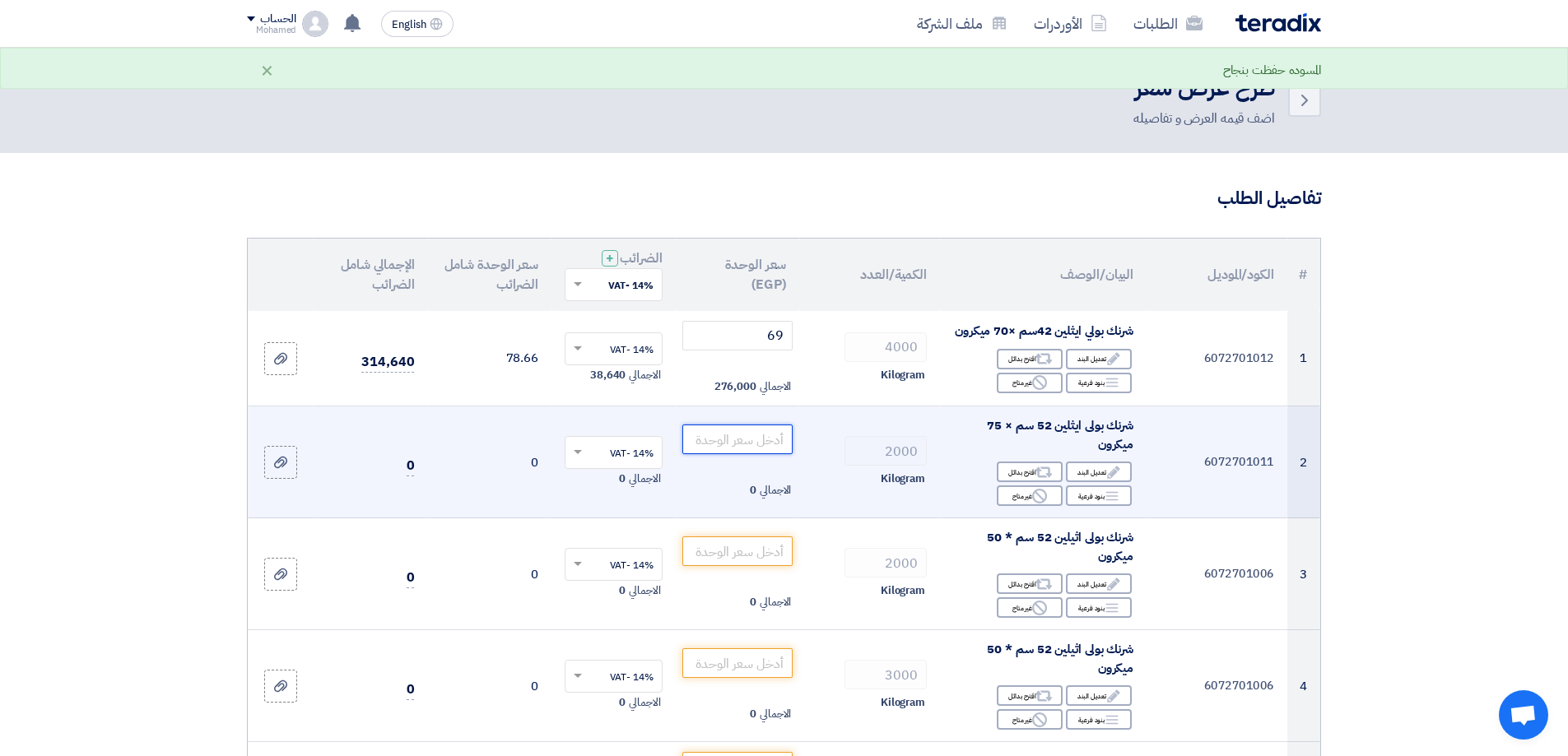 click 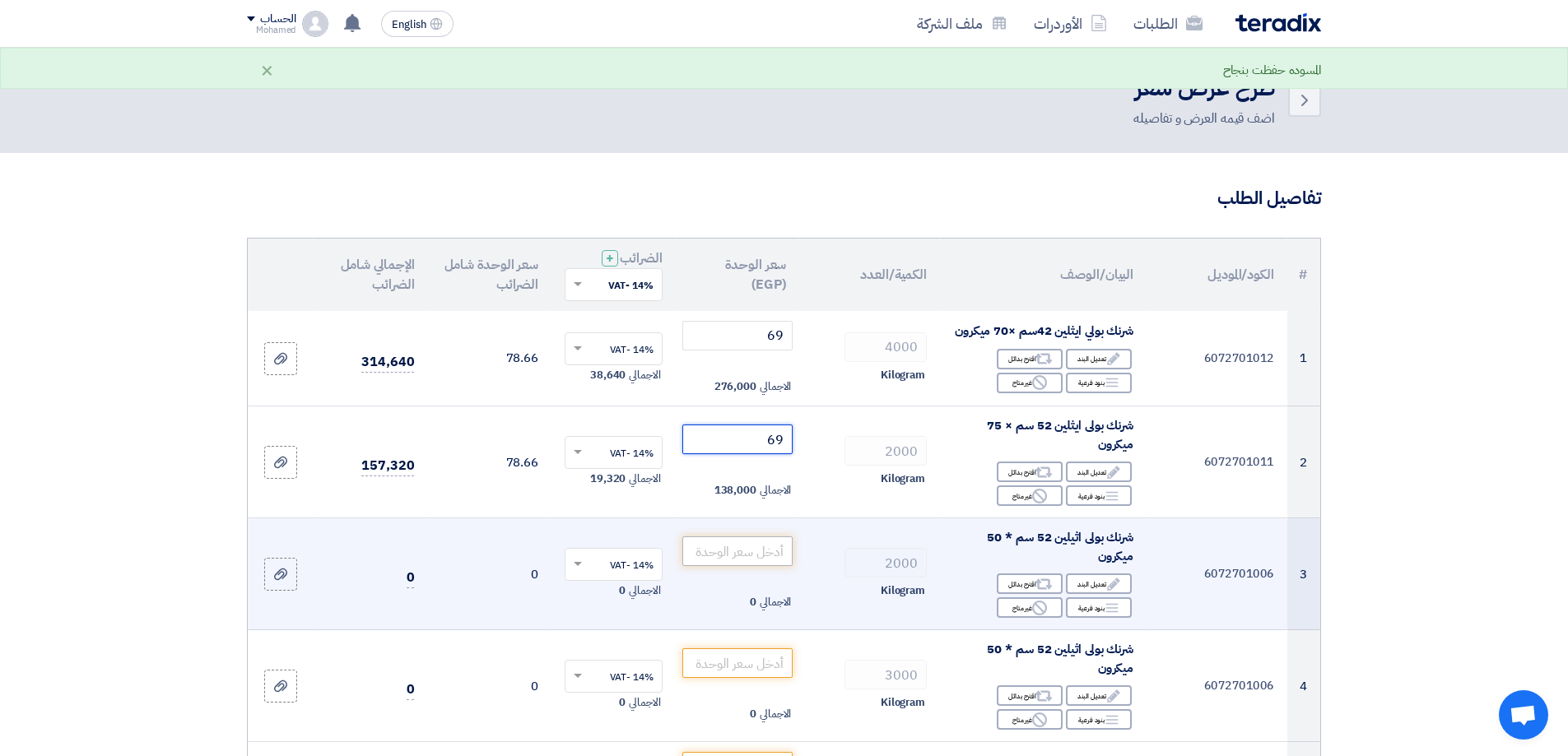 type on "69" 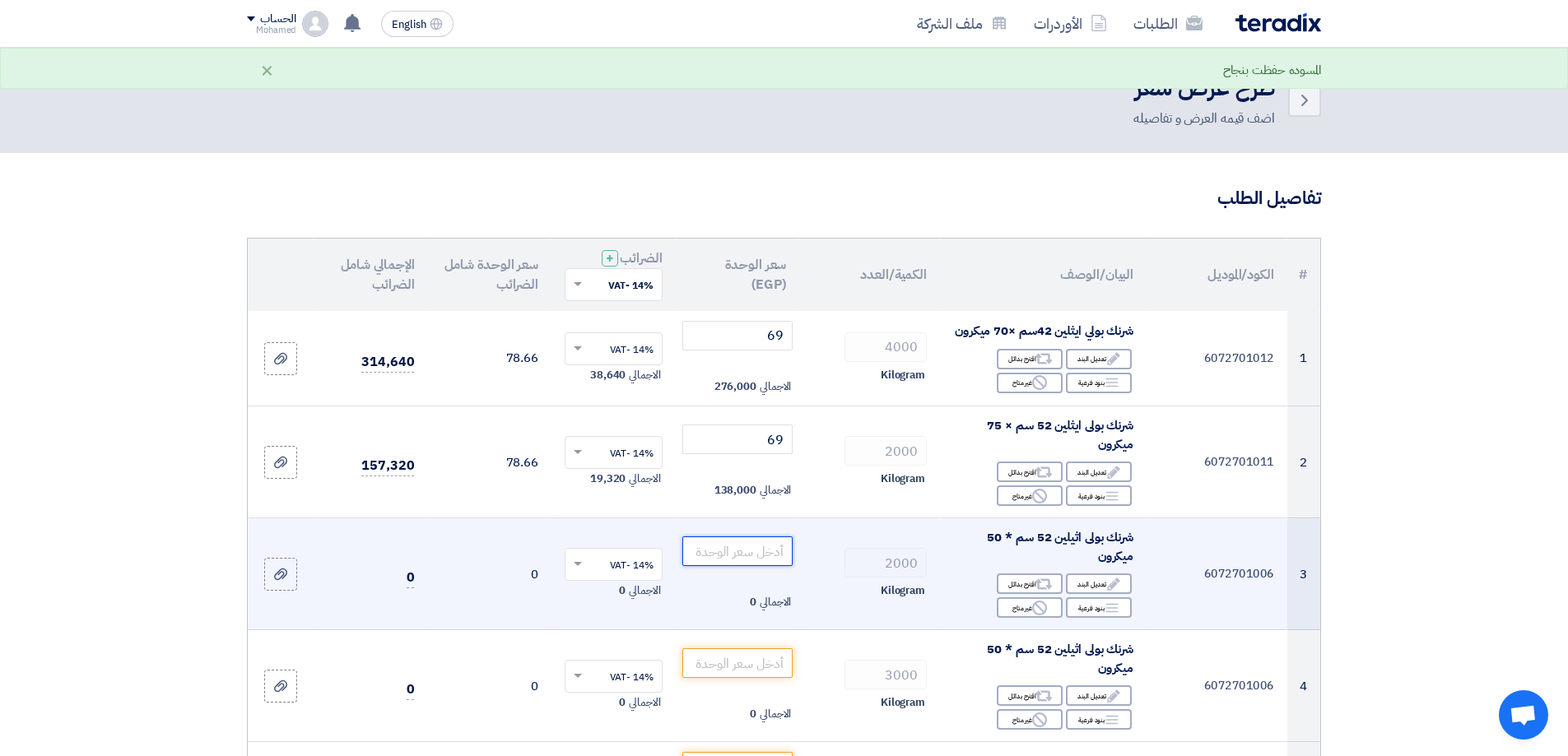 click 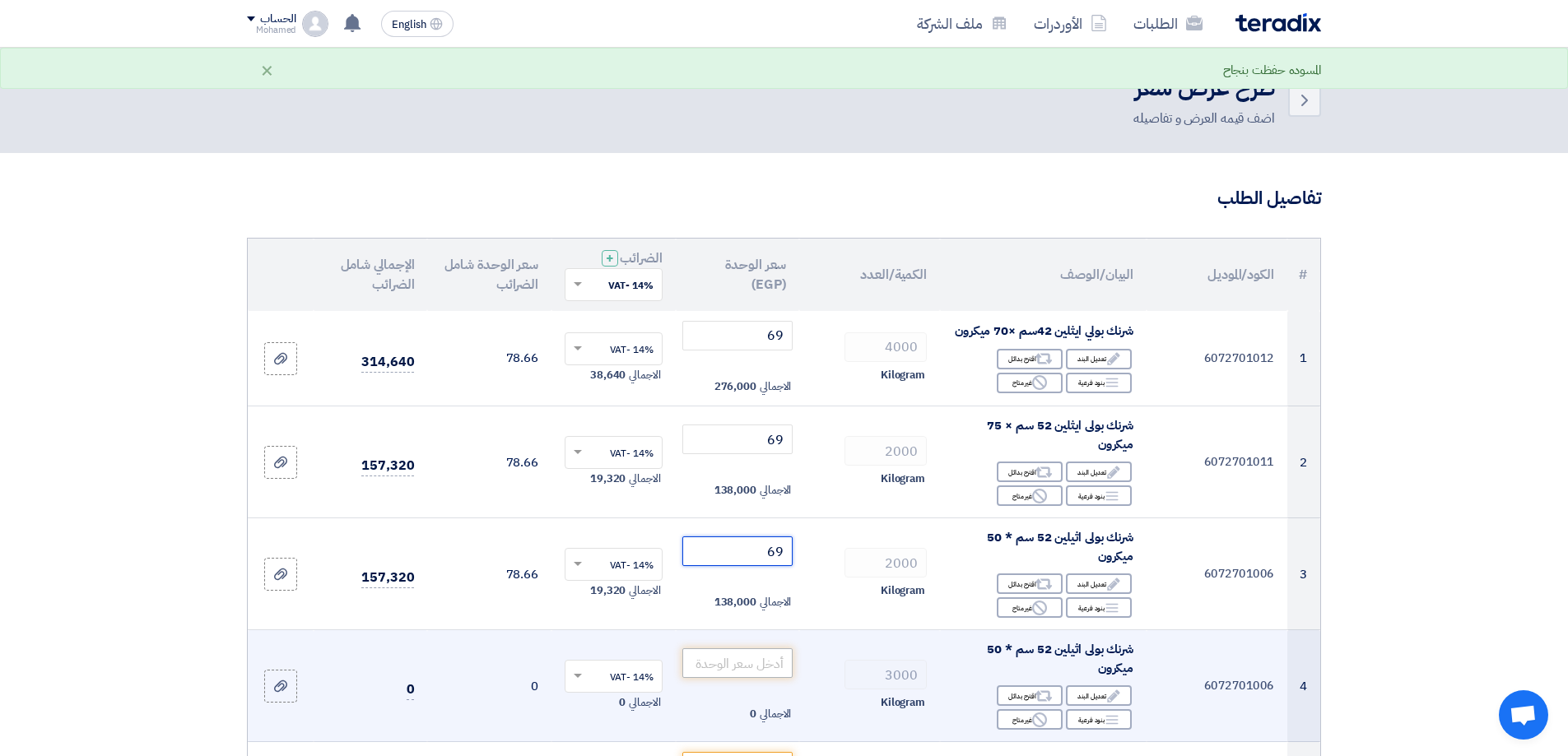 type on "69" 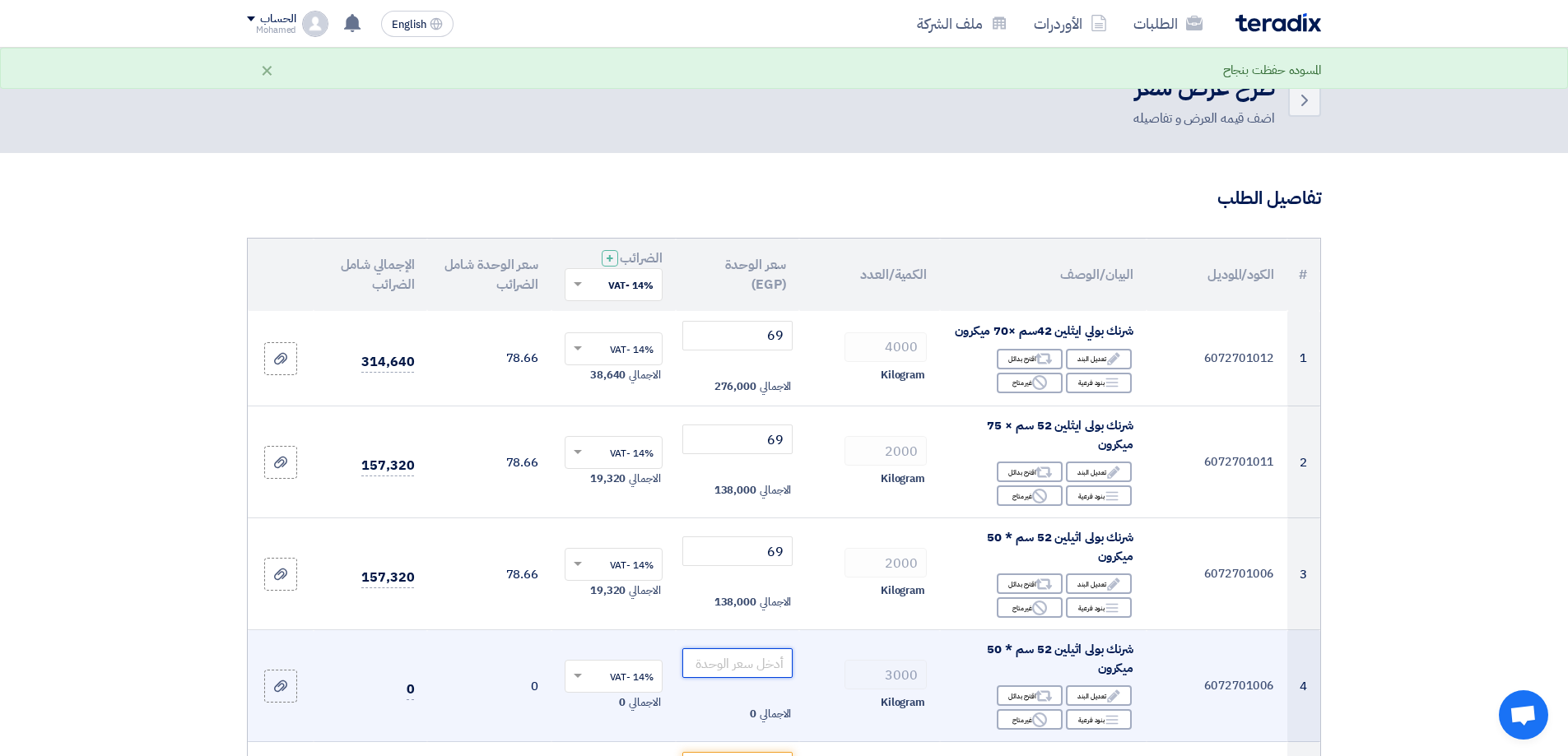 click 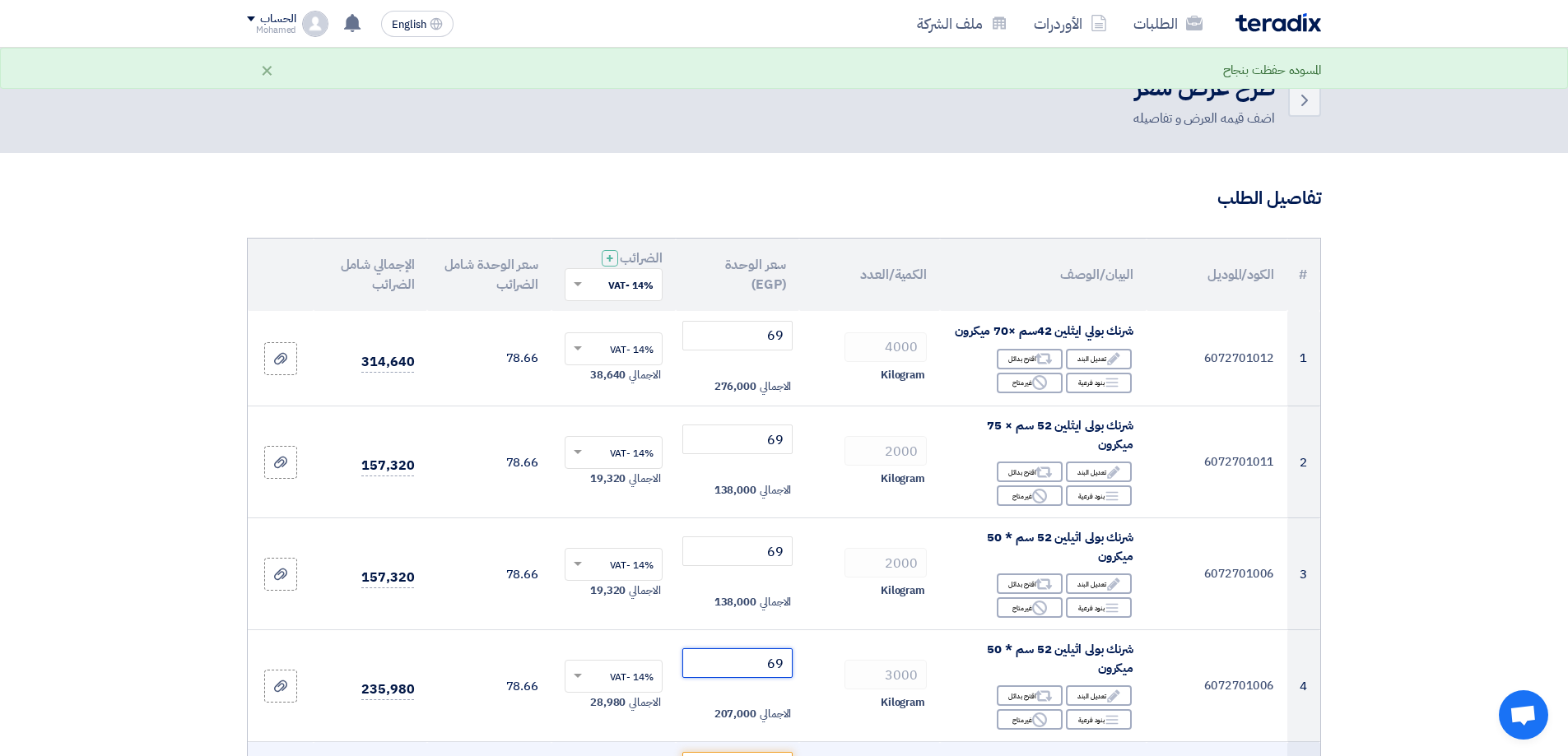 scroll, scrollTop: 329, scrollLeft: 0, axis: vertical 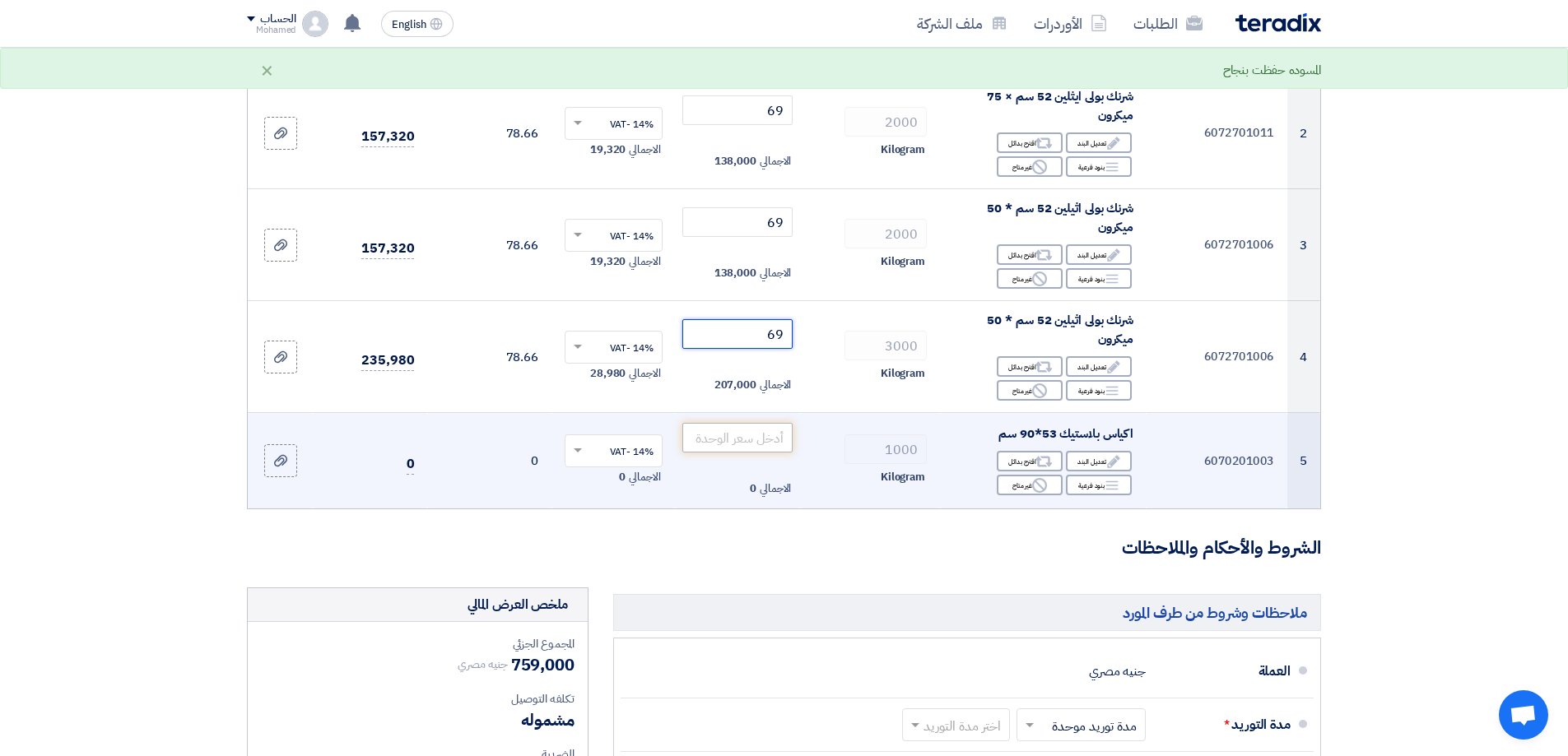 type on "69" 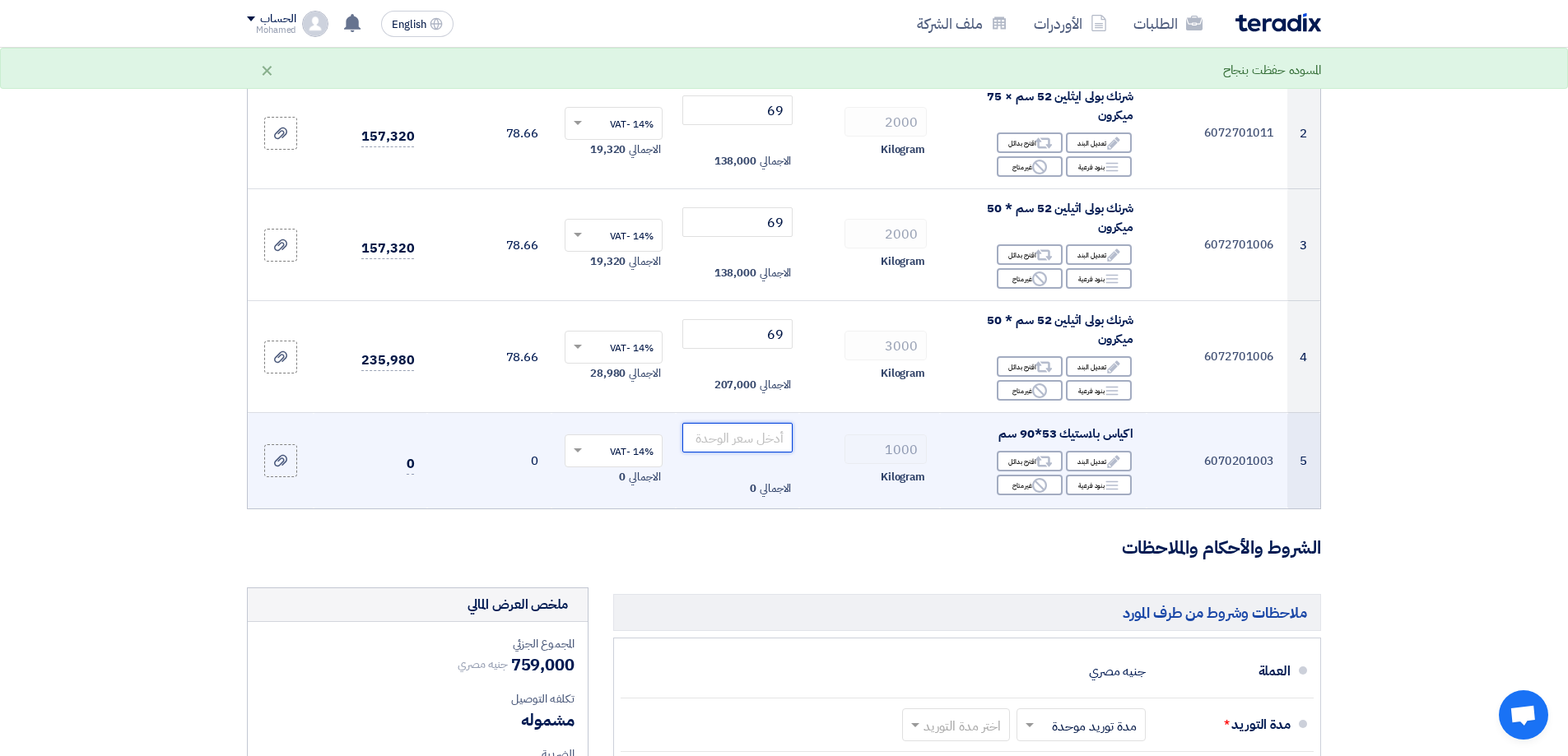 click 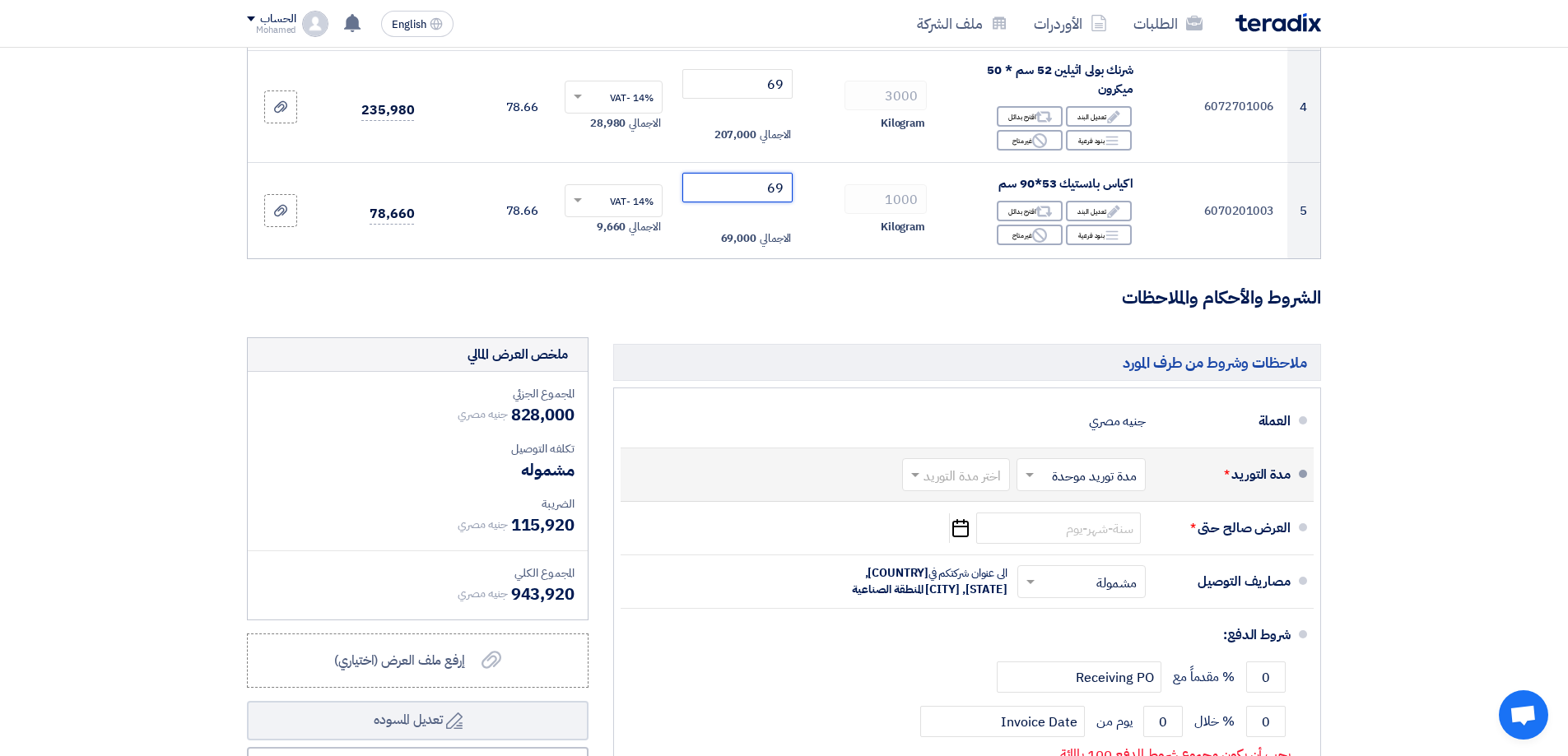 scroll, scrollTop: 576, scrollLeft: 0, axis: vertical 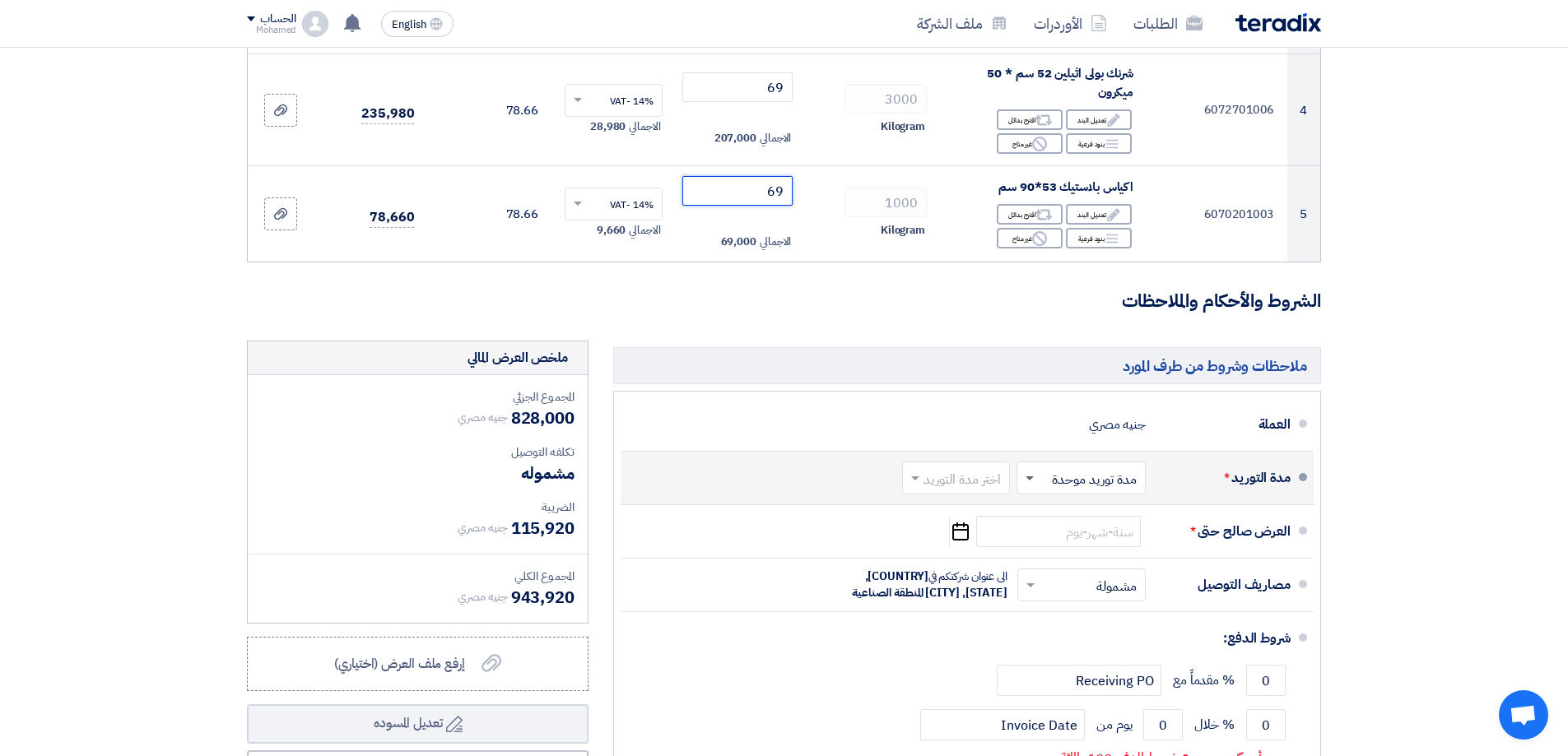 type on "69" 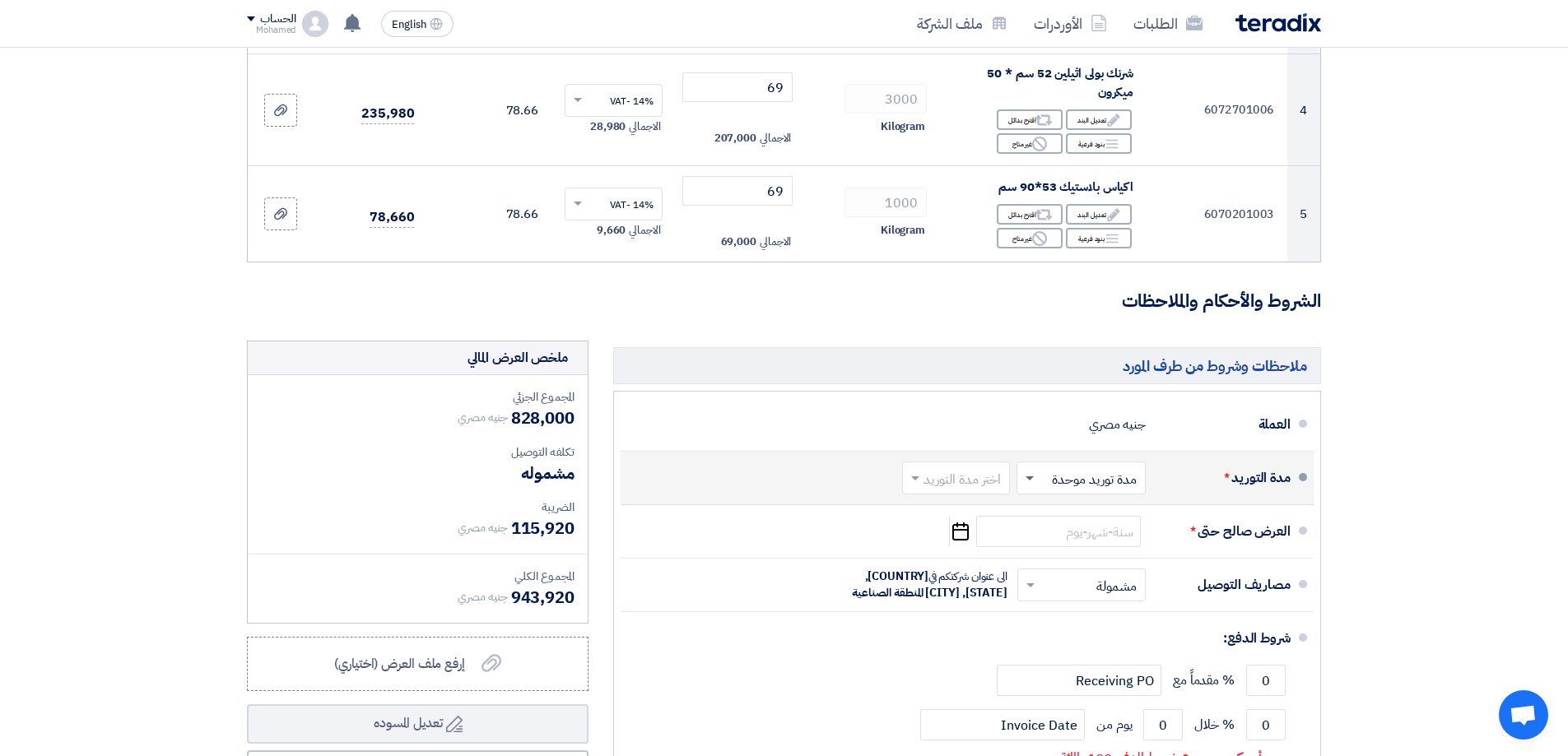 click 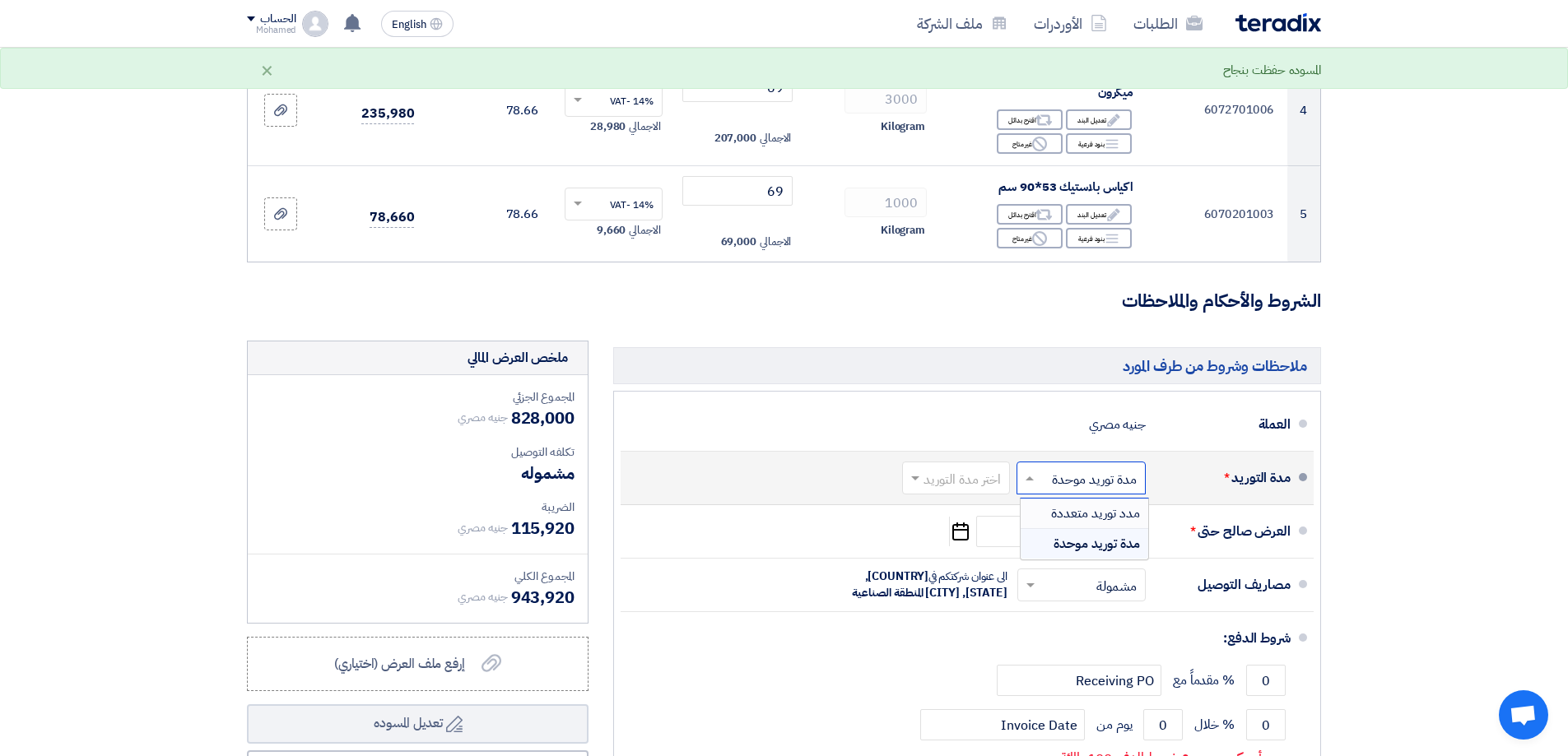click on "مدد توريد متعددة" at bounding box center [1096, 513] 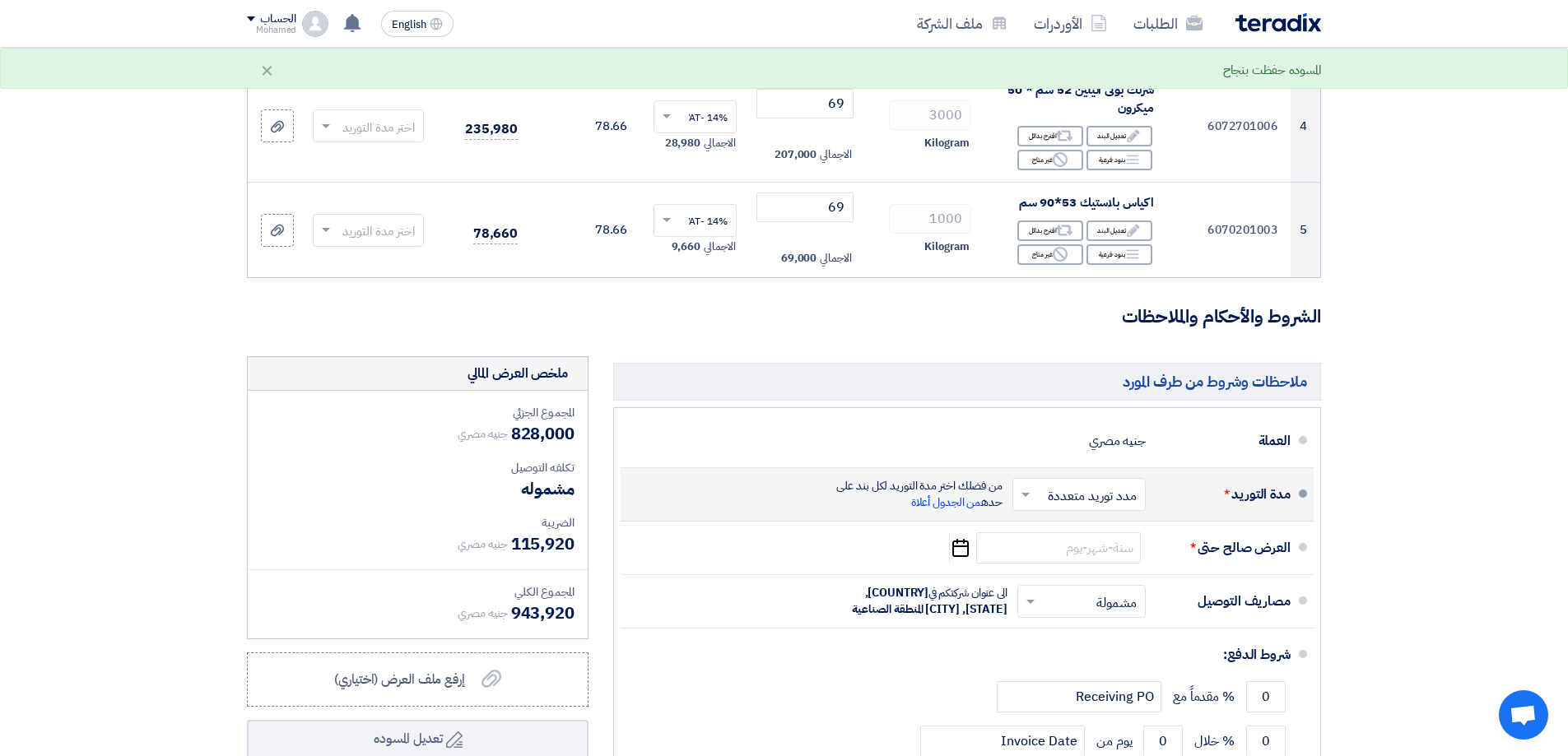 scroll, scrollTop: 591, scrollLeft: 0, axis: vertical 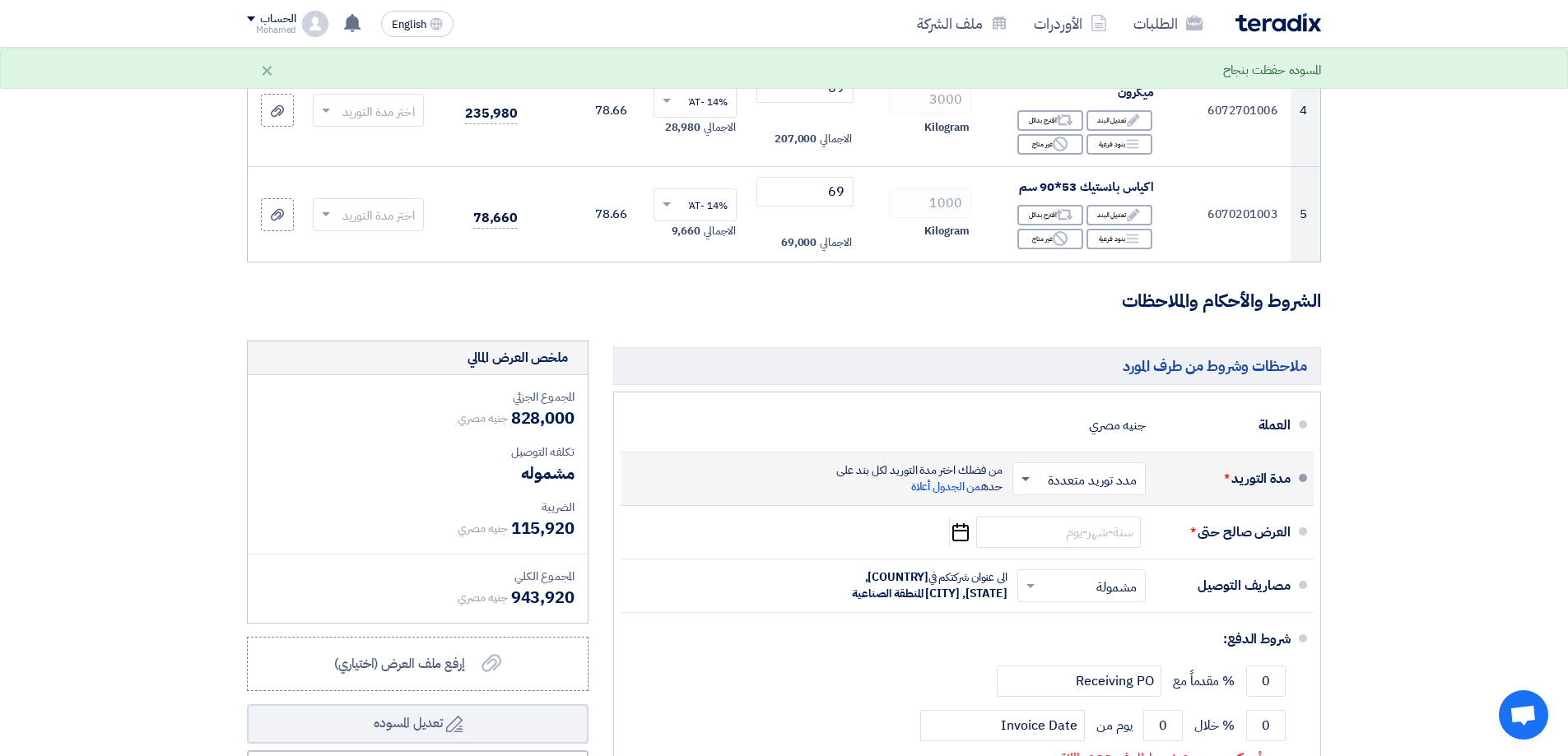 click 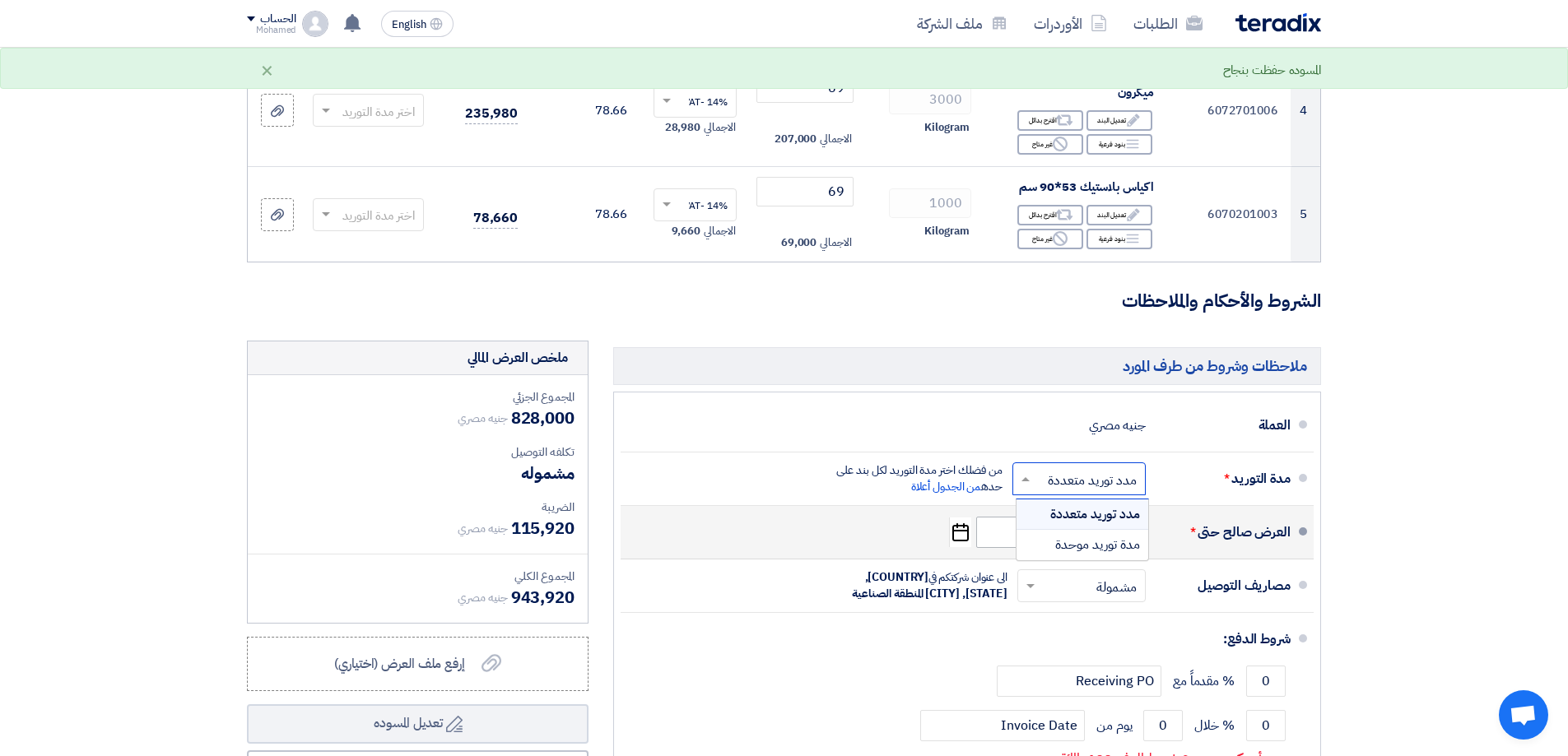 click on "مدد توريد متعددة" at bounding box center (1095, 514) 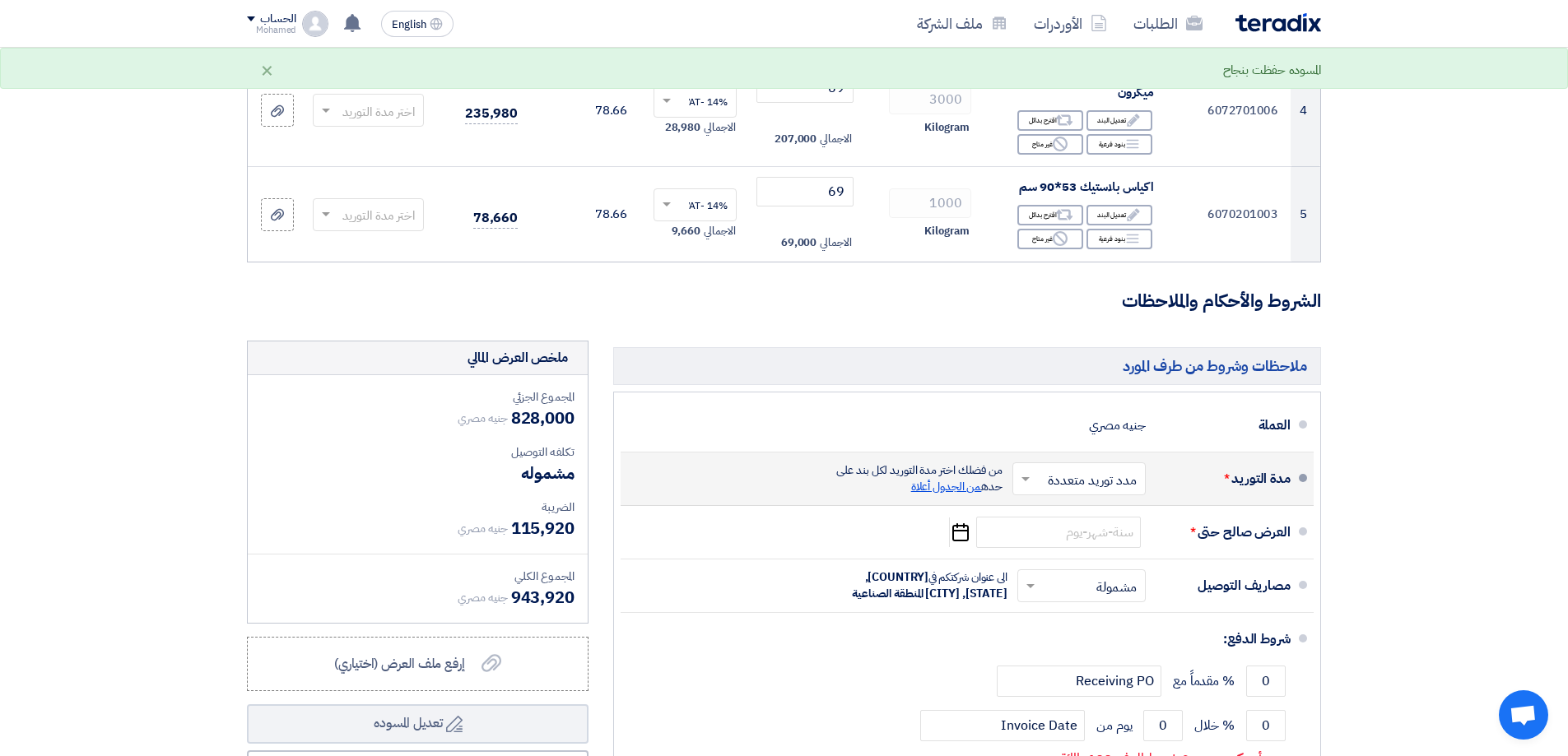 click on "من الجدول أعلاة" 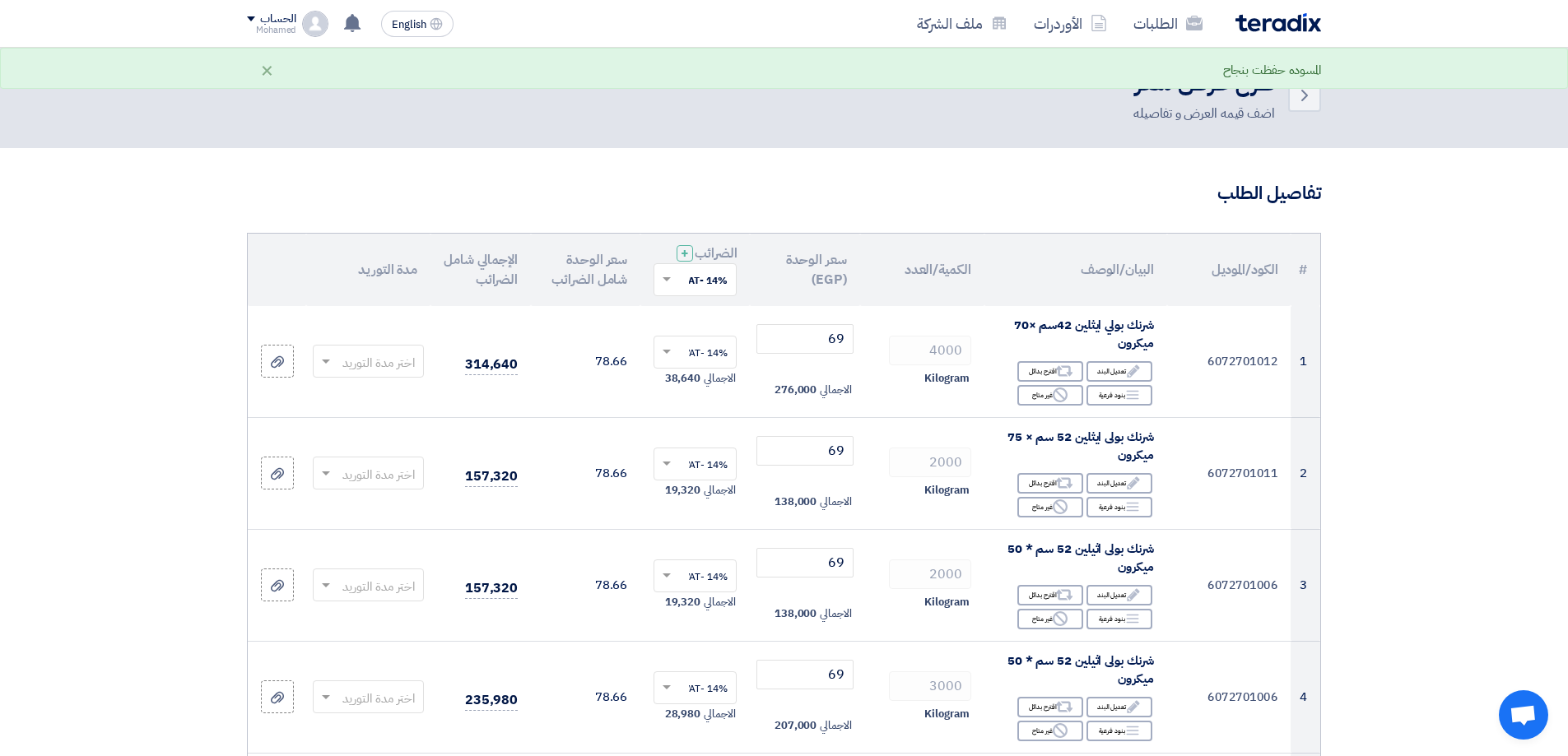scroll, scrollTop: 0, scrollLeft: 0, axis: both 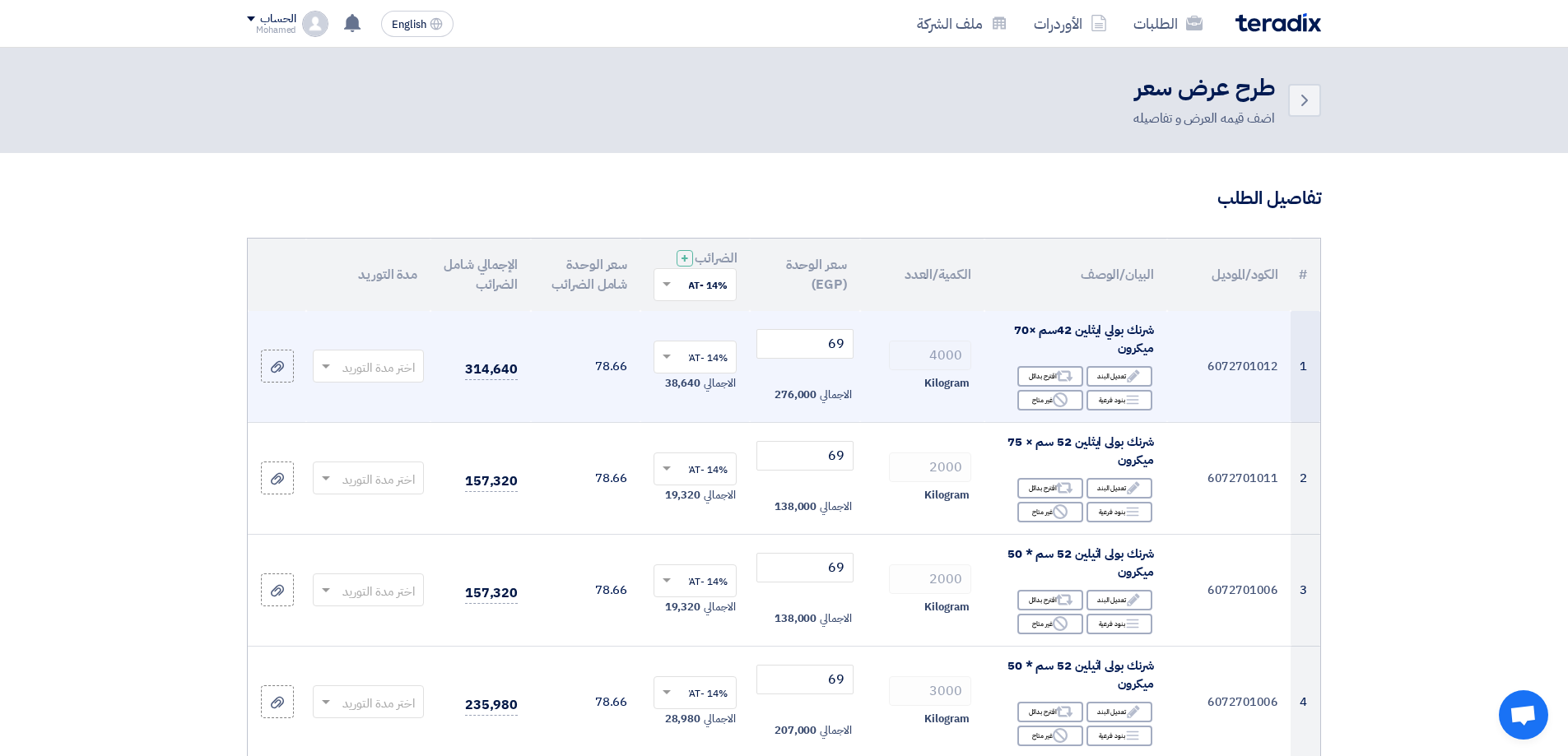 click 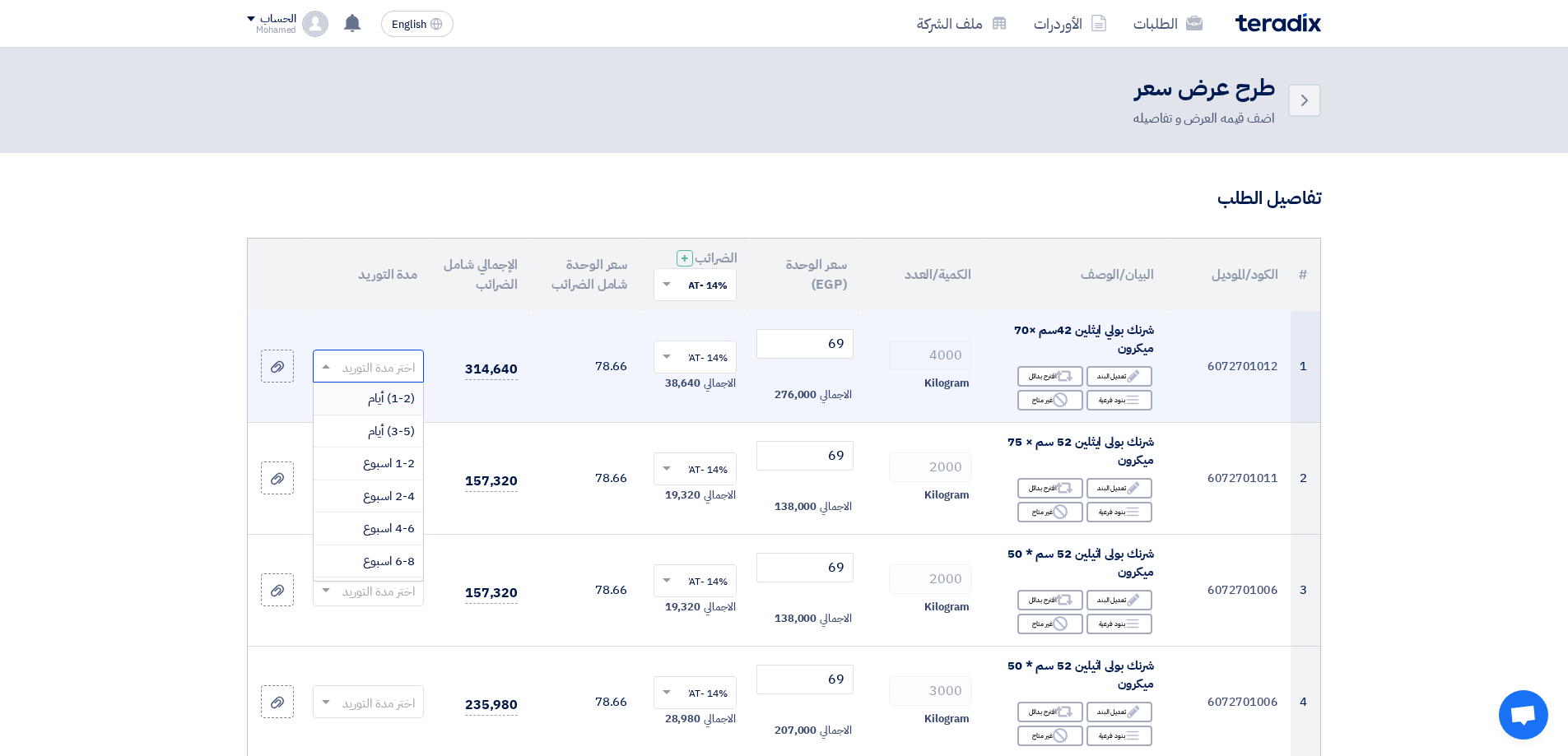 click on "(1-2) أيام" at bounding box center [391, 398] 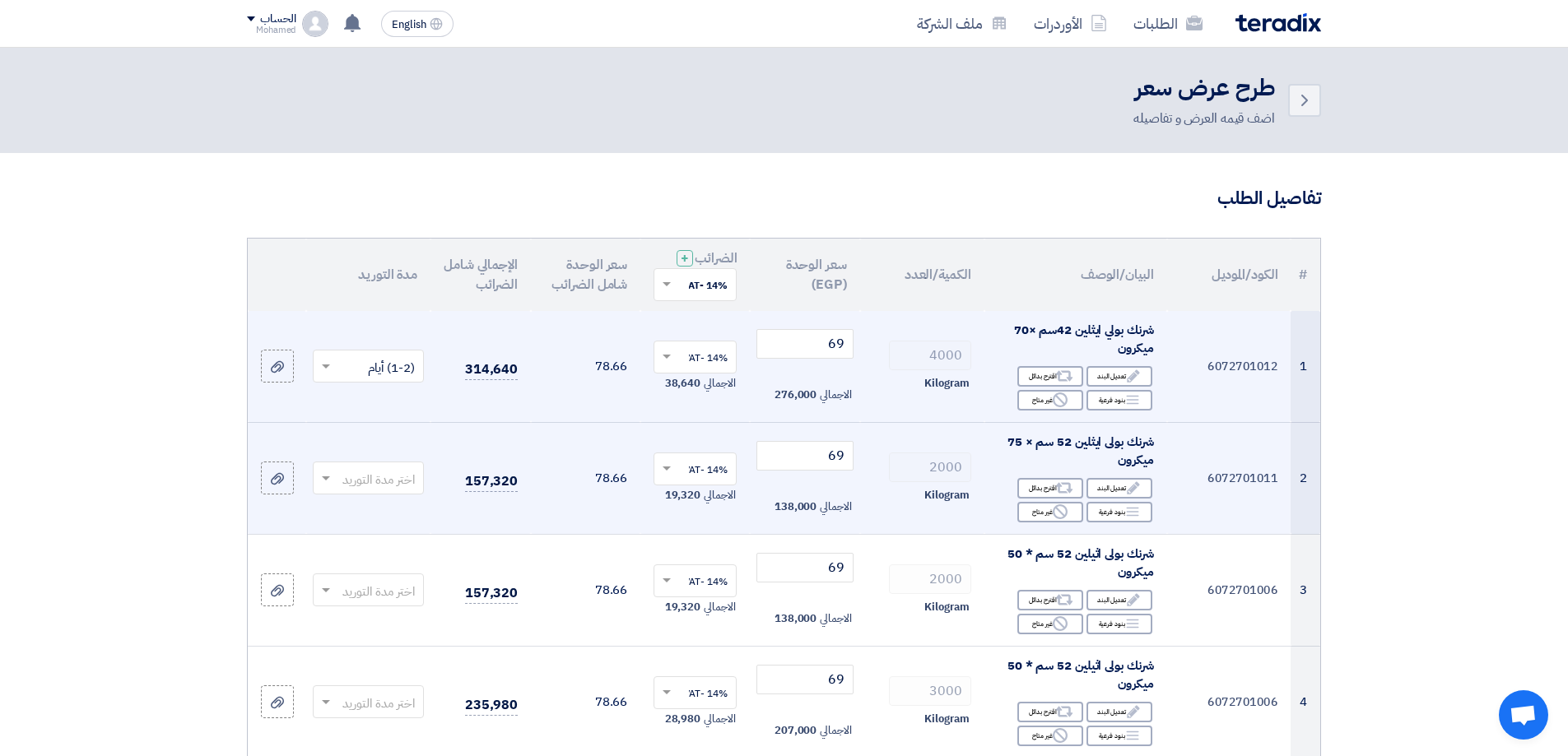 click 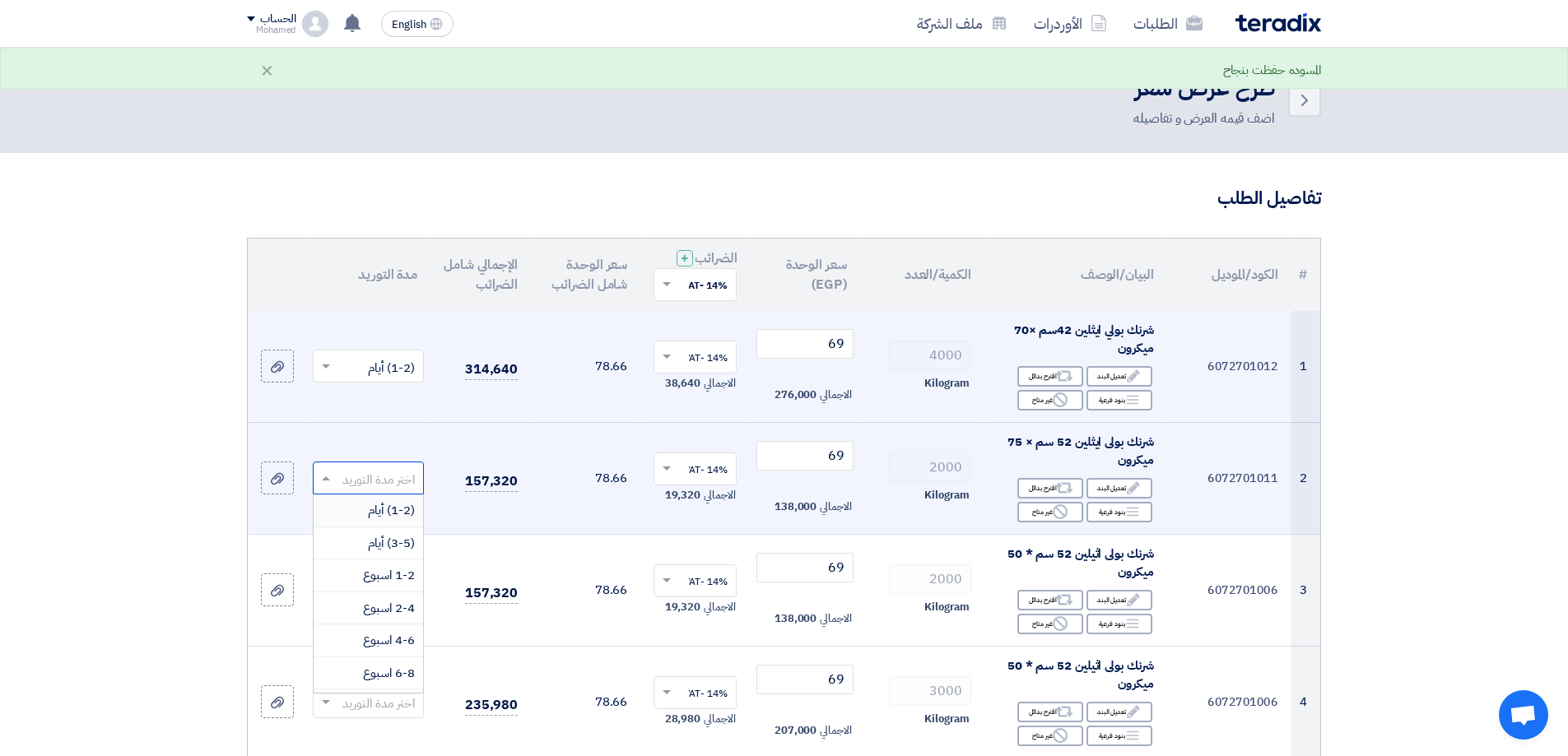 drag, startPoint x: 363, startPoint y: 514, endPoint x: 333, endPoint y: 550, distance: 46.8615 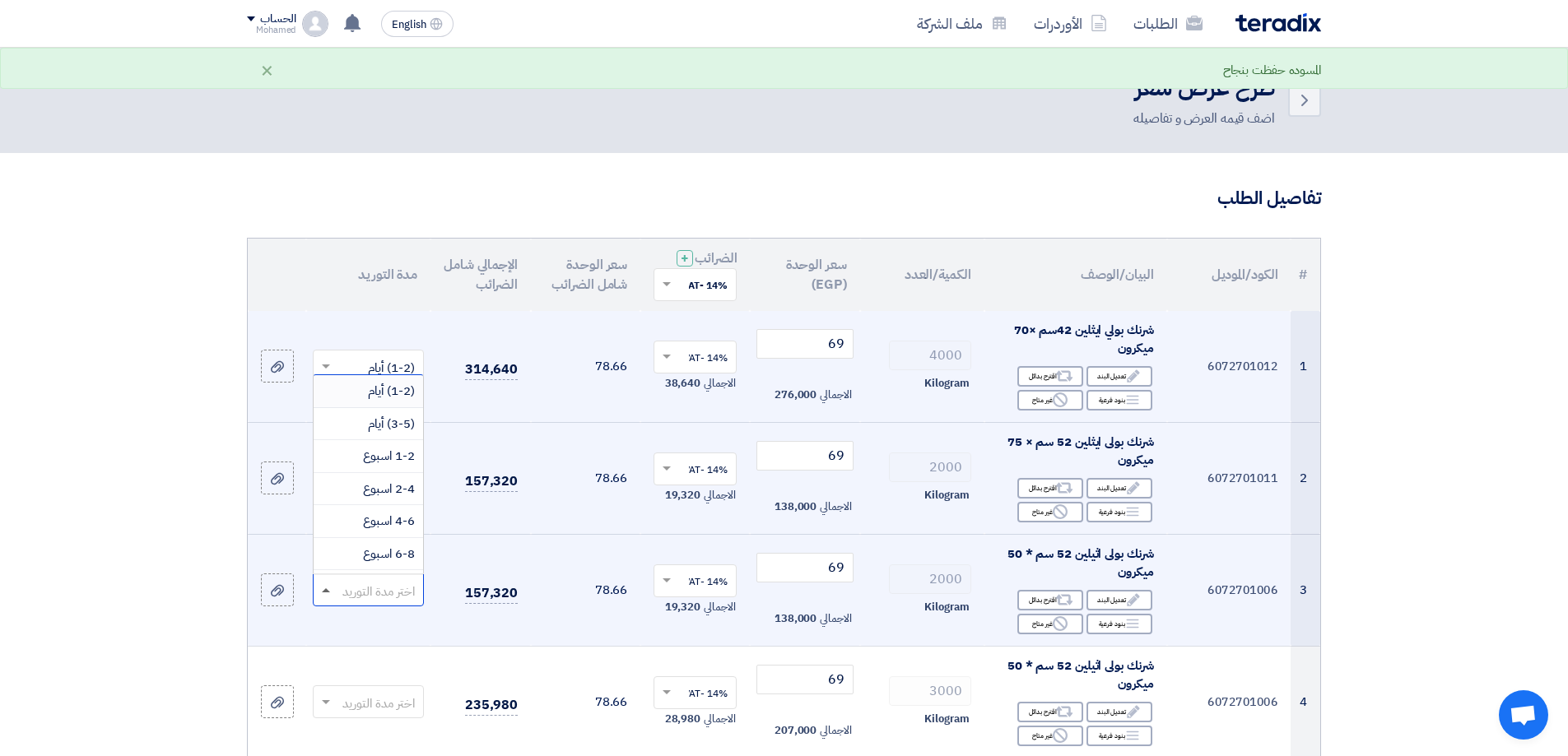 click 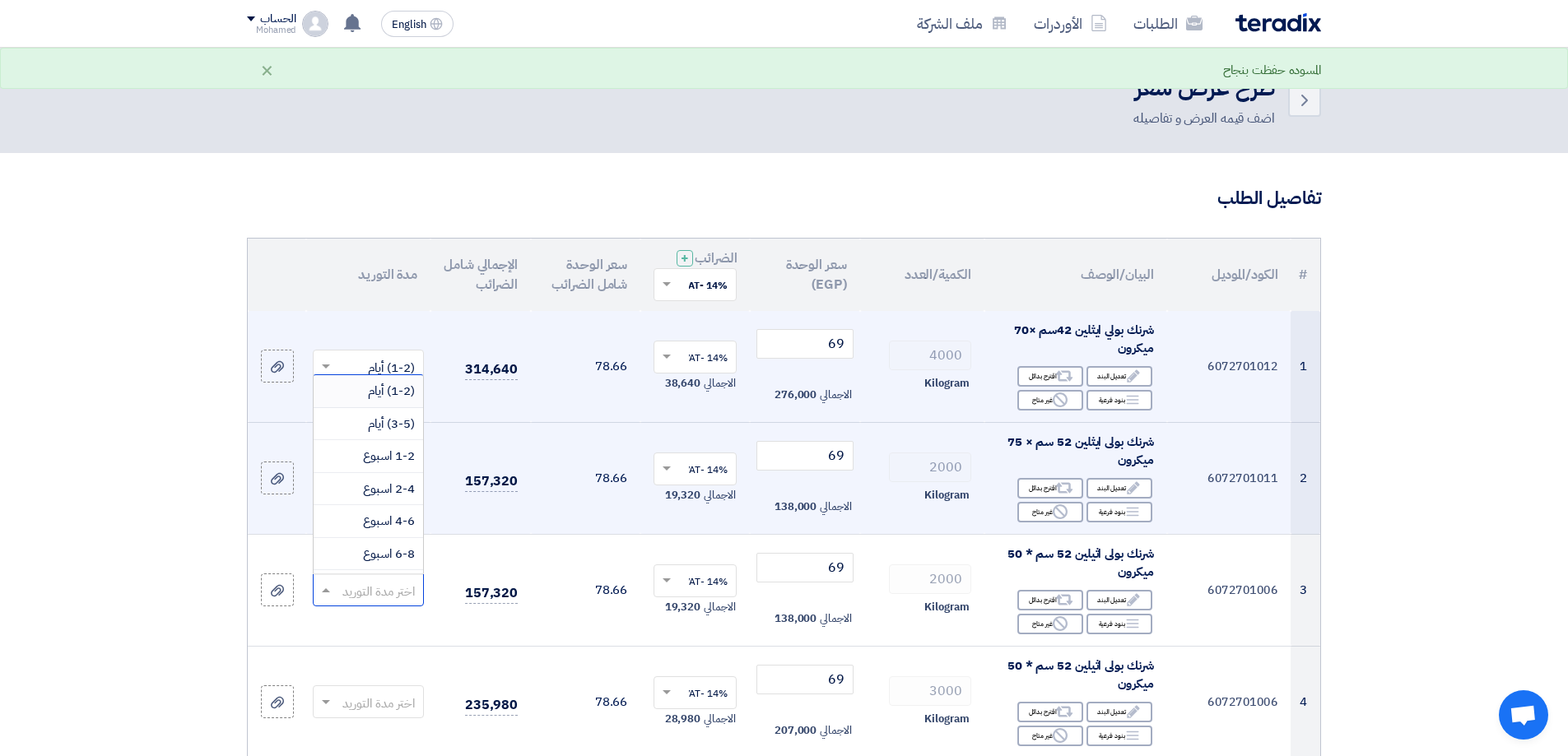 click 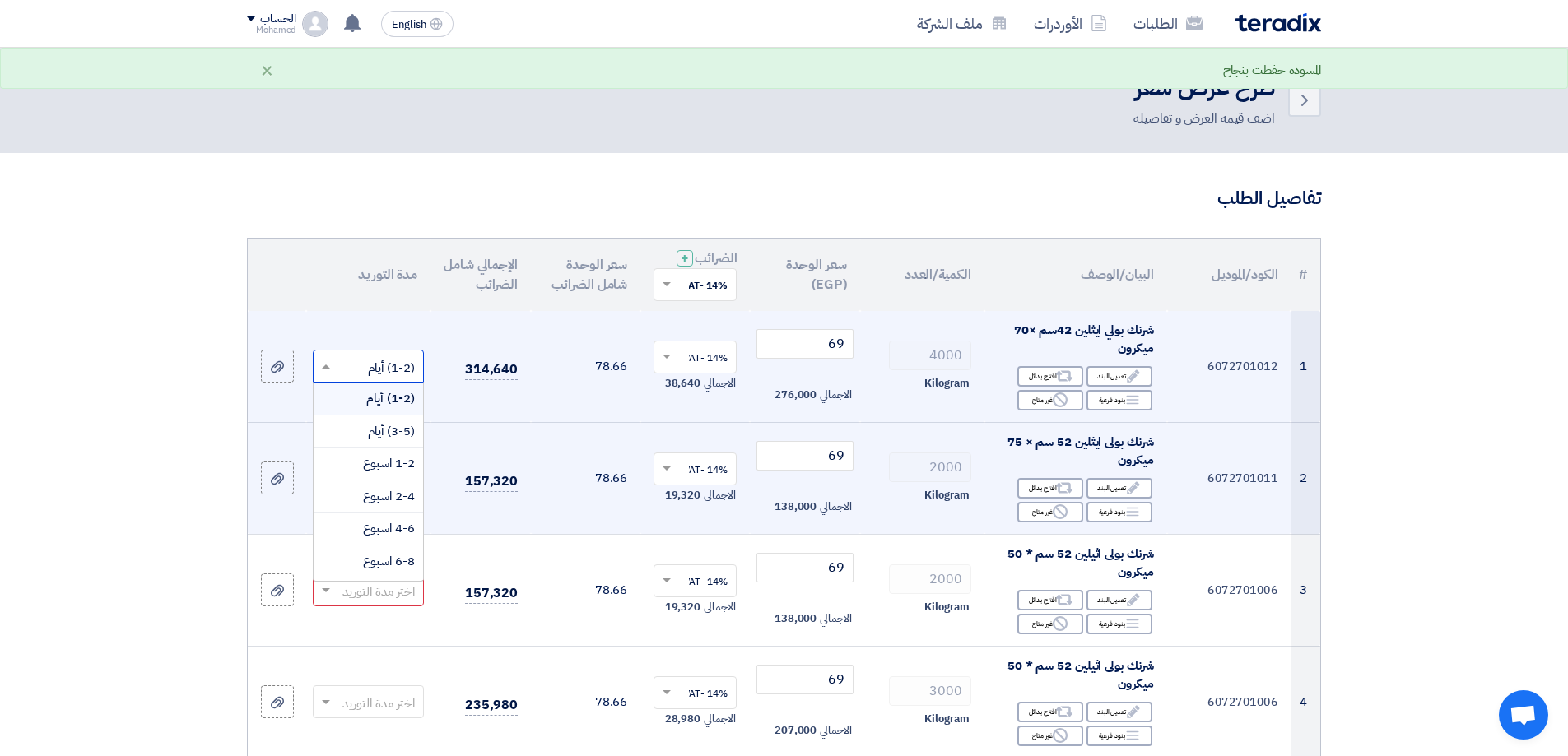 click 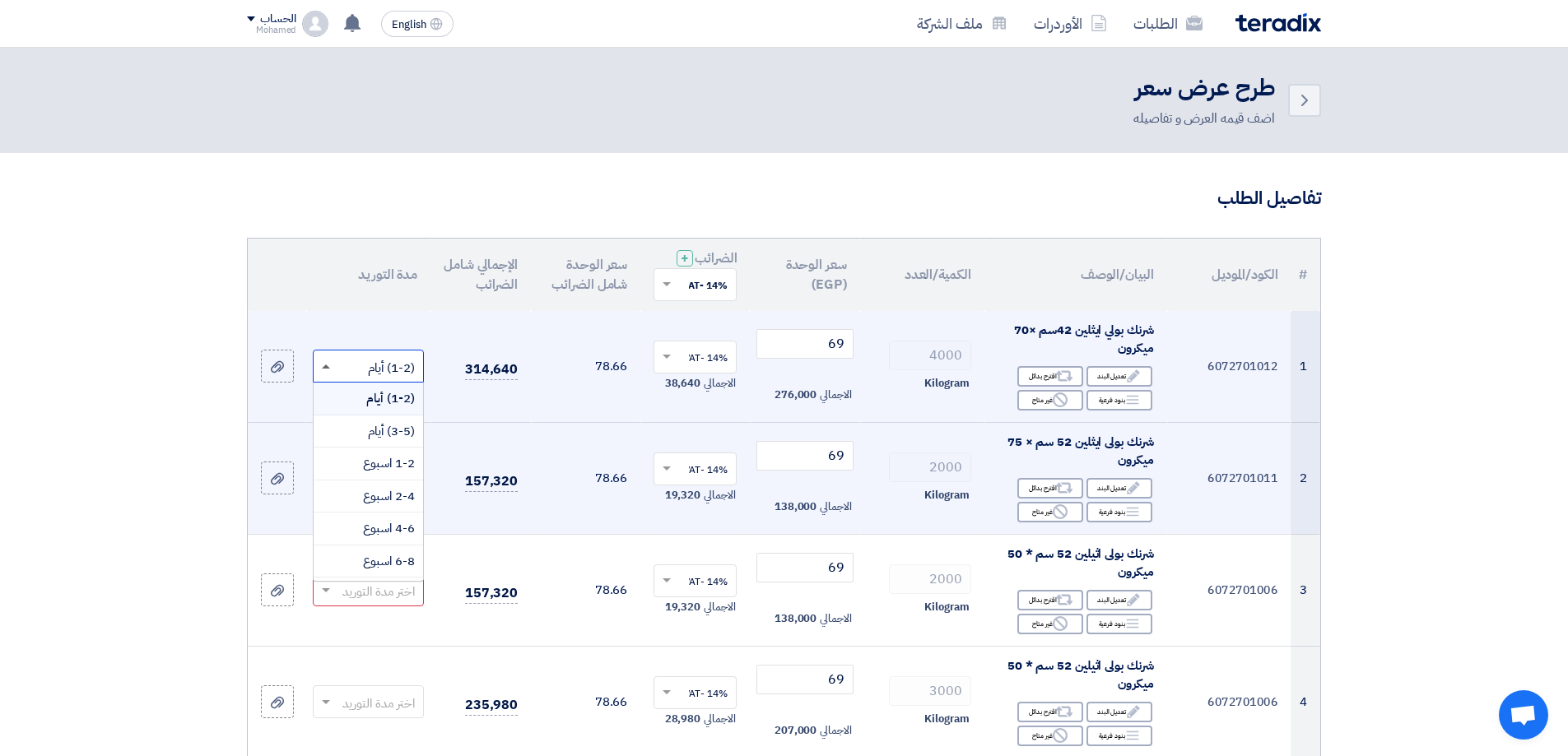 click 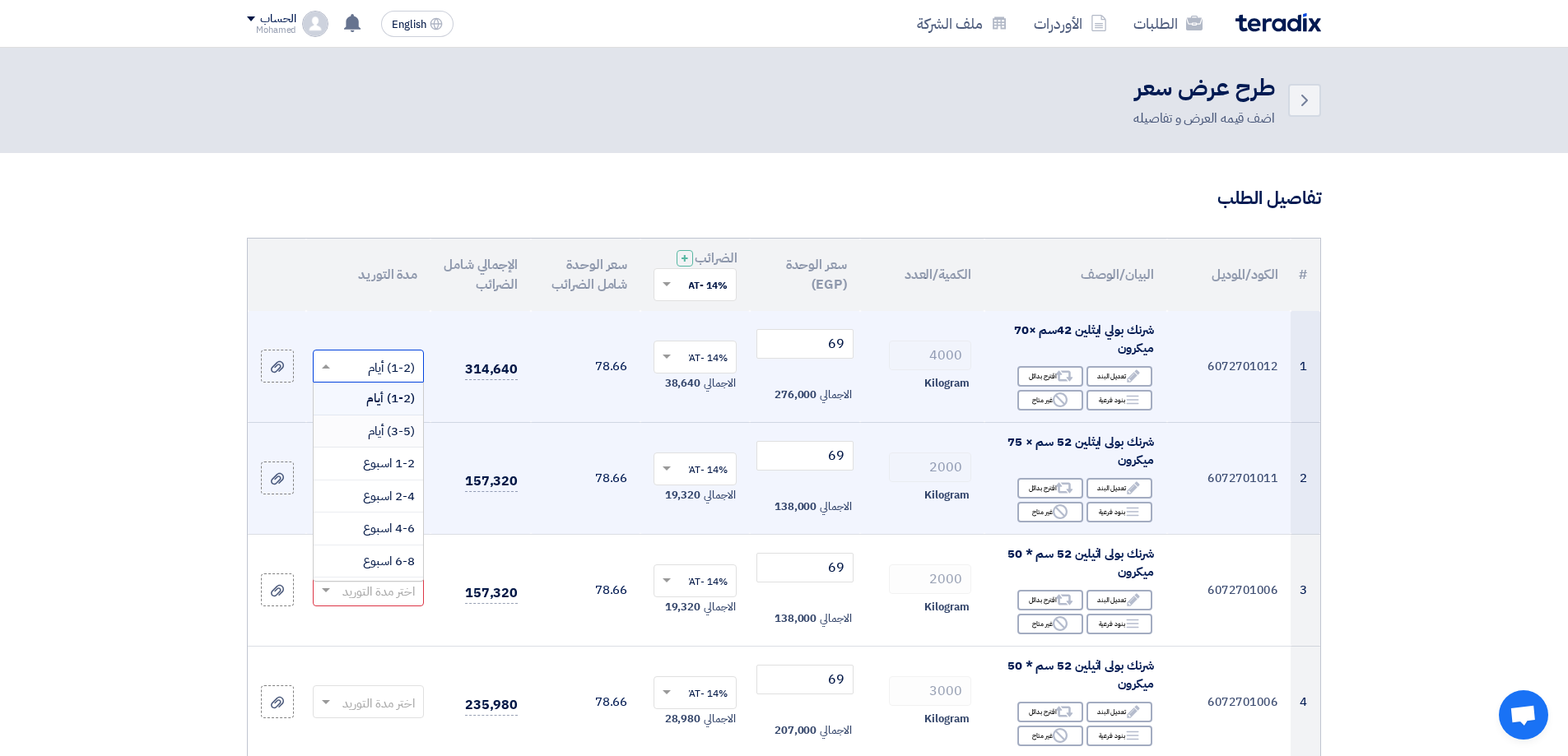 click on "(3-5) أيام" at bounding box center (391, 431) 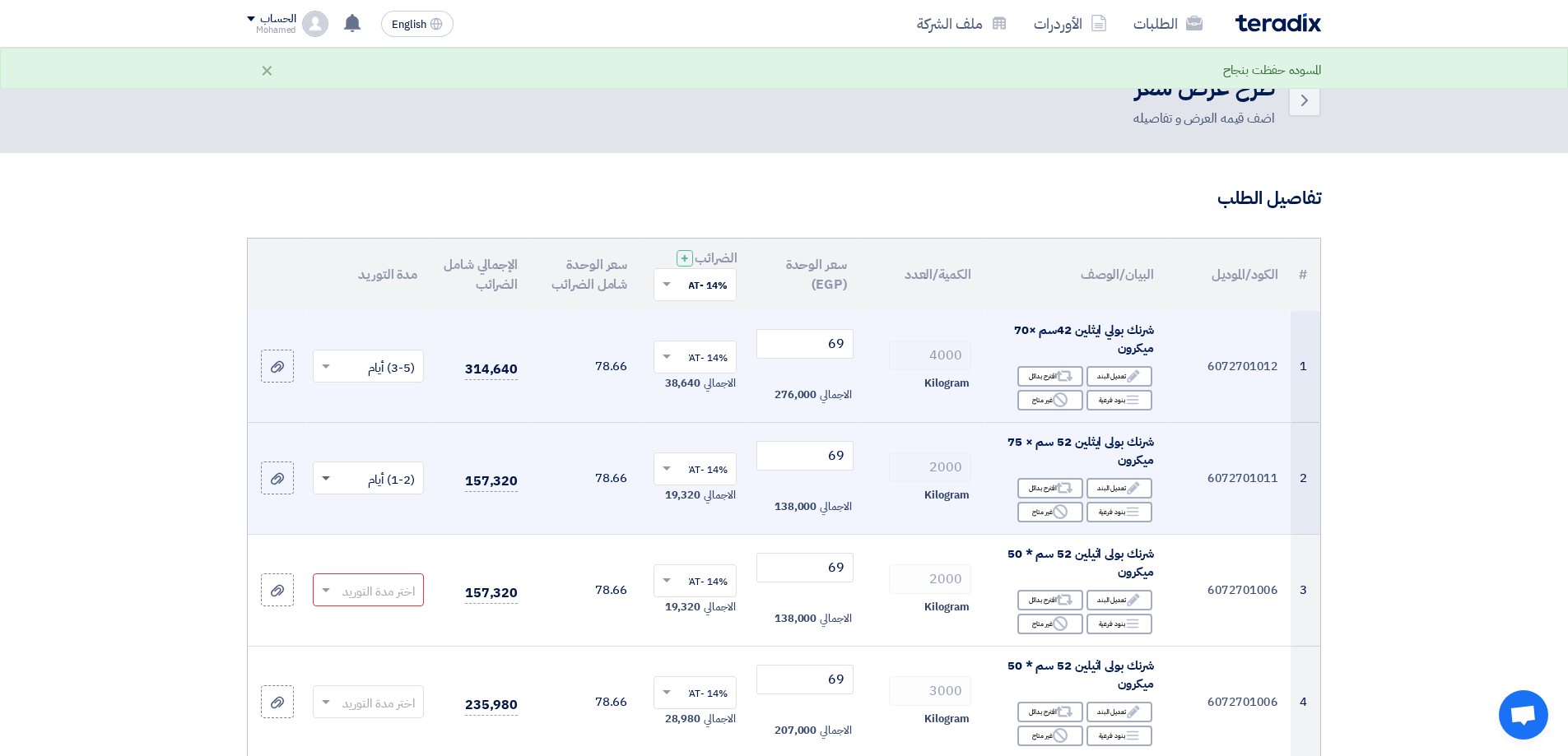 click 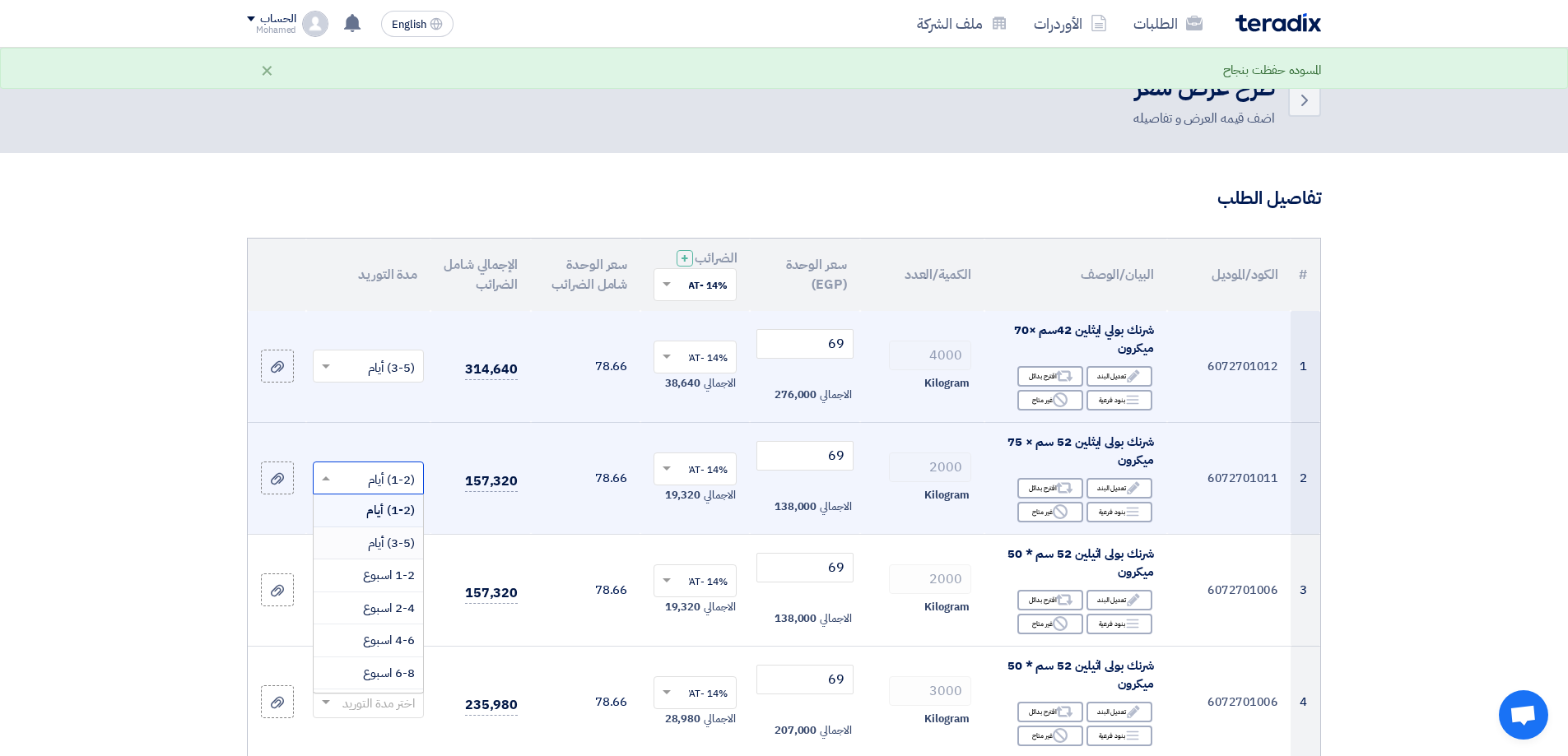 click on "(3-5) أيام" at bounding box center [391, 543] 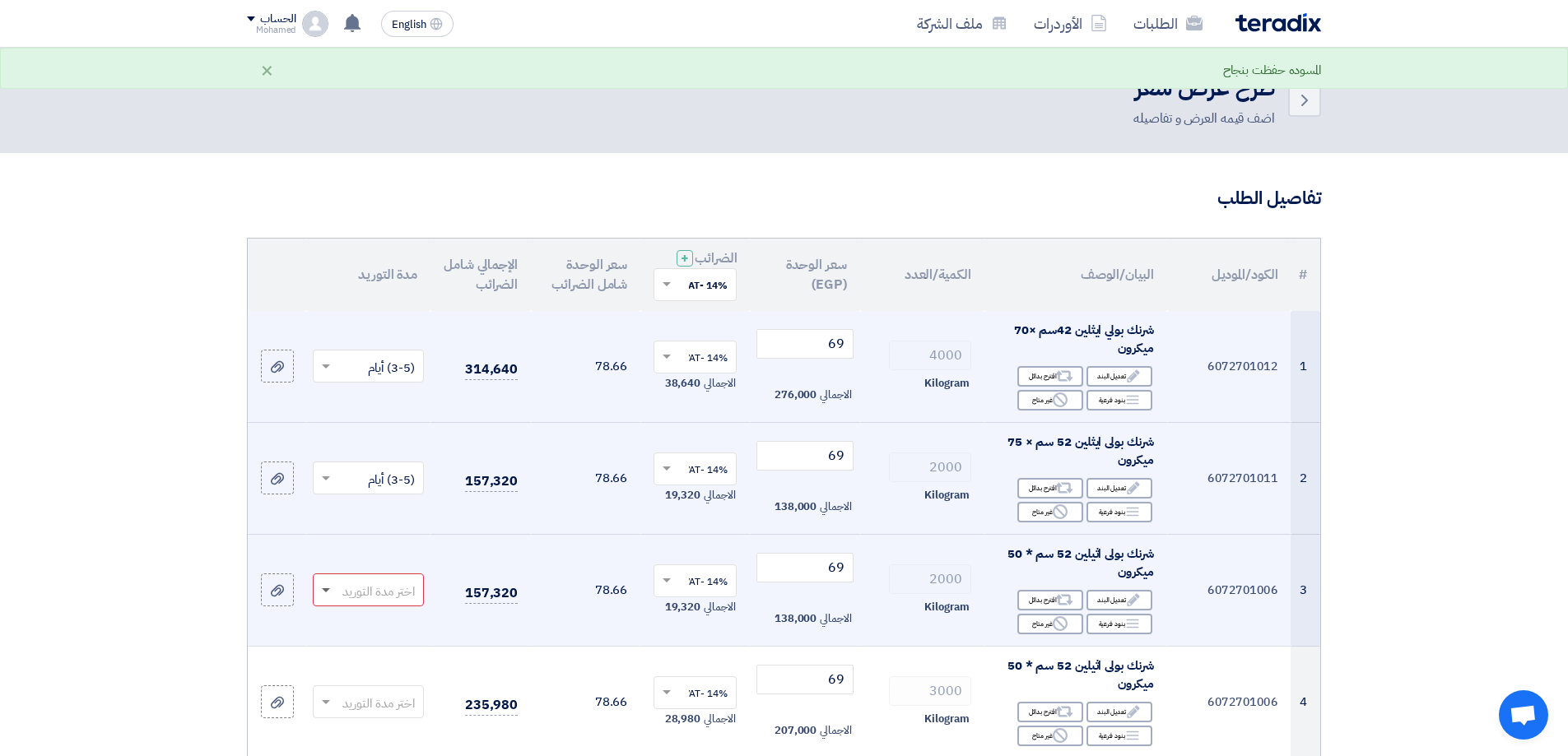 click 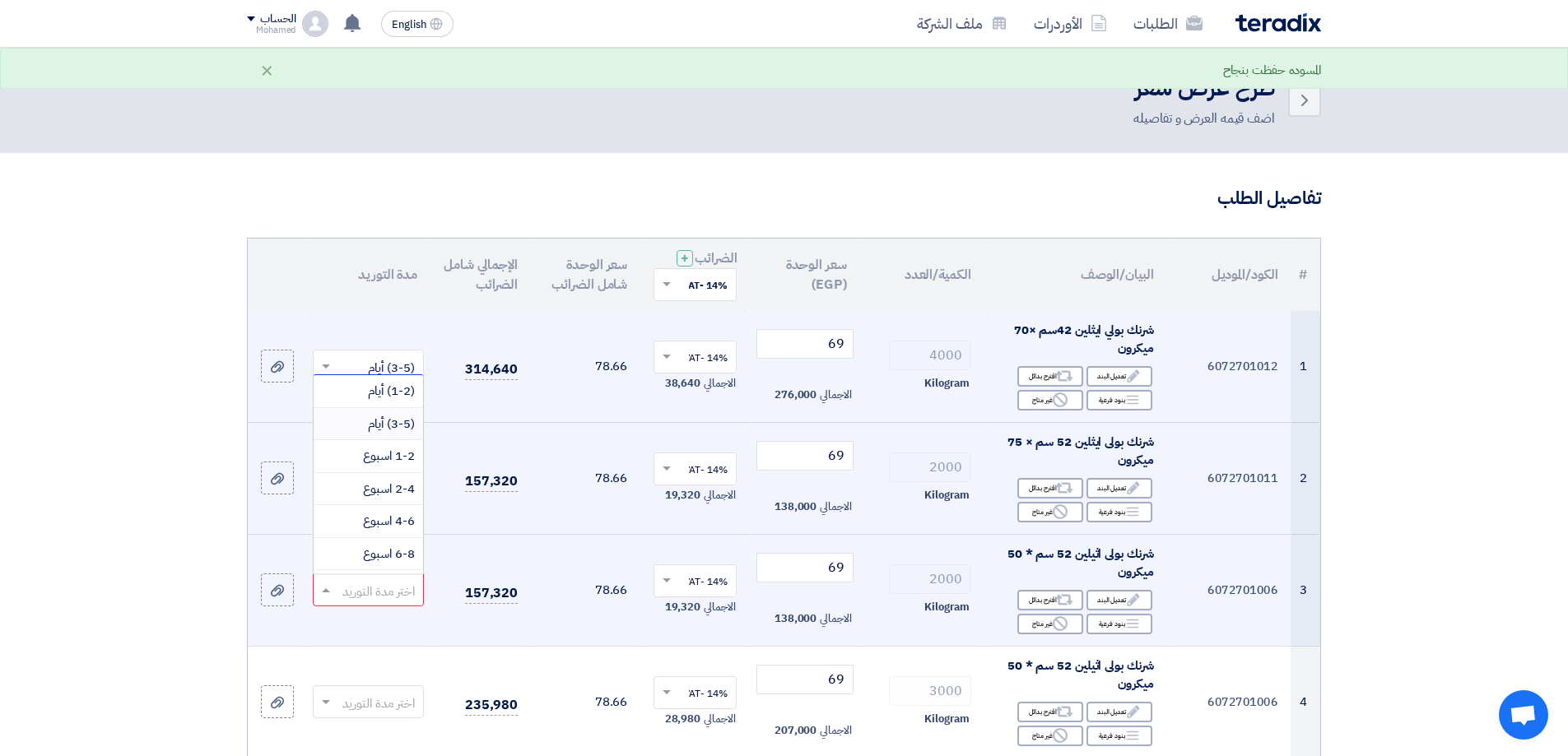 click on "(3-5) أيام" at bounding box center [391, 424] 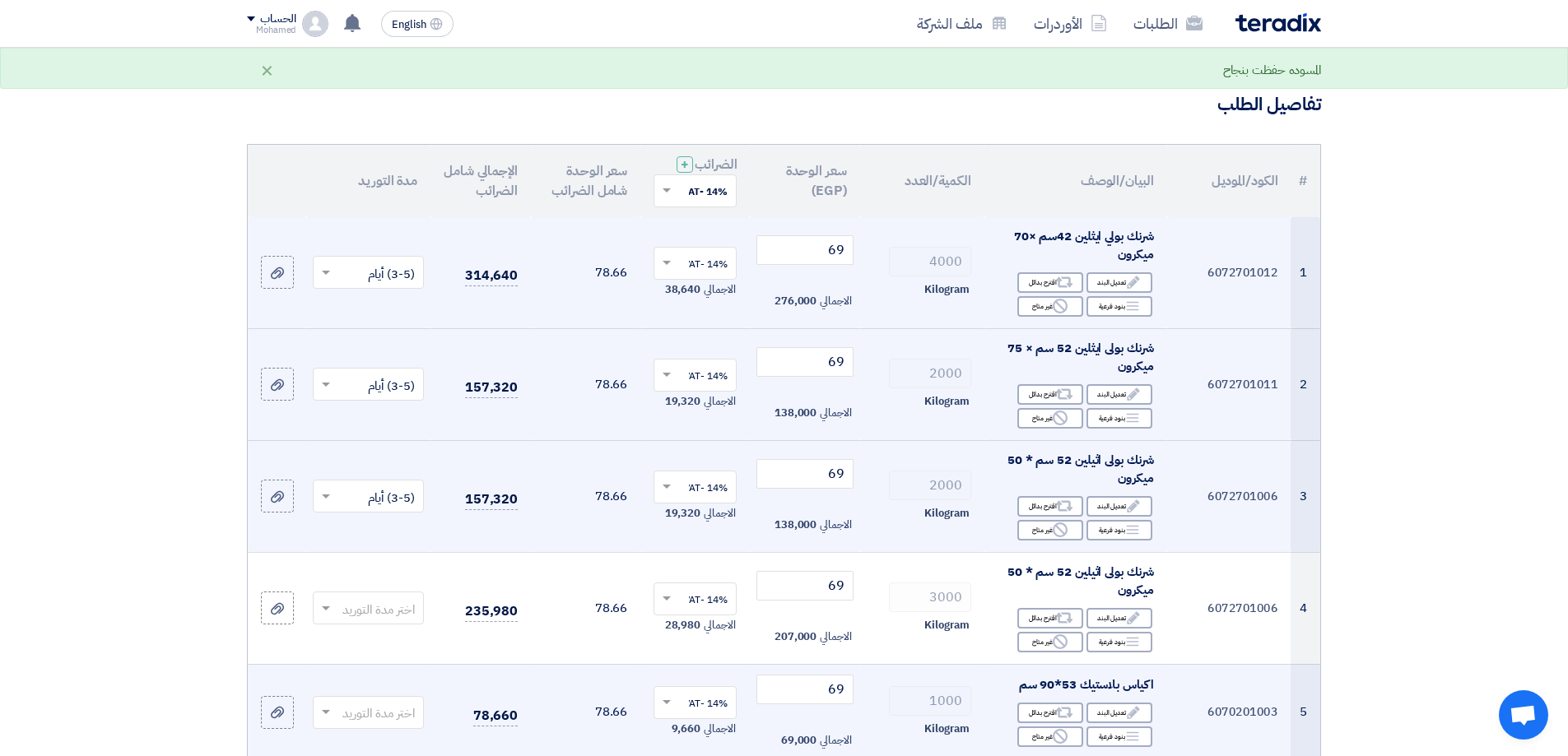 scroll, scrollTop: 247, scrollLeft: 0, axis: vertical 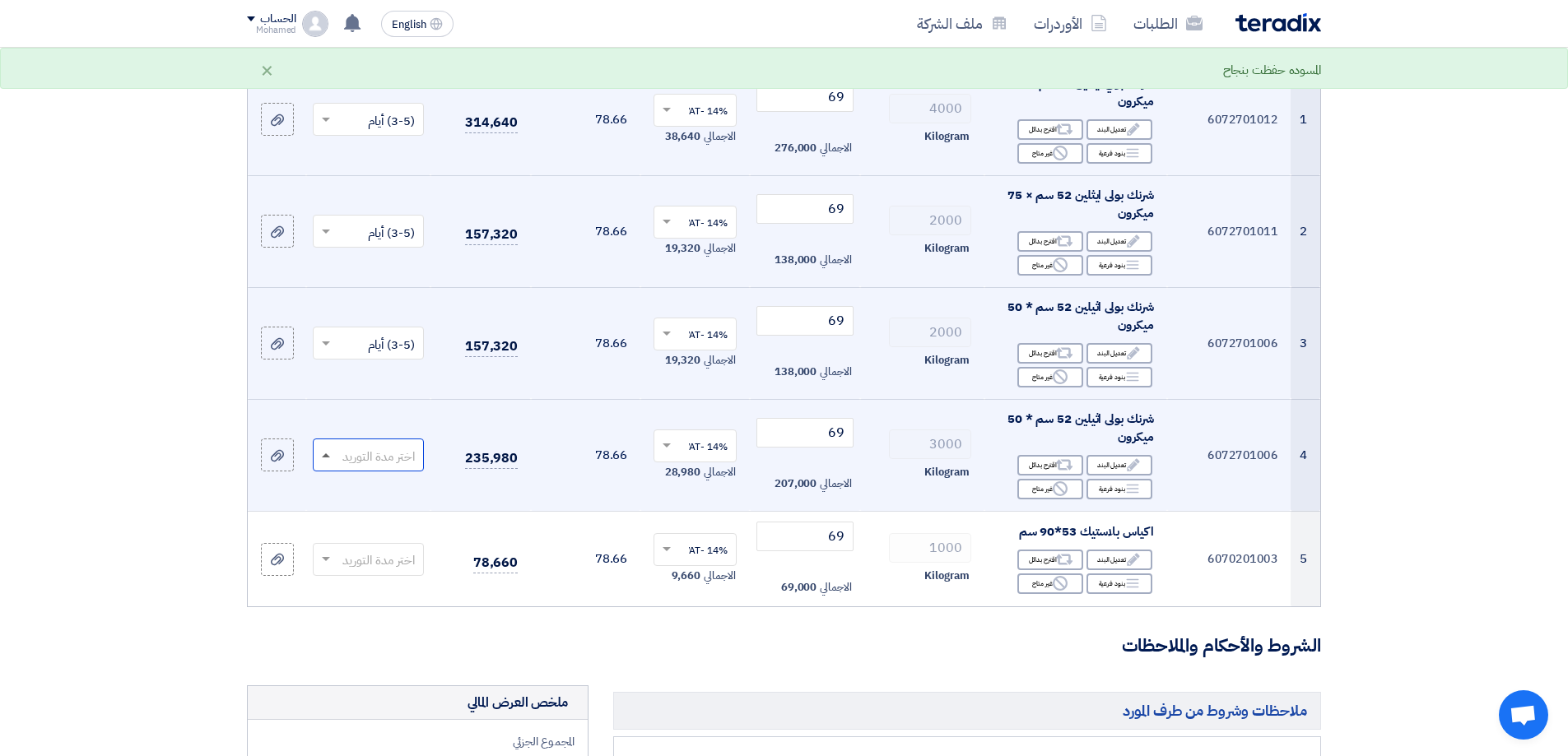 click 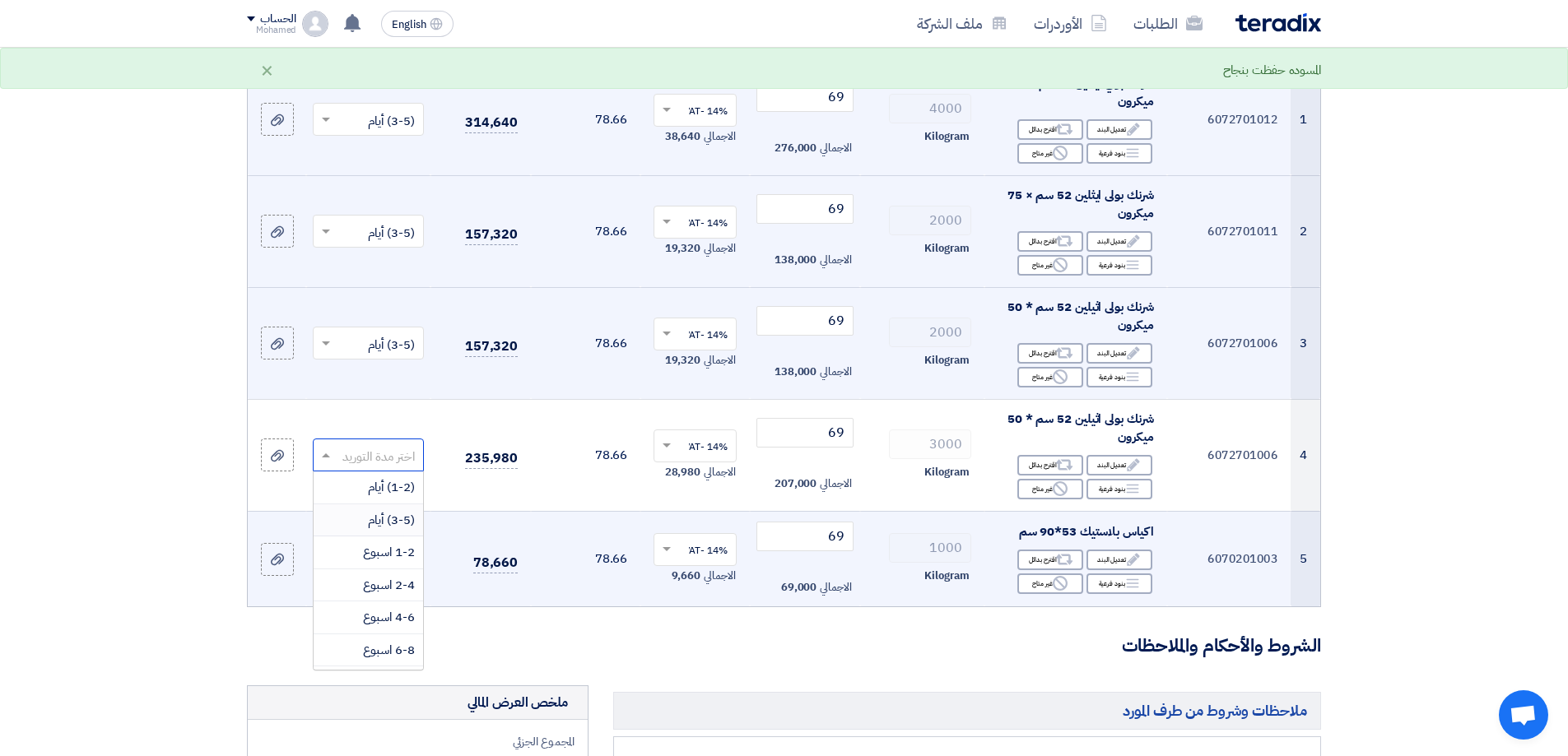 drag, startPoint x: 379, startPoint y: 522, endPoint x: 370, endPoint y: 556, distance: 35.17101 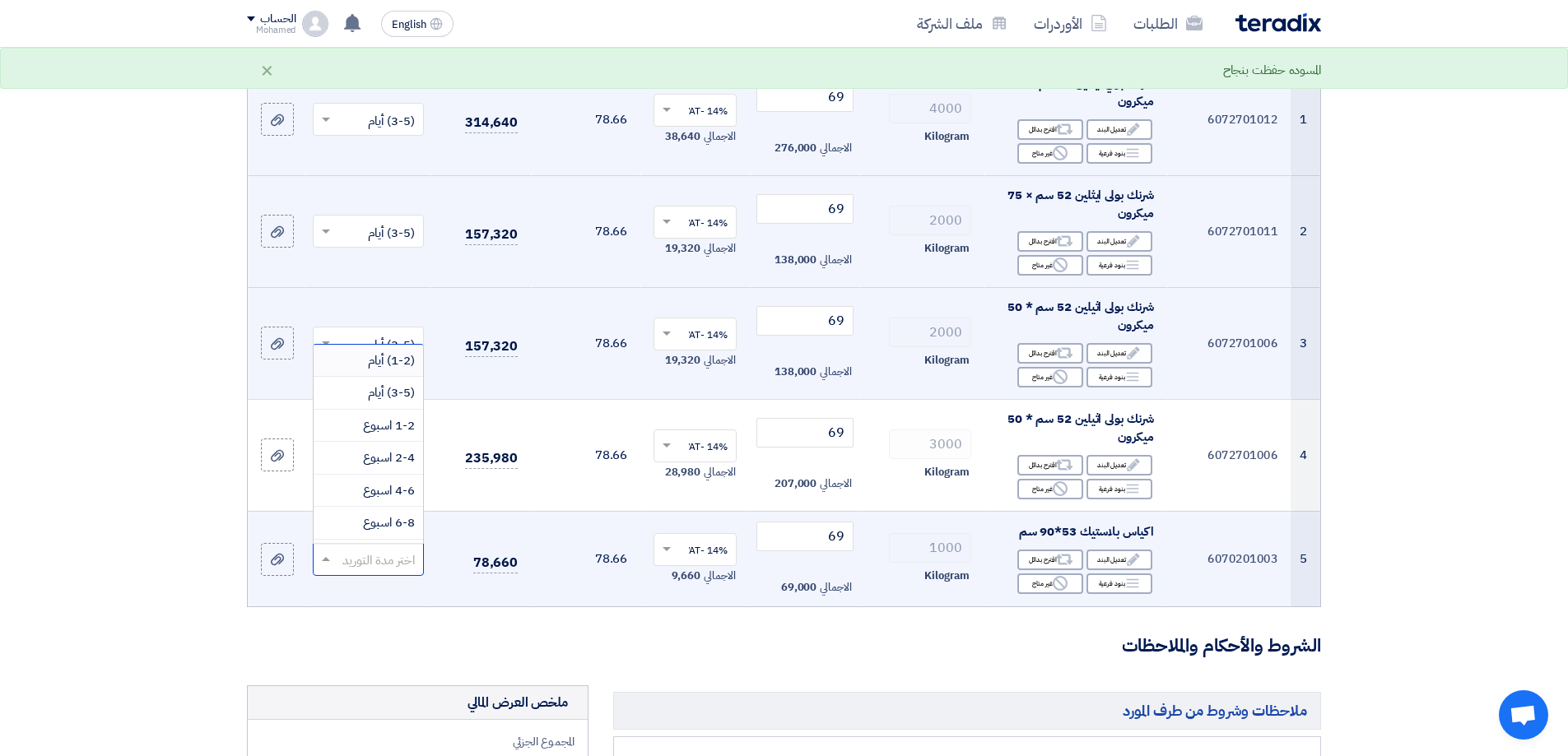 click 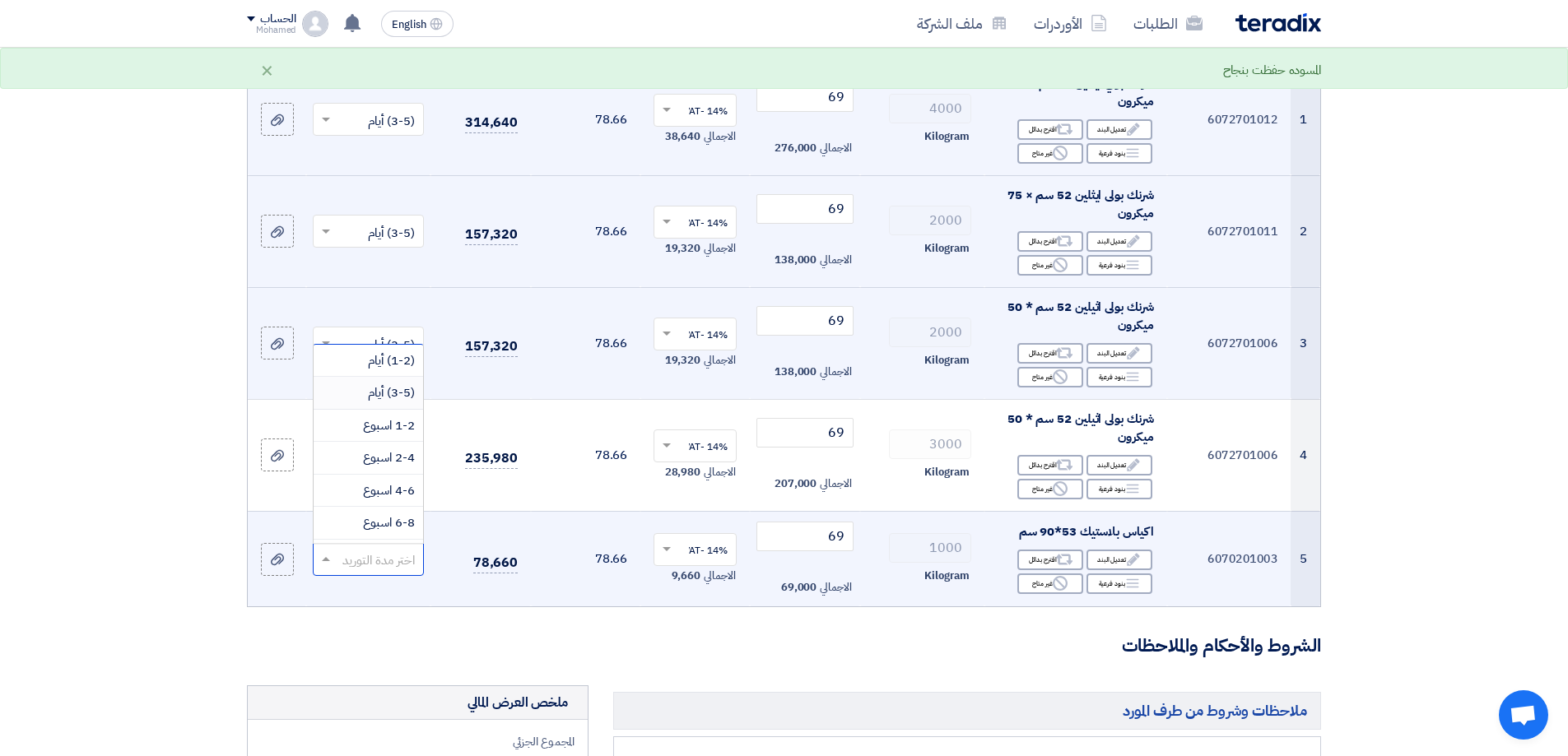 click on "(3-5) أيام" at bounding box center [391, 392] 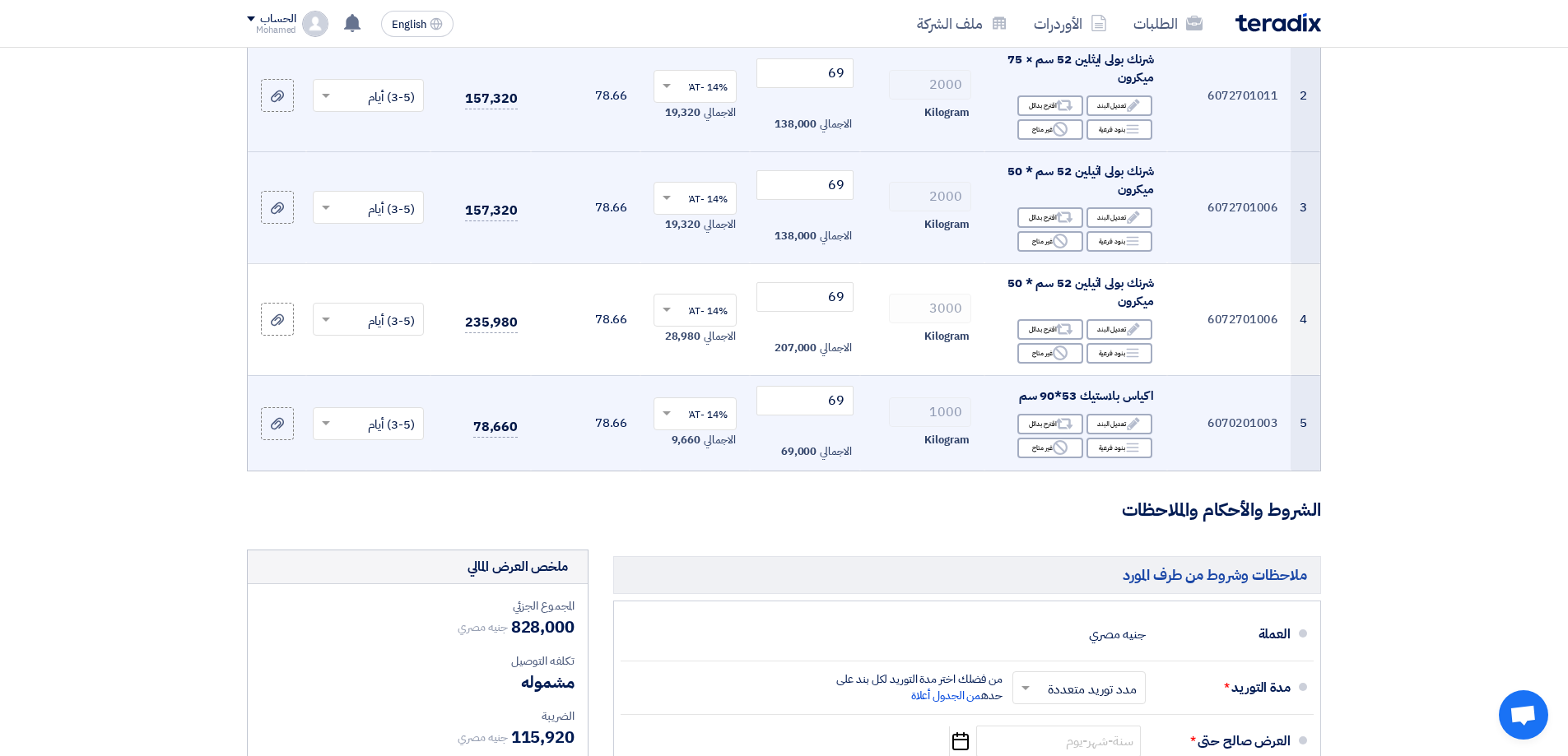 scroll, scrollTop: 658, scrollLeft: 0, axis: vertical 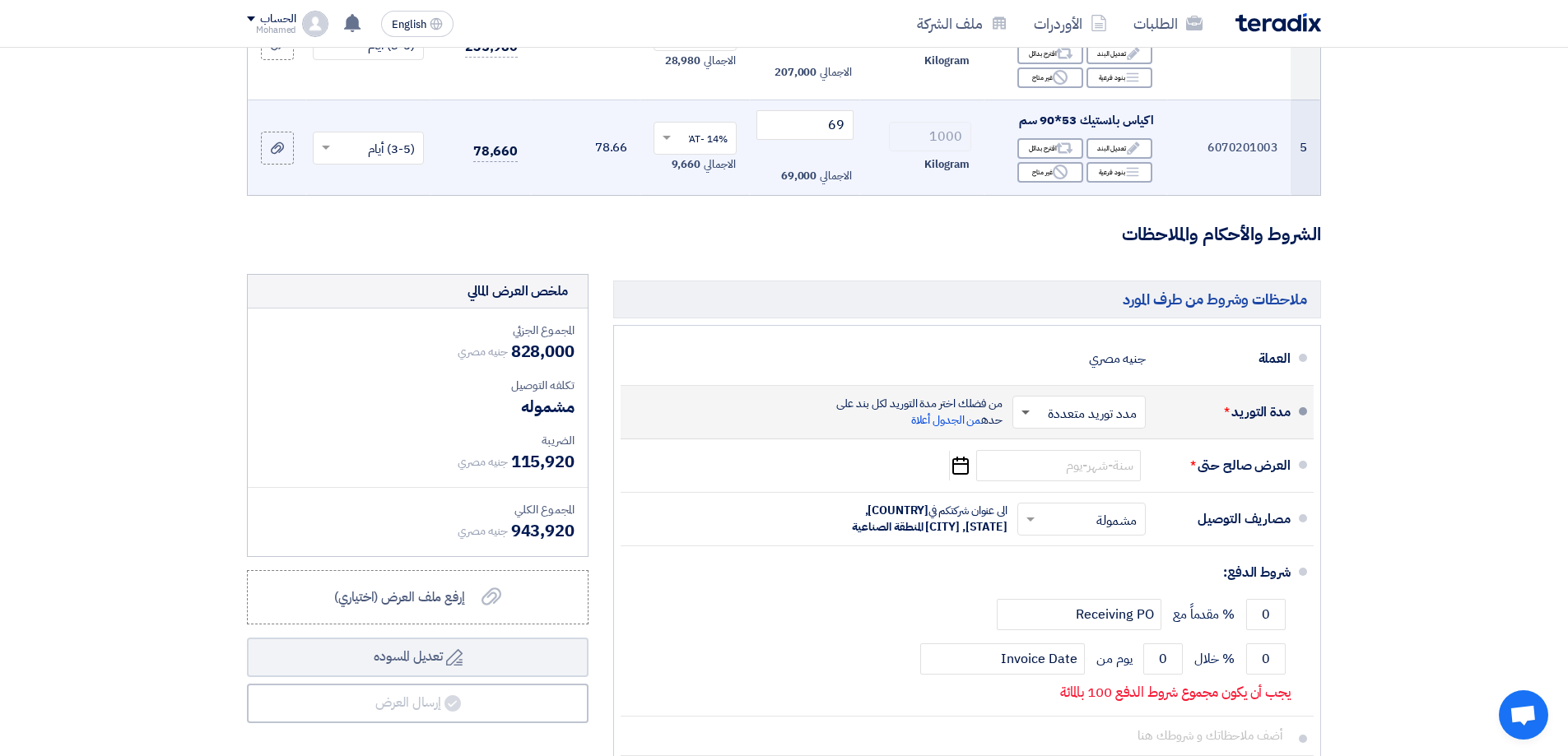 click 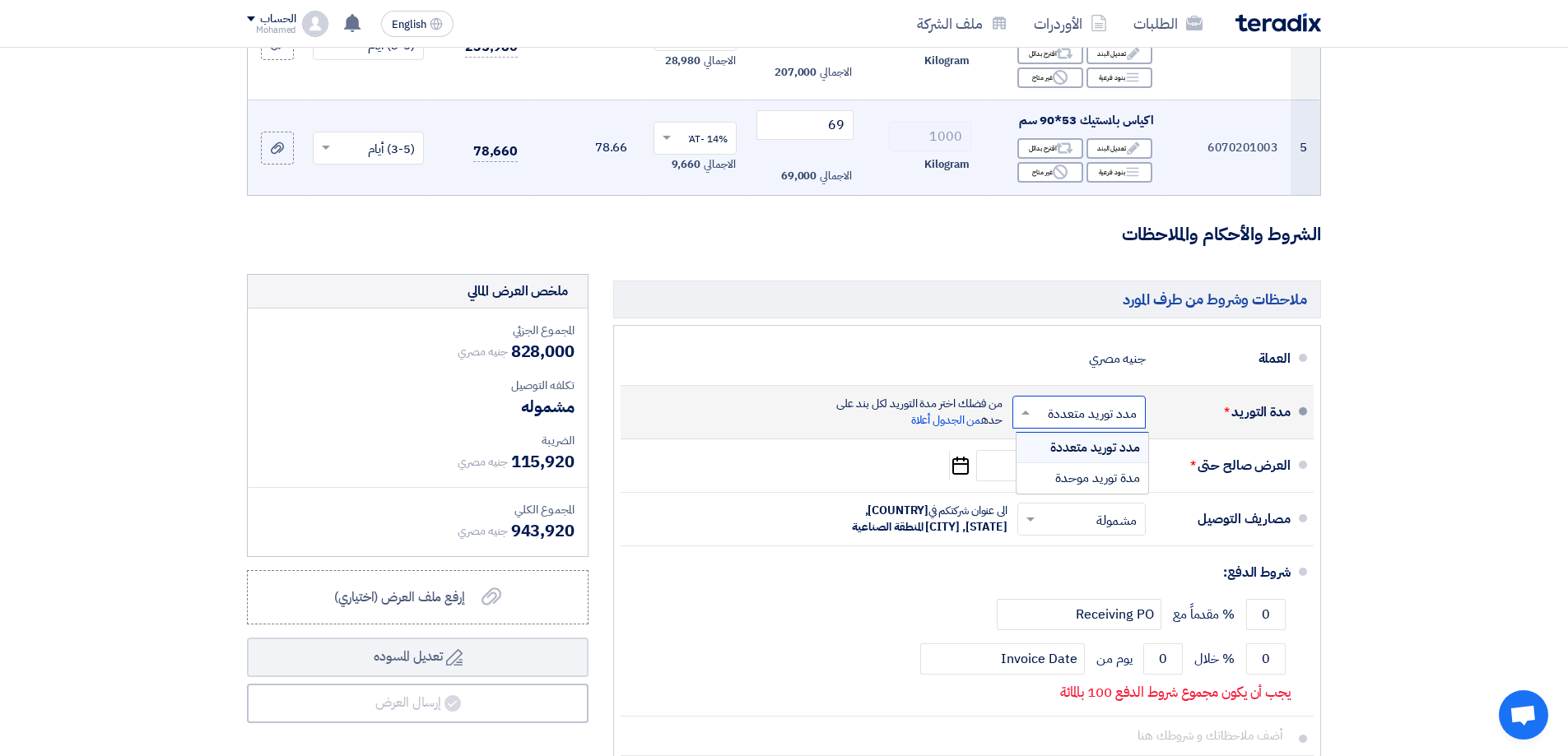 click on "مدد توريد متعددة" at bounding box center (1082, 448) 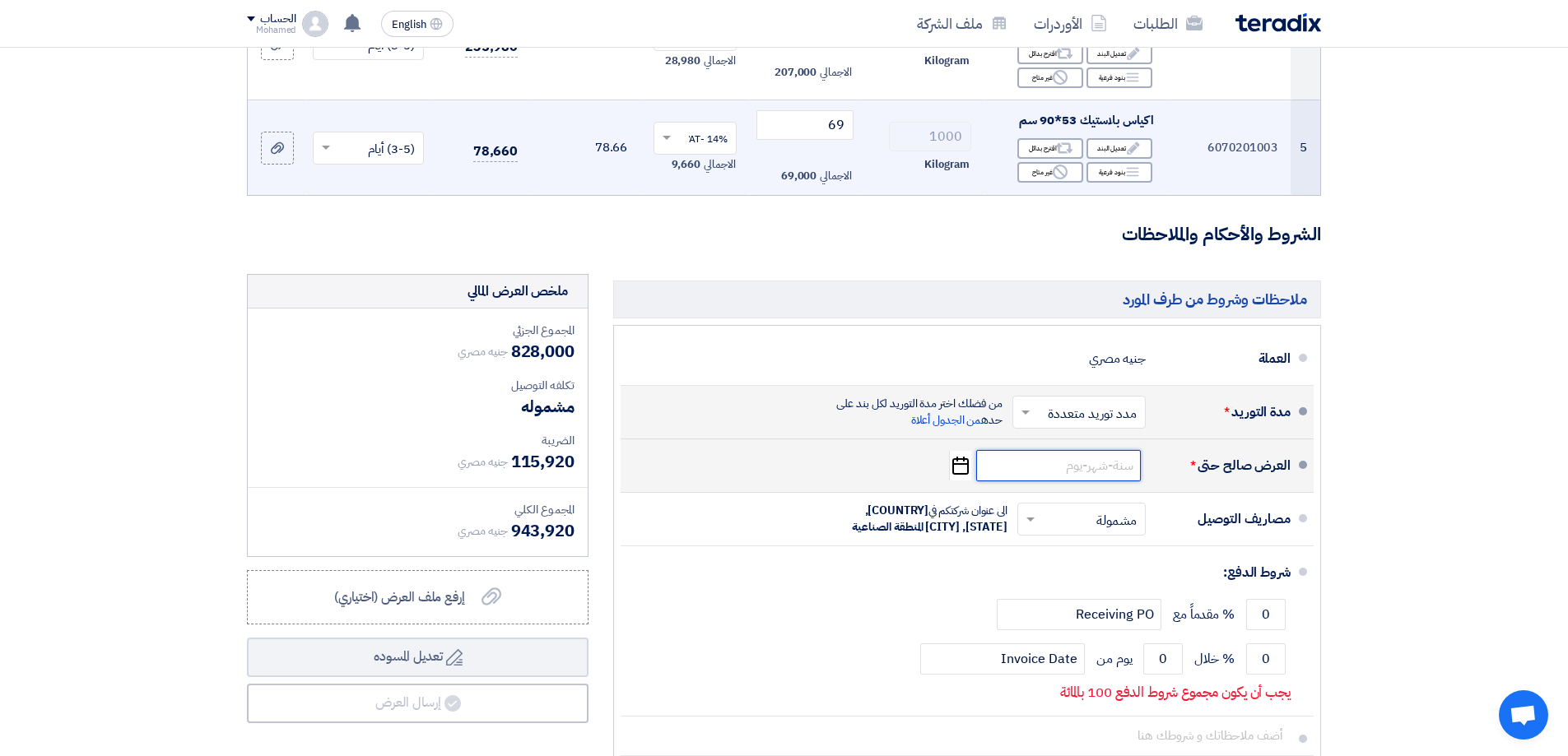 click 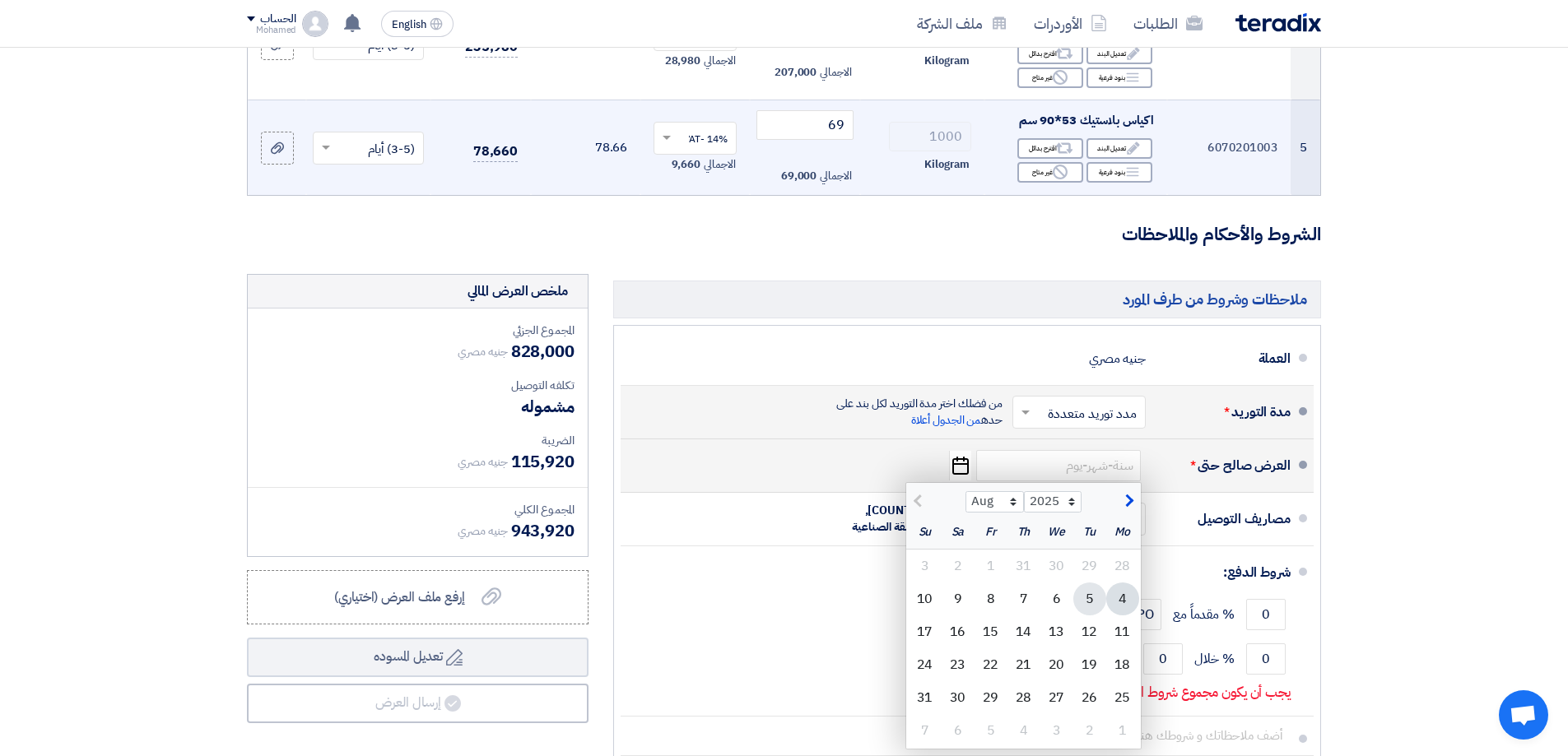 click on "5" 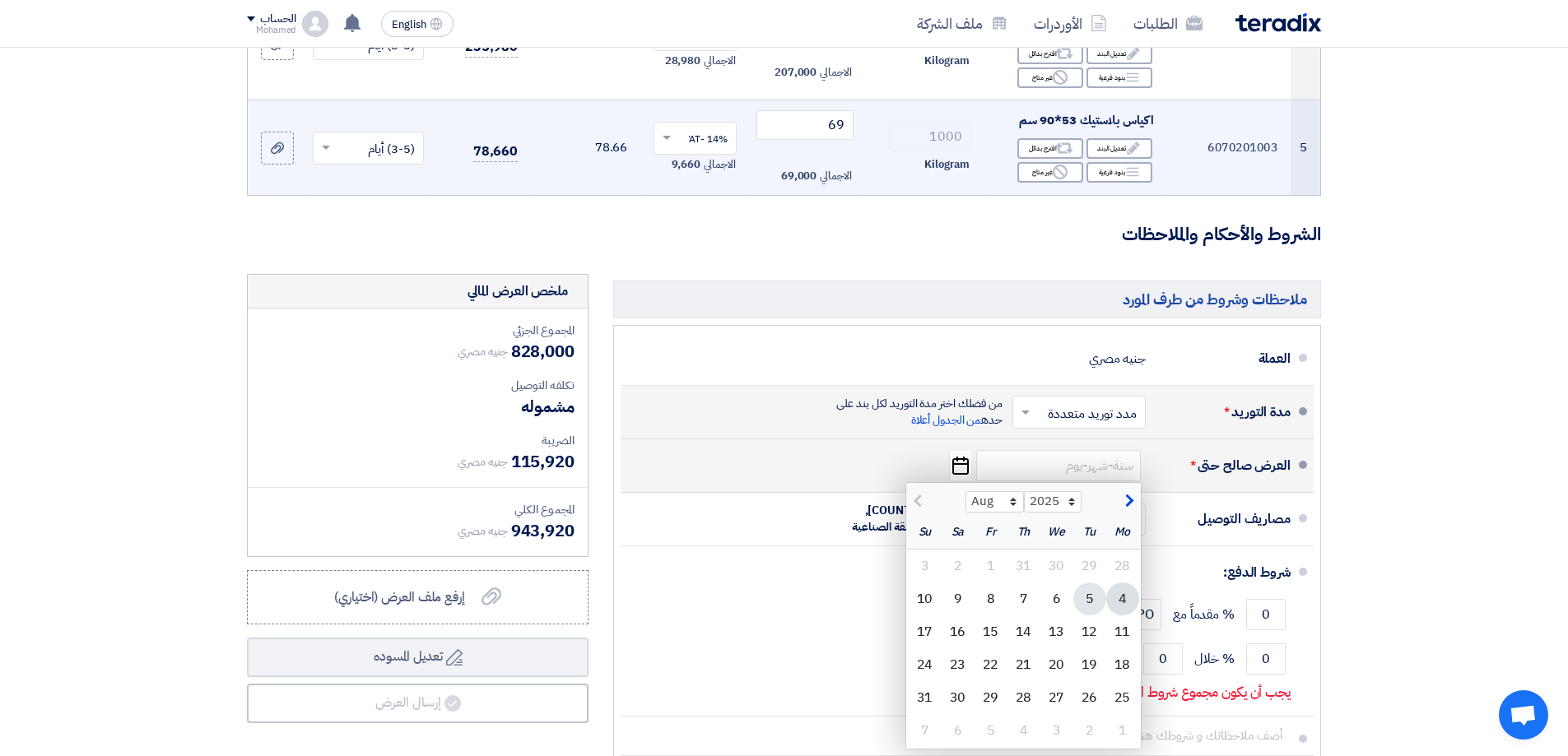 type on "8/5/2025" 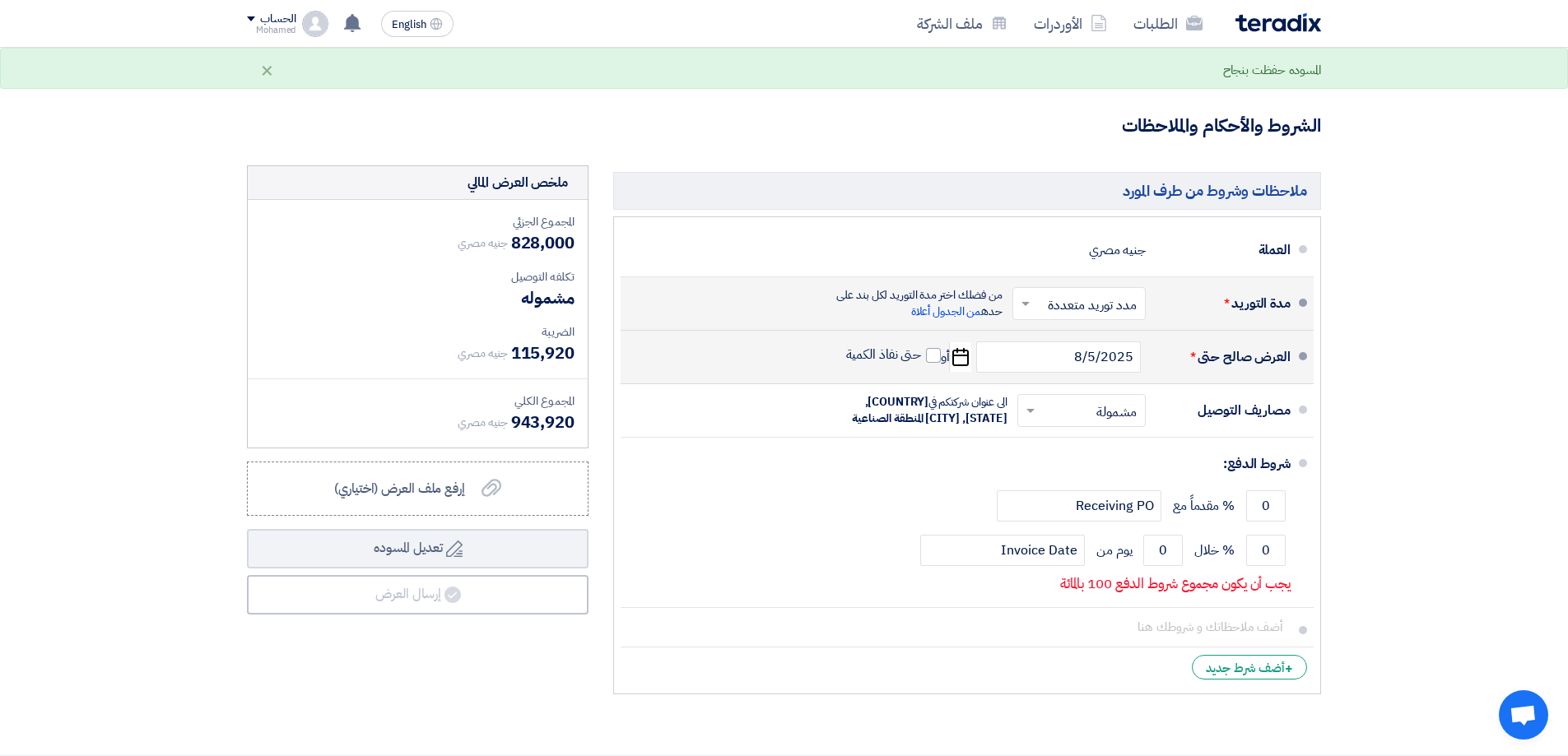 scroll, scrollTop: 905, scrollLeft: 0, axis: vertical 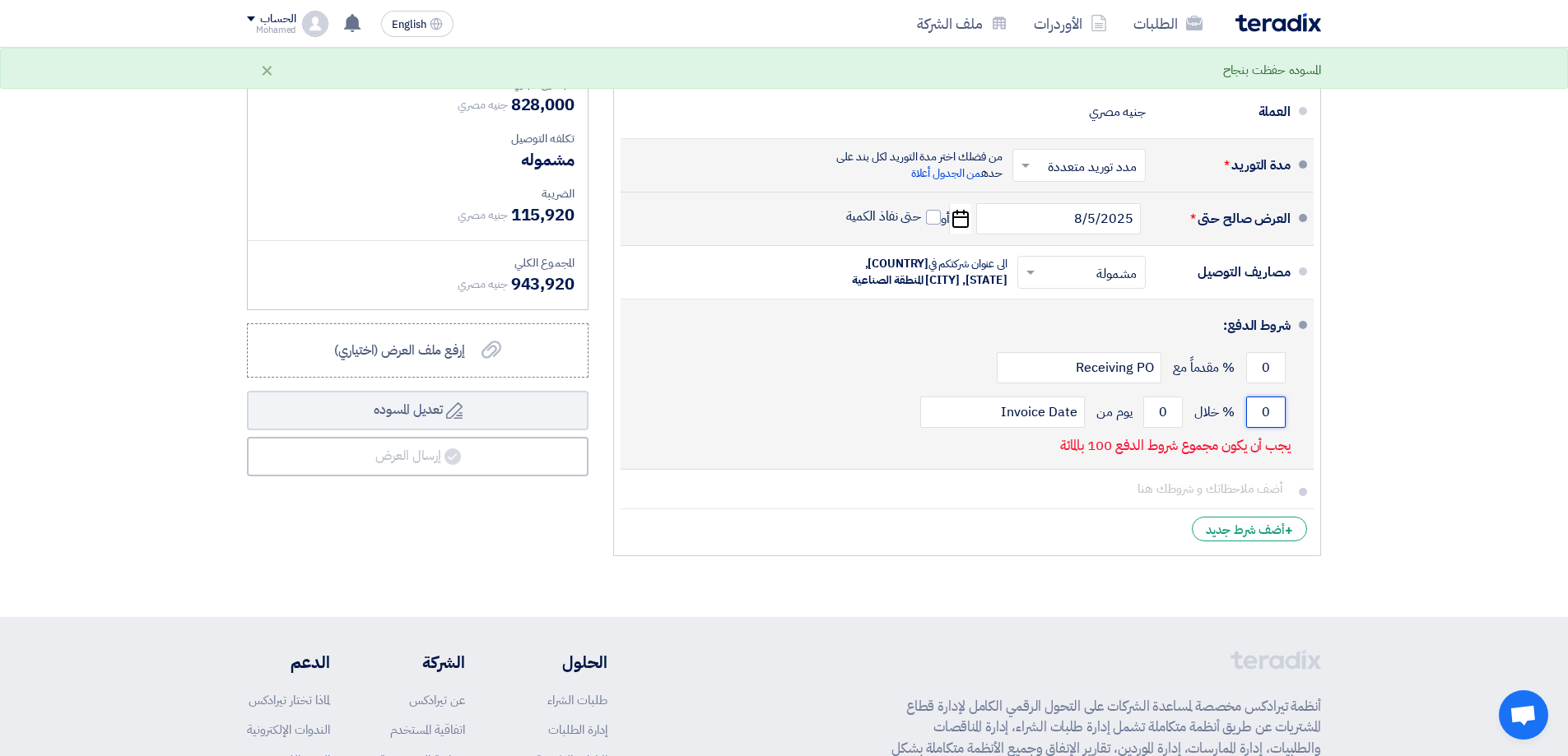 click on "0" 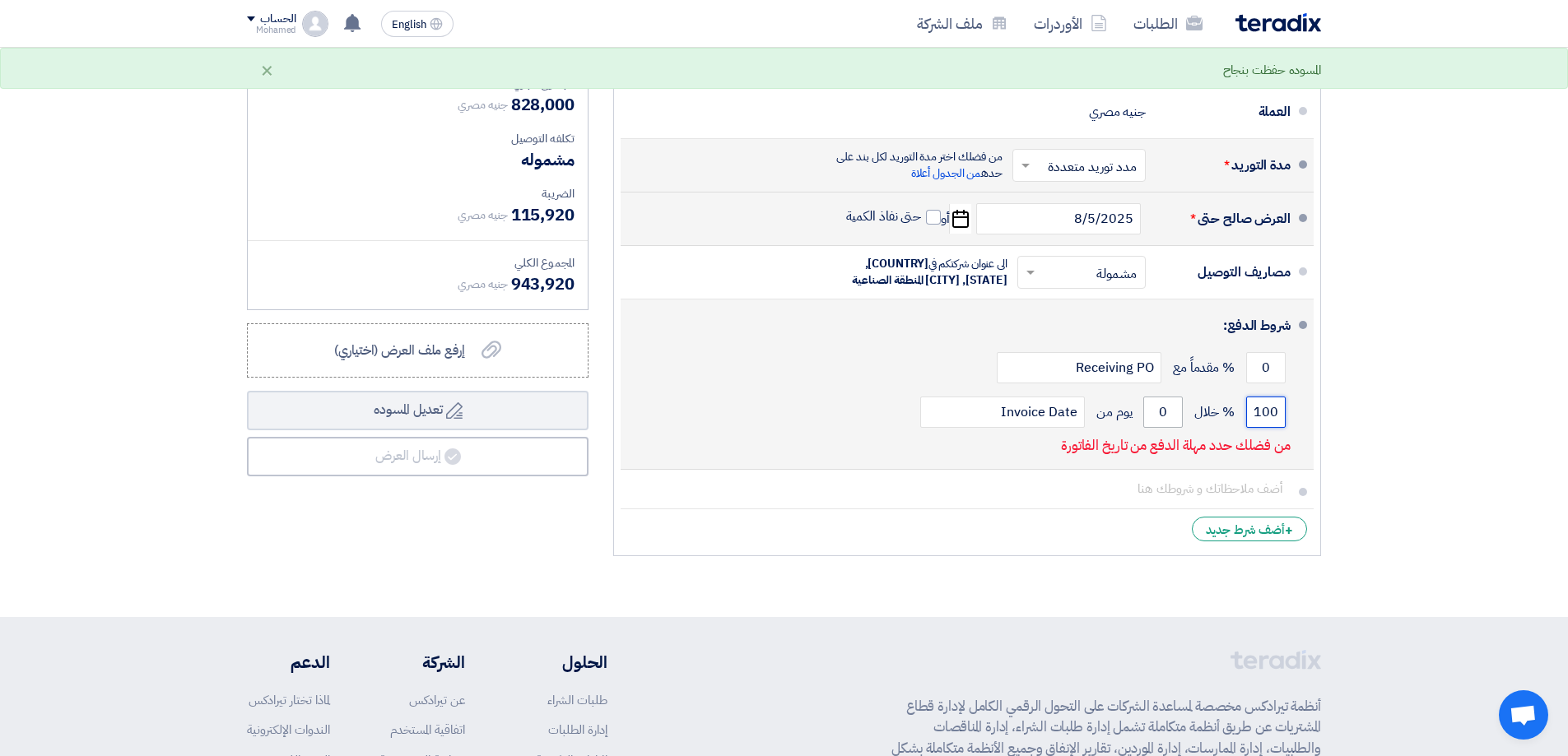 type on "100" 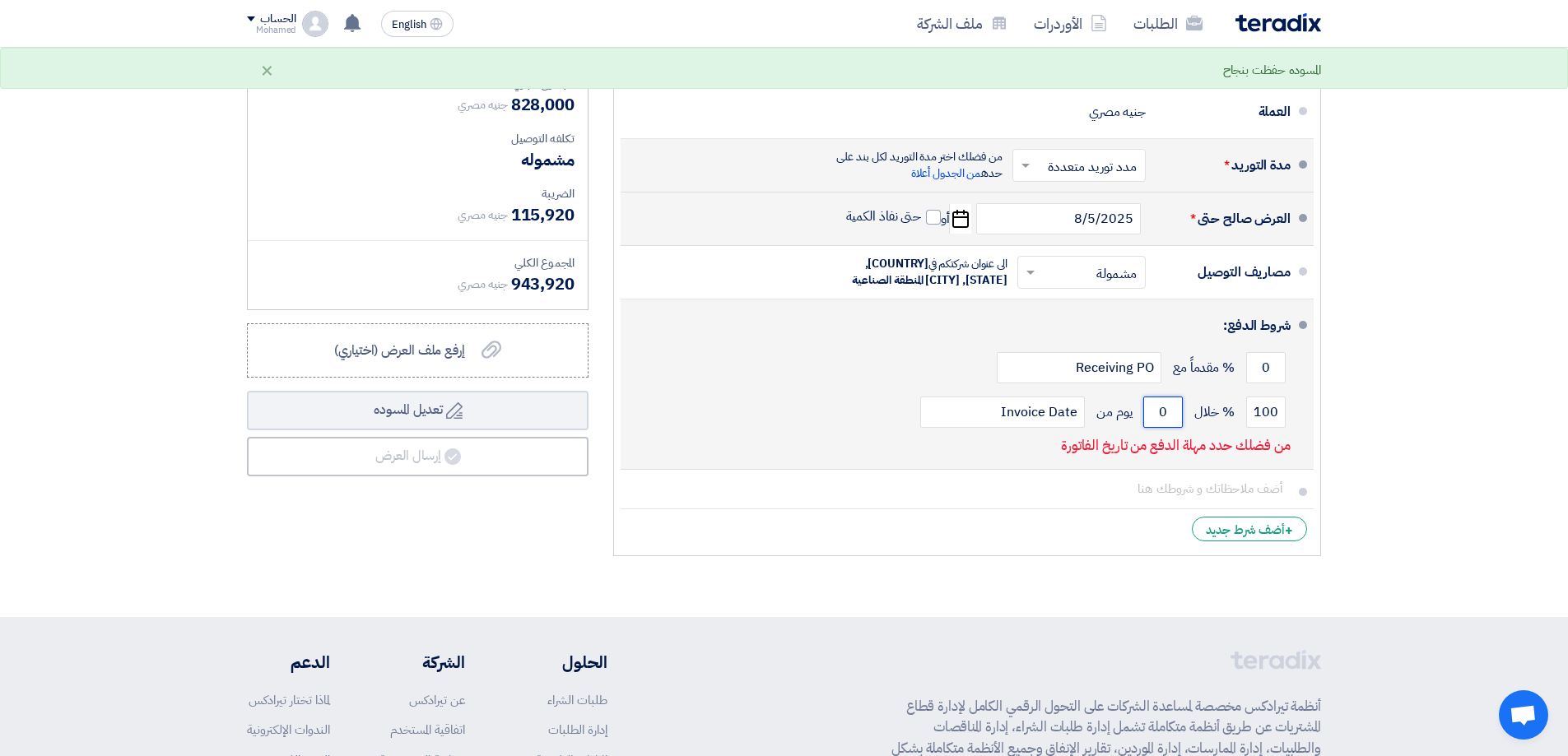 click on "0" 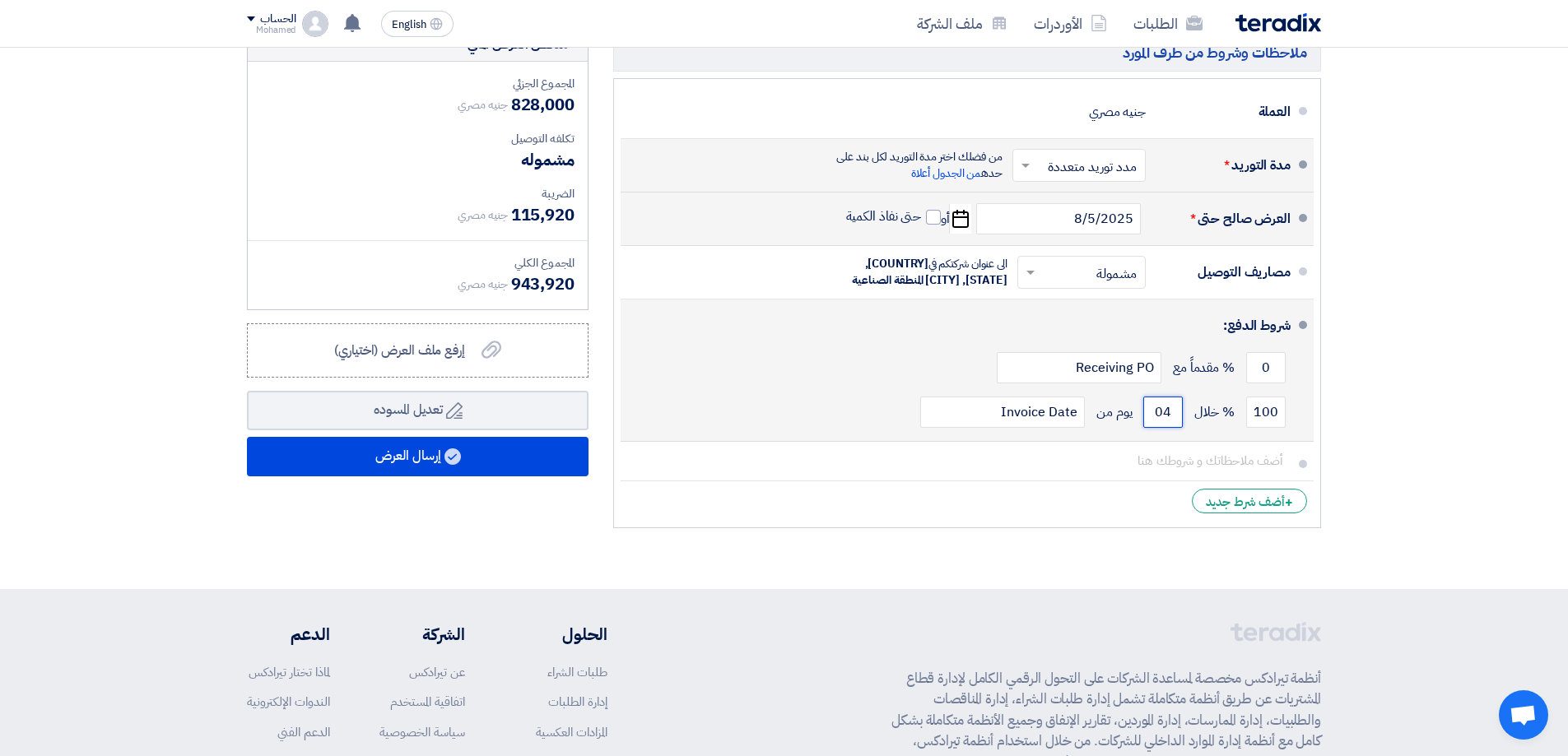 type on "0" 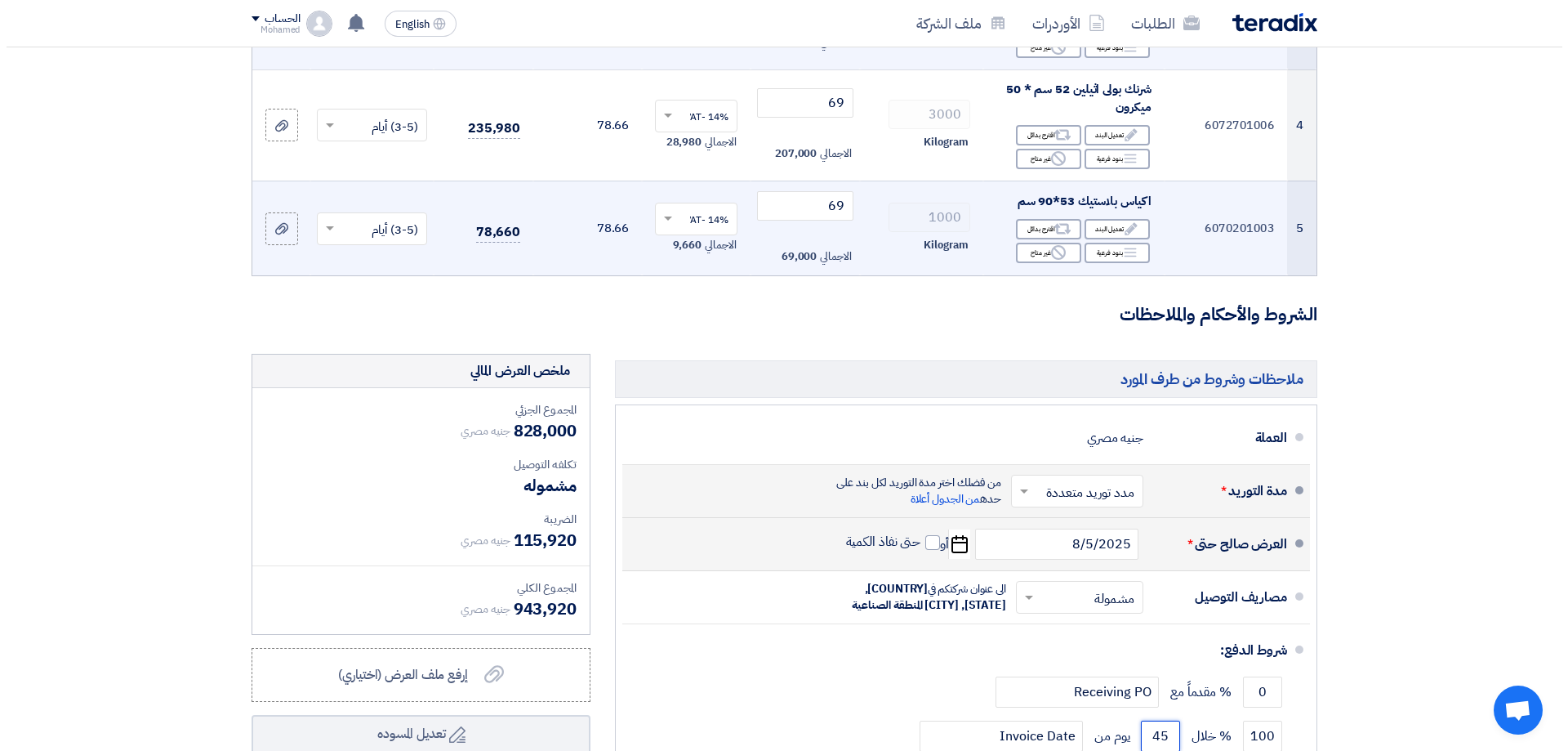 scroll, scrollTop: 1062, scrollLeft: 0, axis: vertical 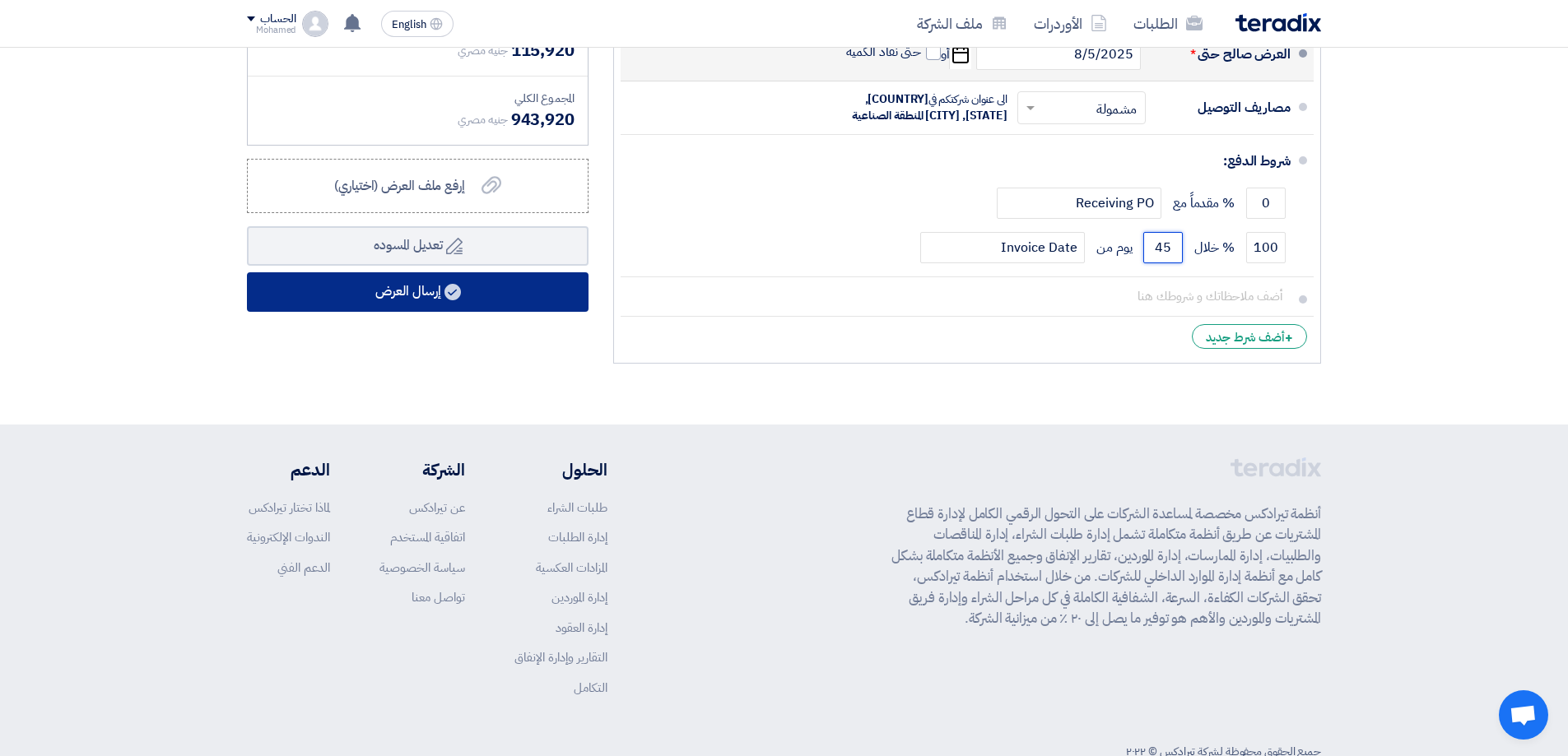 type on "45" 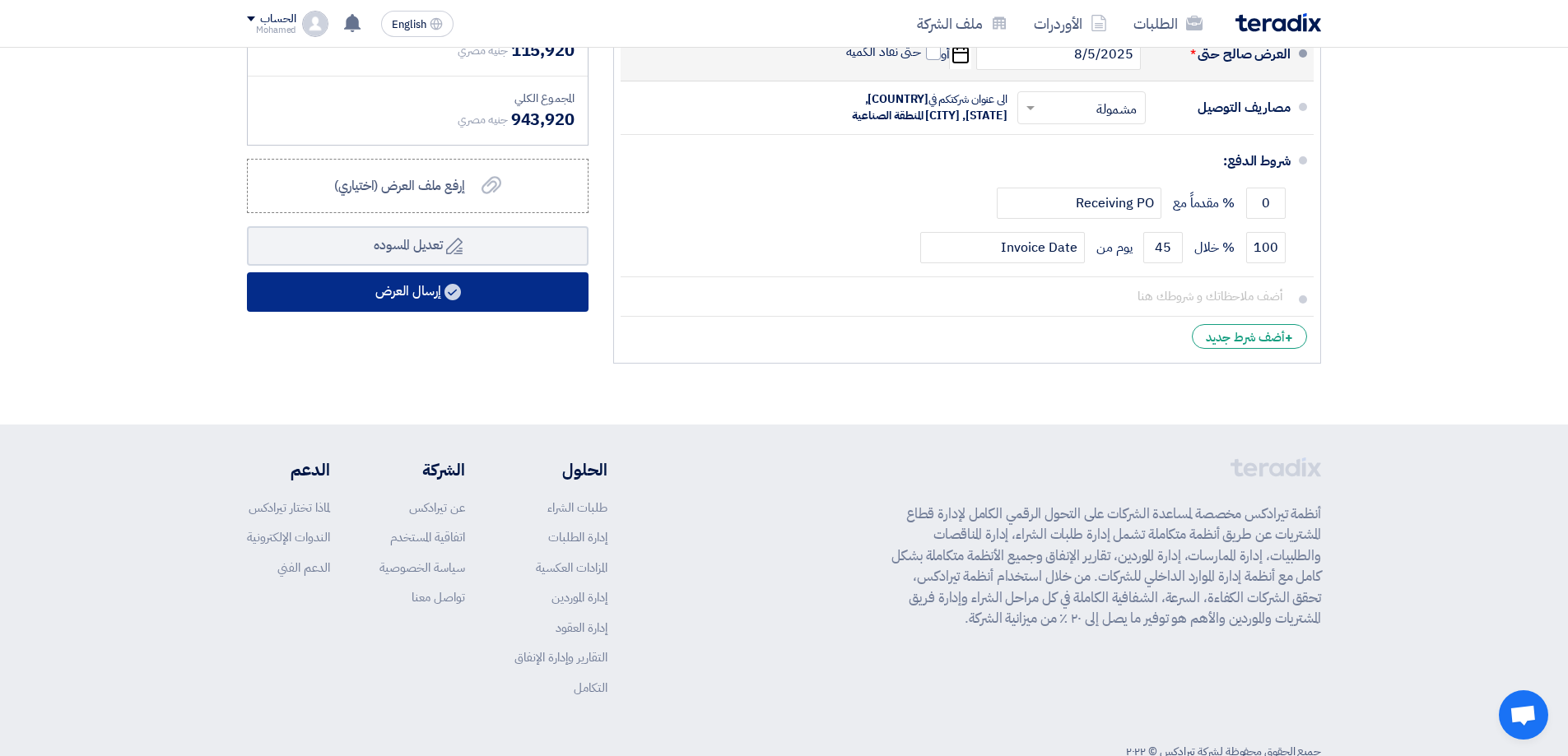 click on "إرسال العرض" 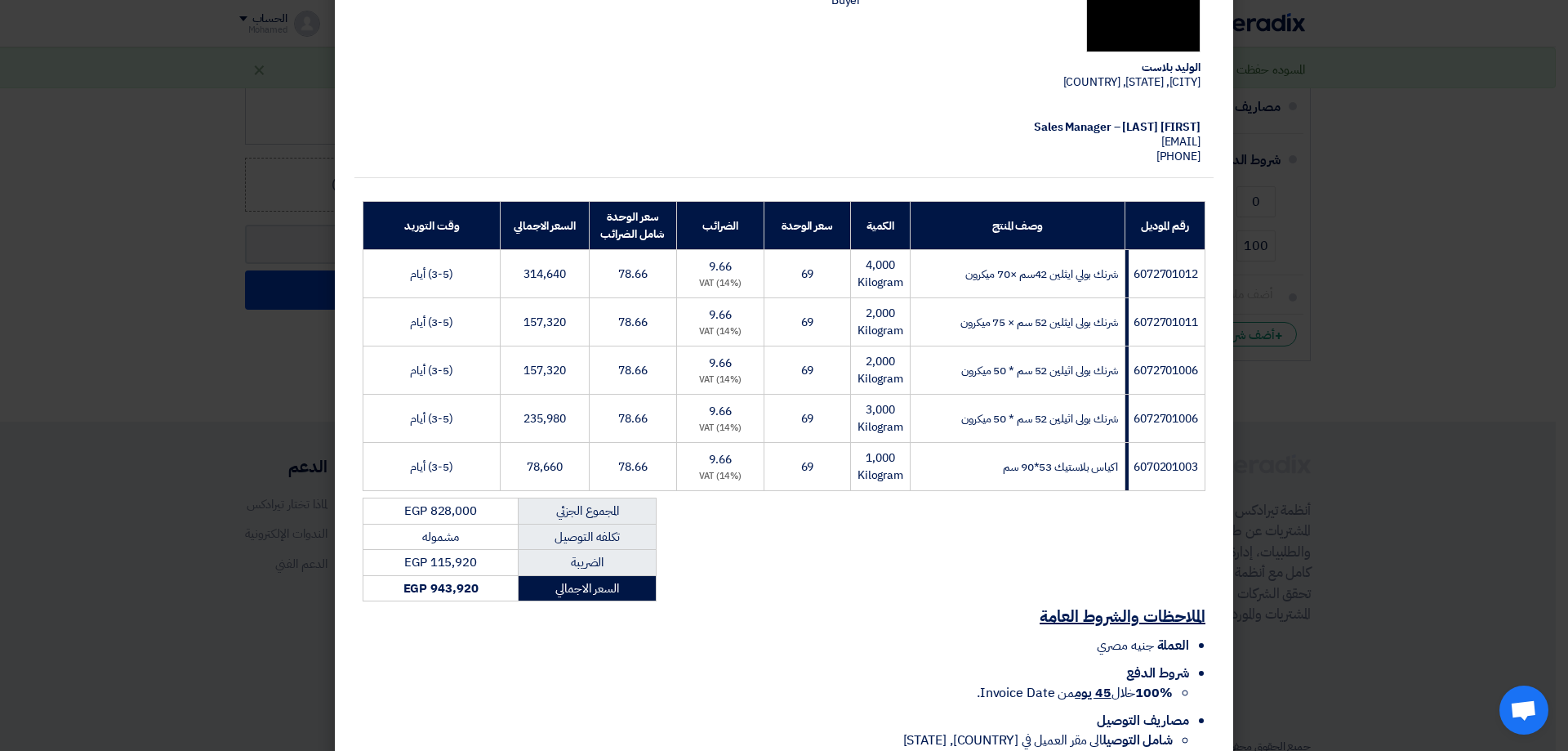 scroll, scrollTop: 320, scrollLeft: 0, axis: vertical 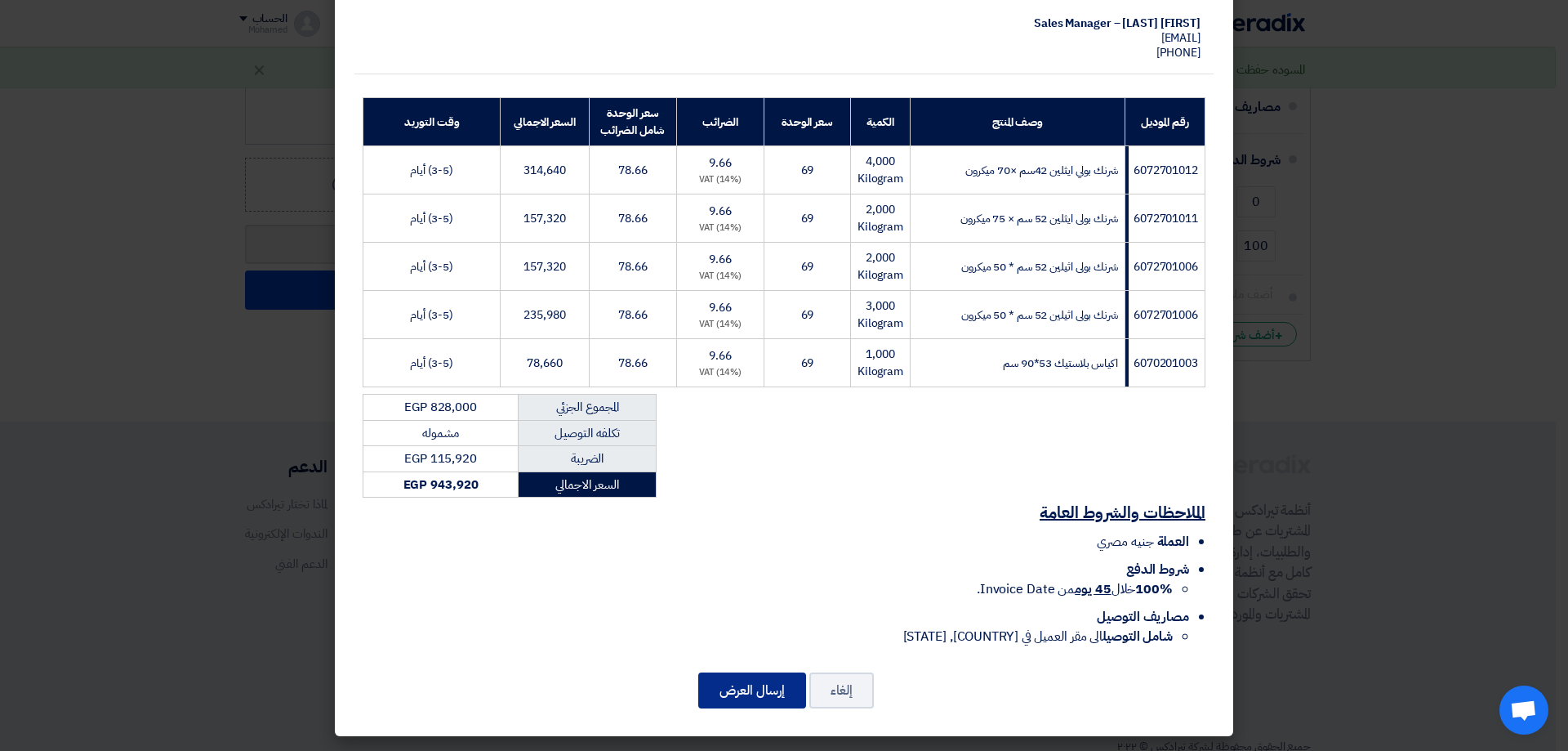 click on "إرسال العرض" 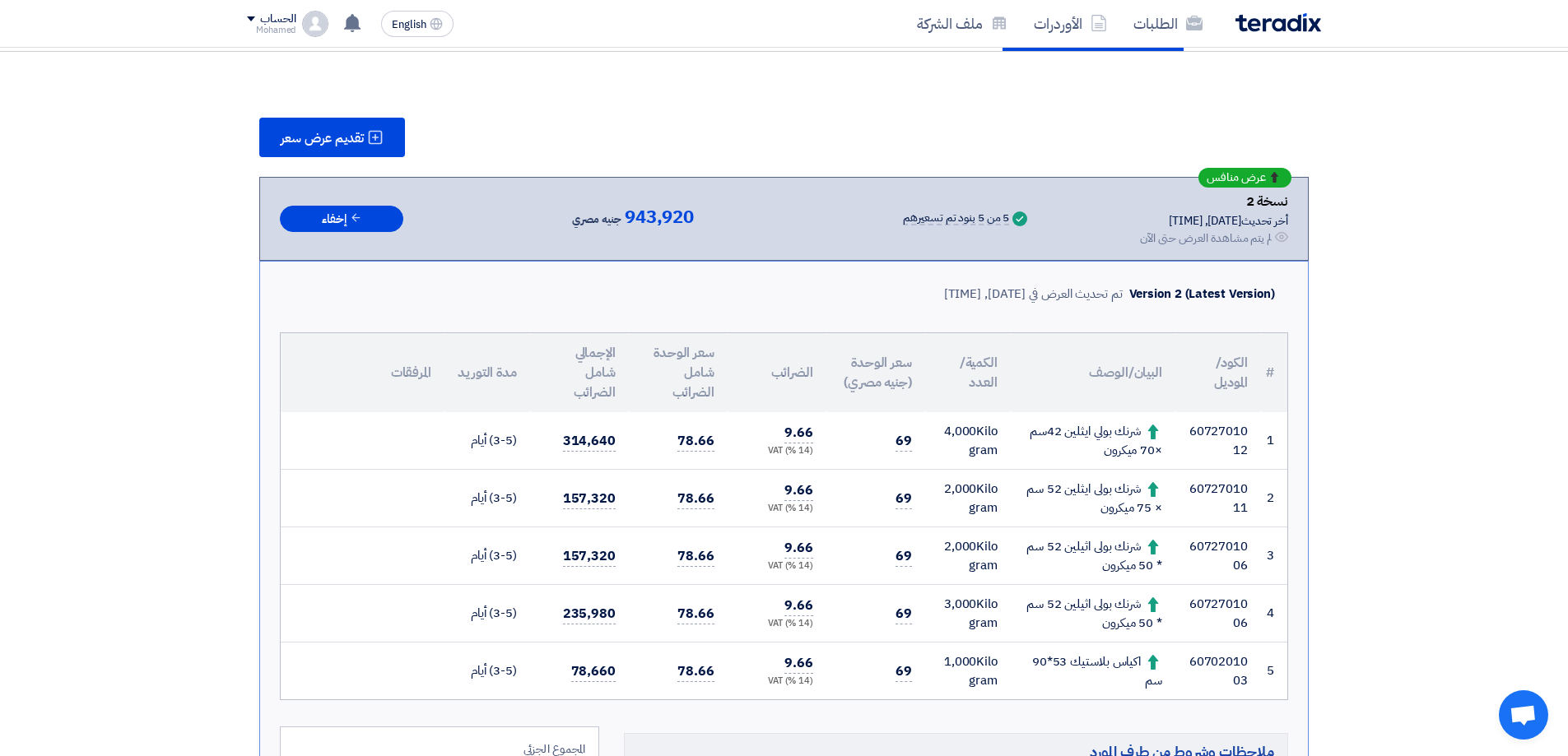 scroll, scrollTop: 82, scrollLeft: 0, axis: vertical 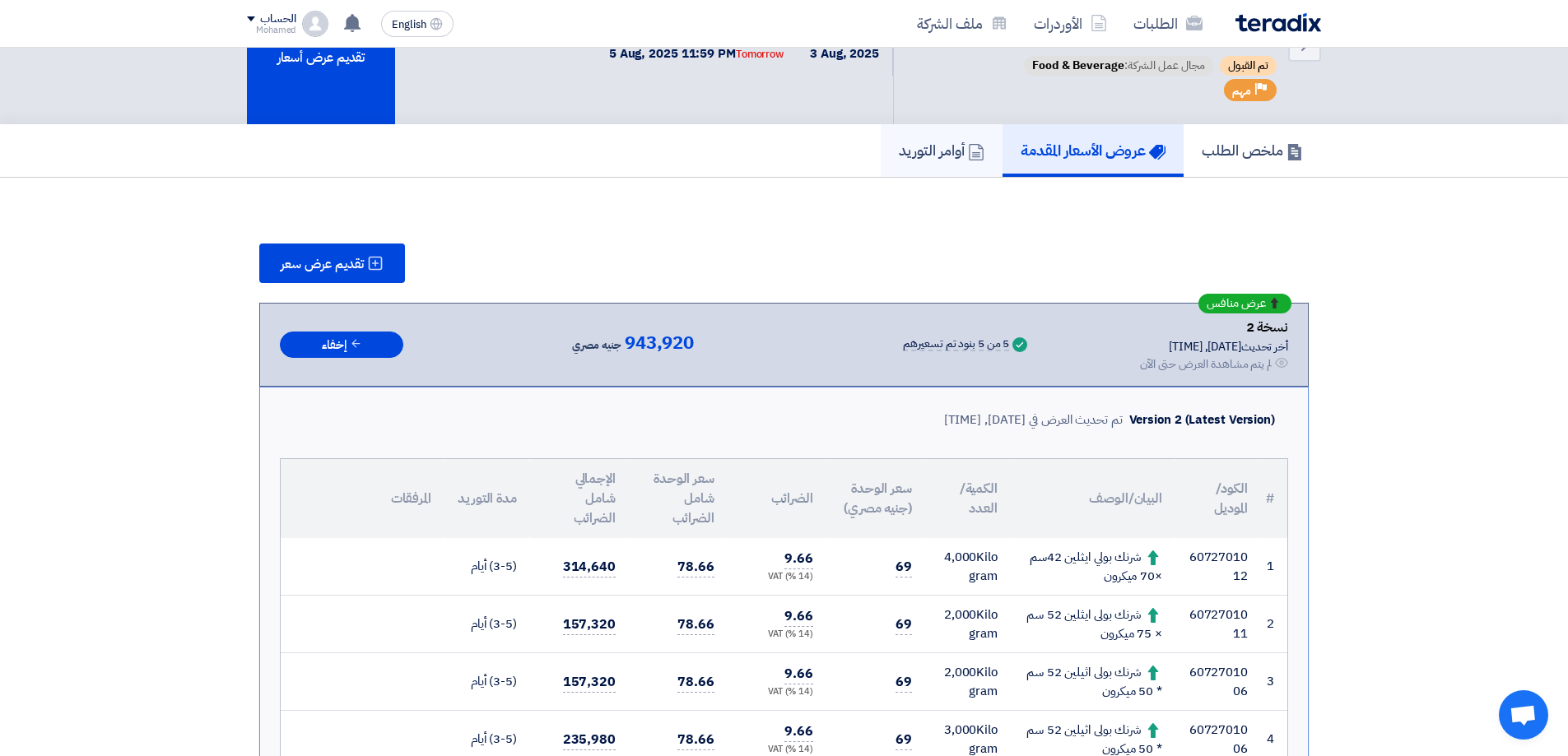 click on "أوامر التوريد" 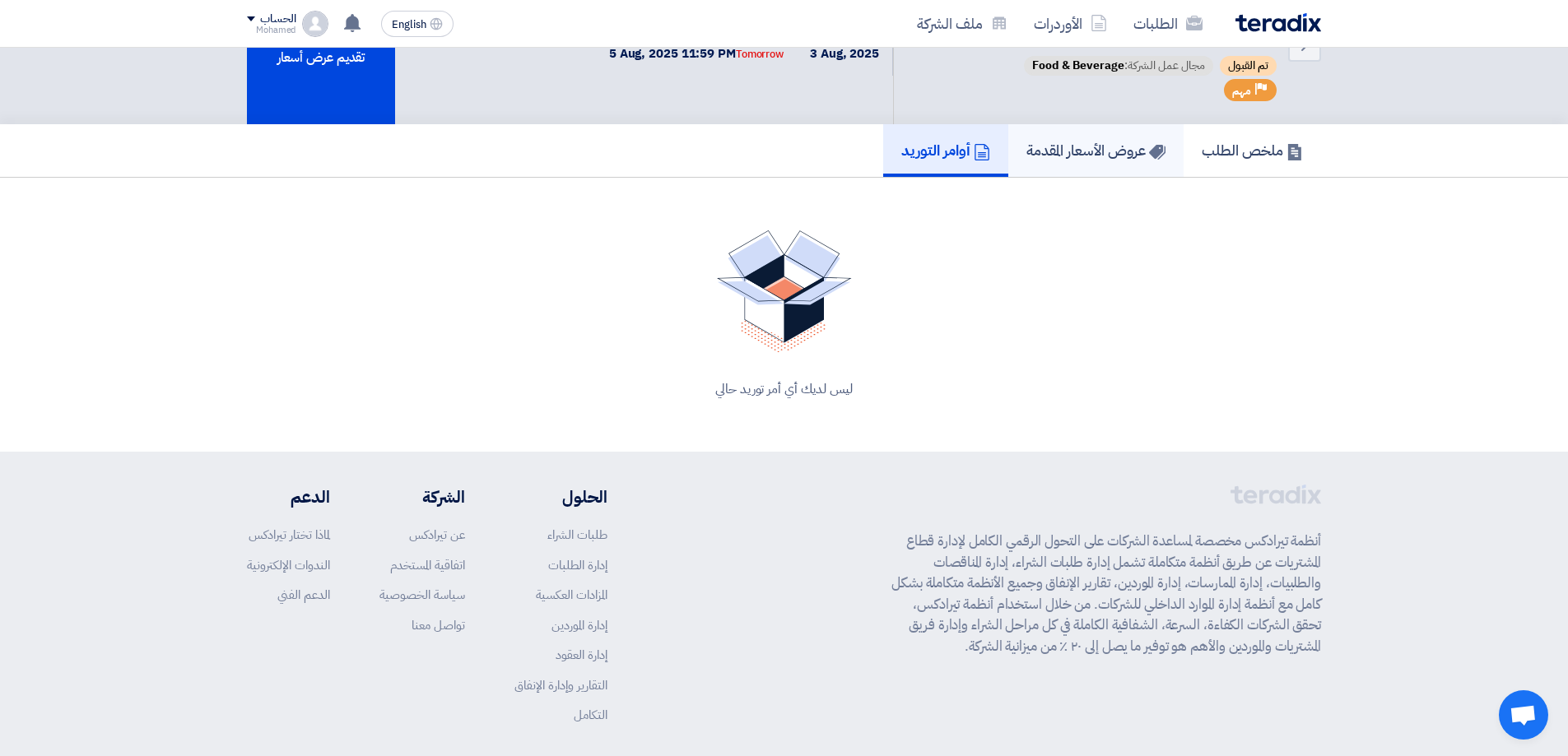 click on "عروض الأسعار المقدمة" 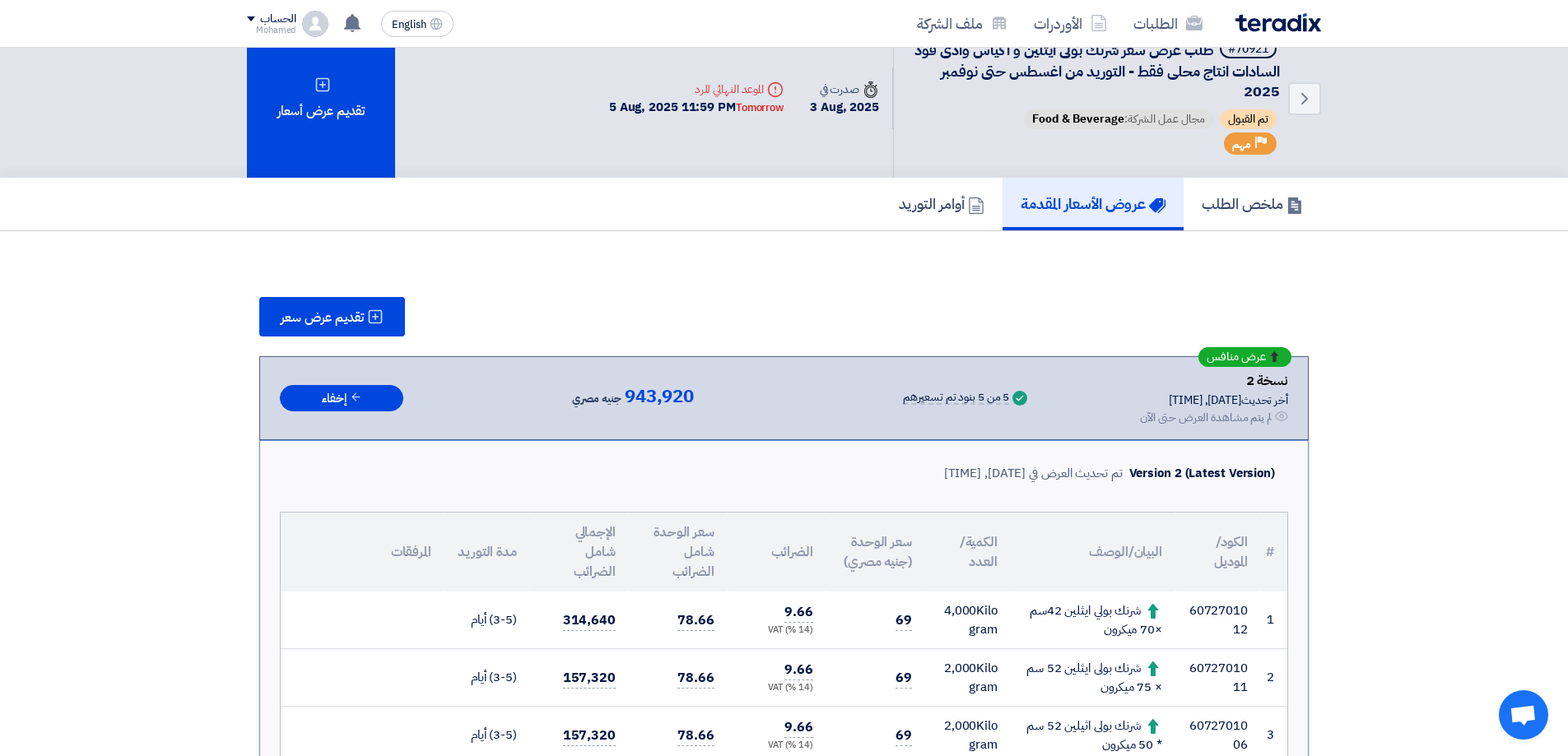 scroll, scrollTop: 0, scrollLeft: 0, axis: both 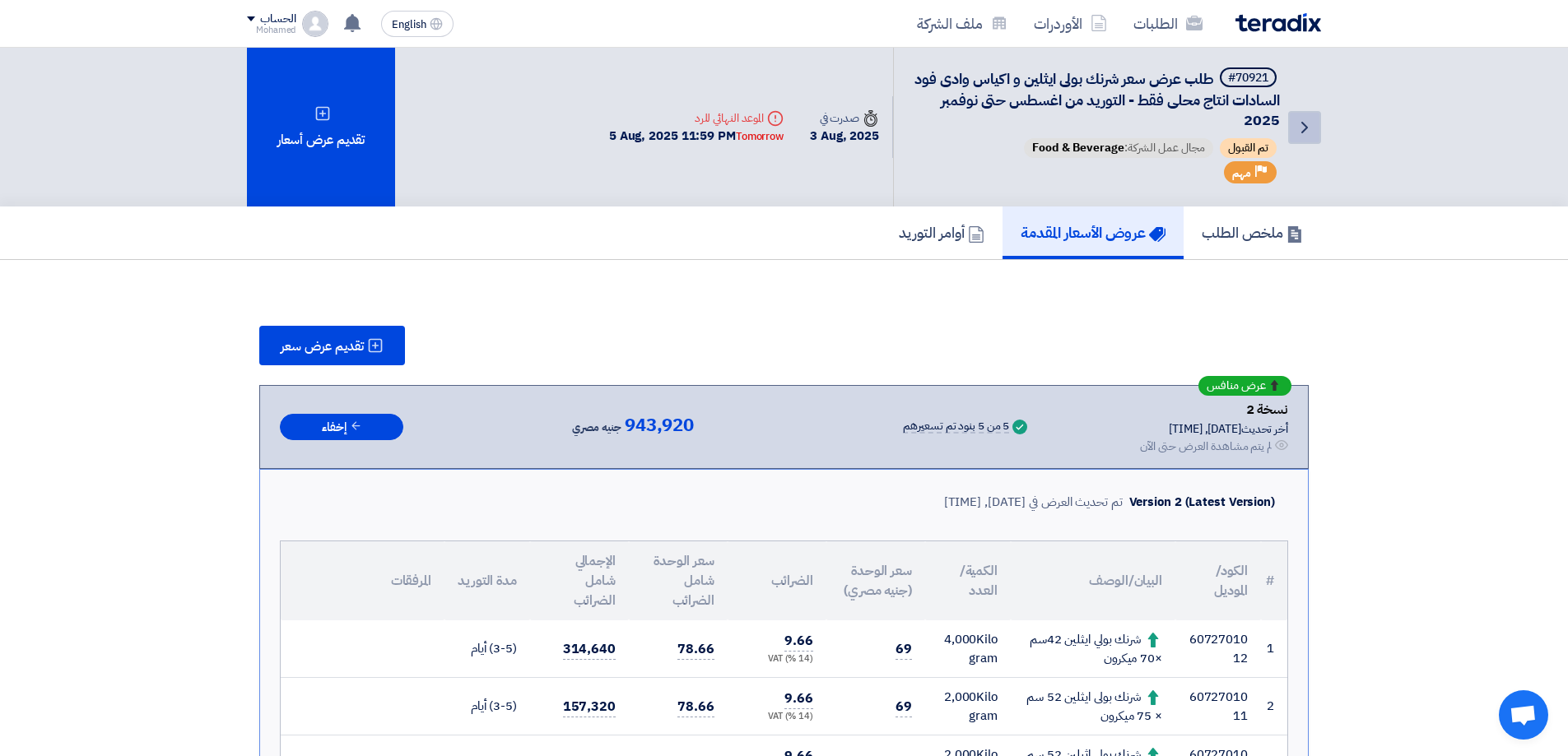 click 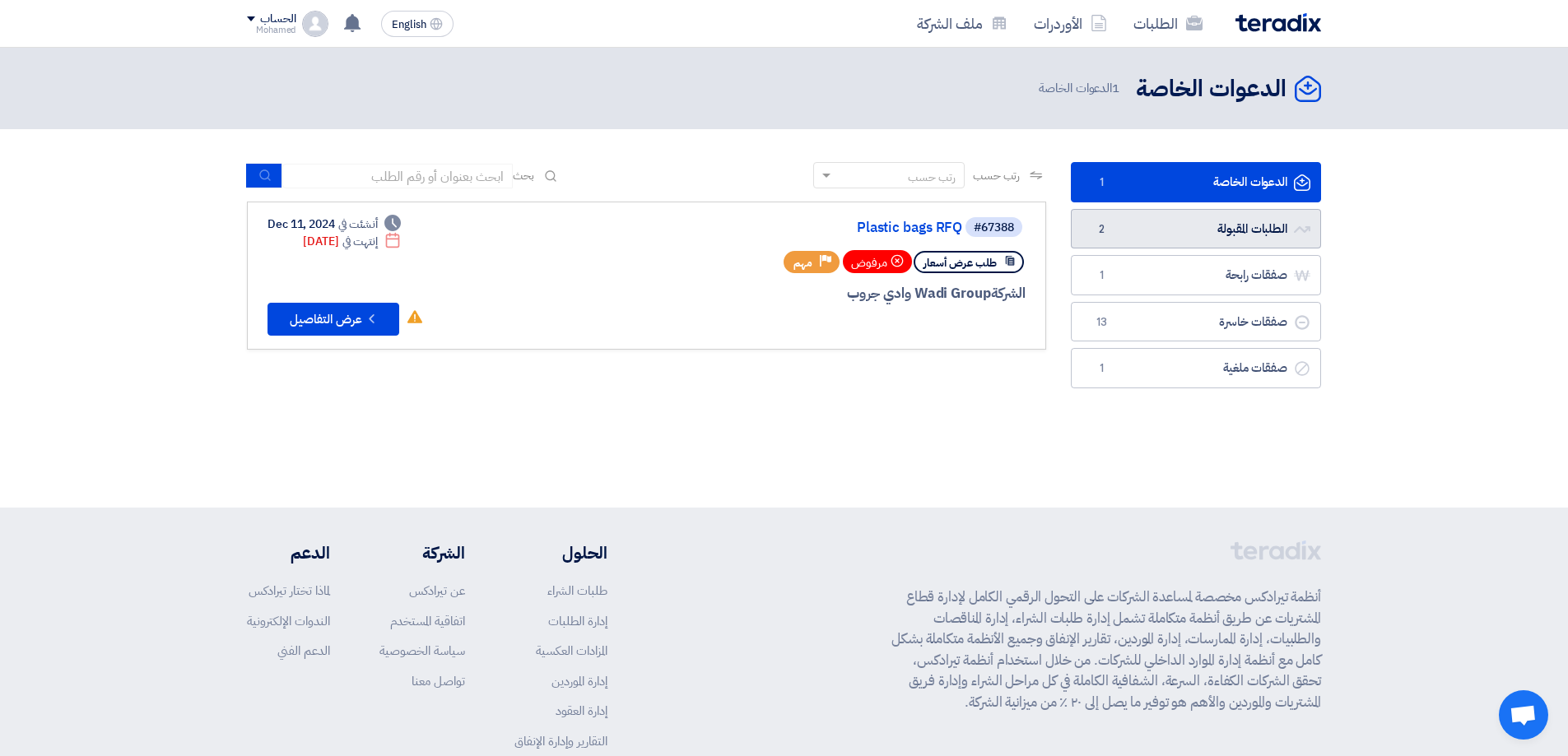 click on "الطلبات المقبولة
الطلبات المقبولة
2" 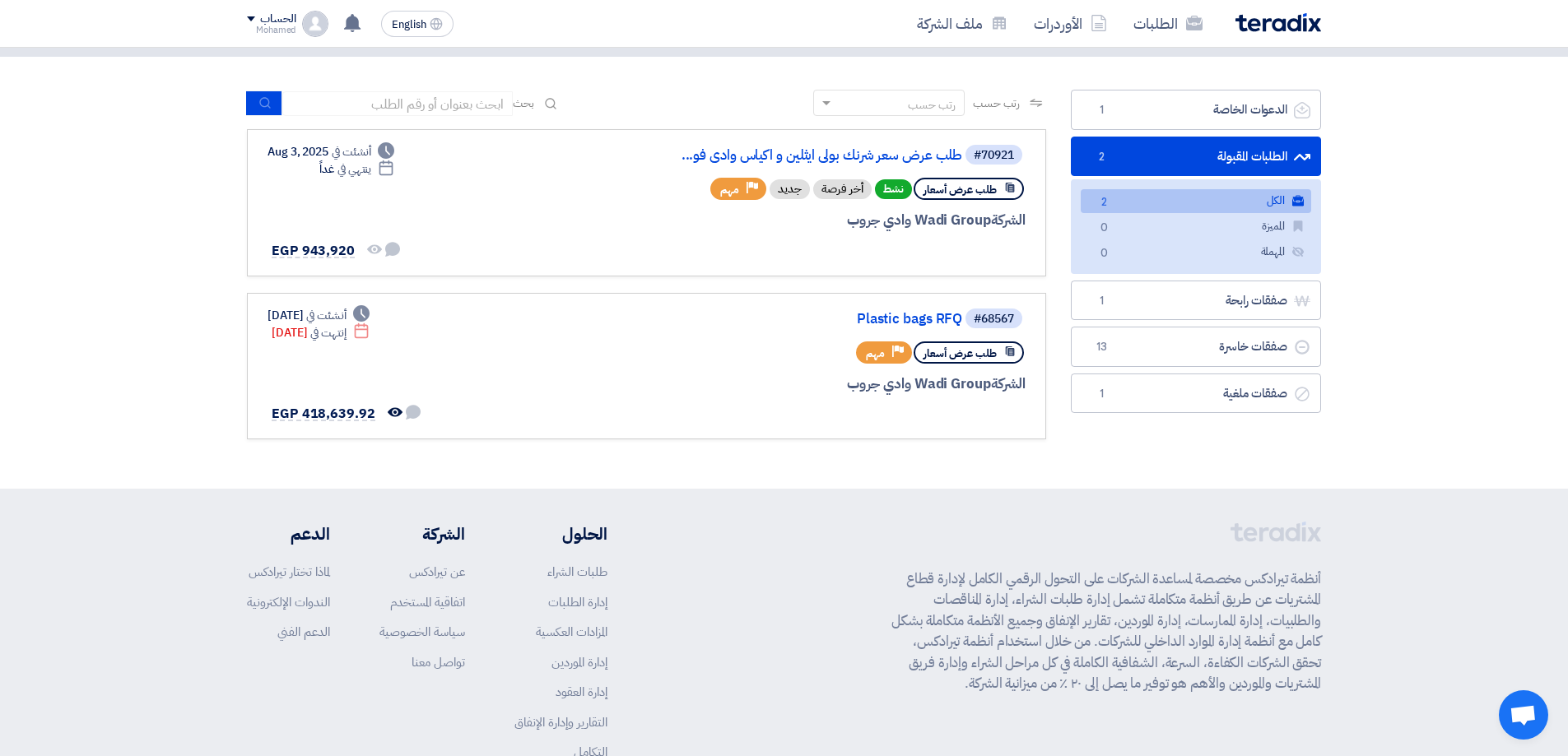scroll, scrollTop: 0, scrollLeft: 0, axis: both 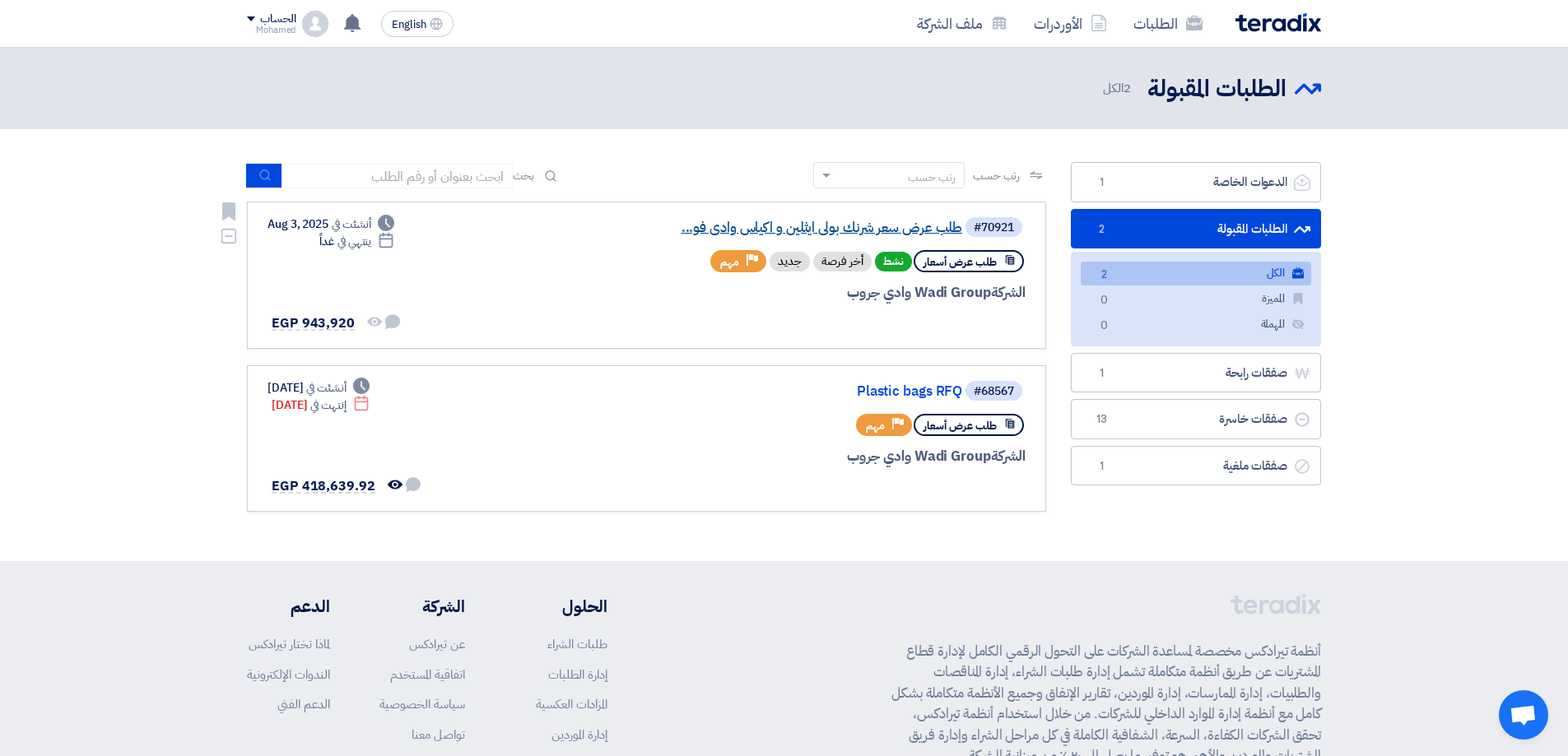 click on "طلب عرض سعر شرنك بولى ايثلين و اكياس  وادى فو..." 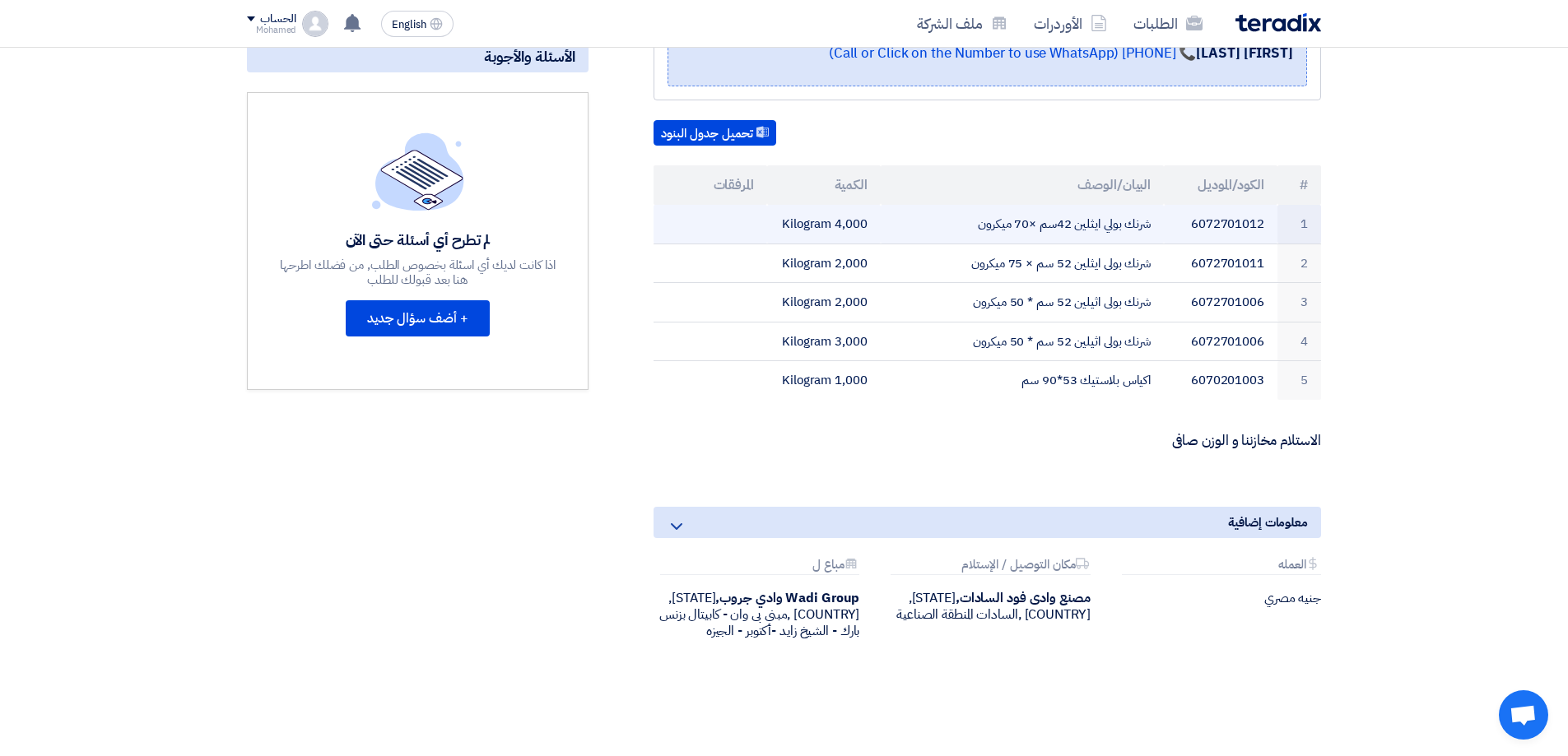 scroll, scrollTop: 0, scrollLeft: 0, axis: both 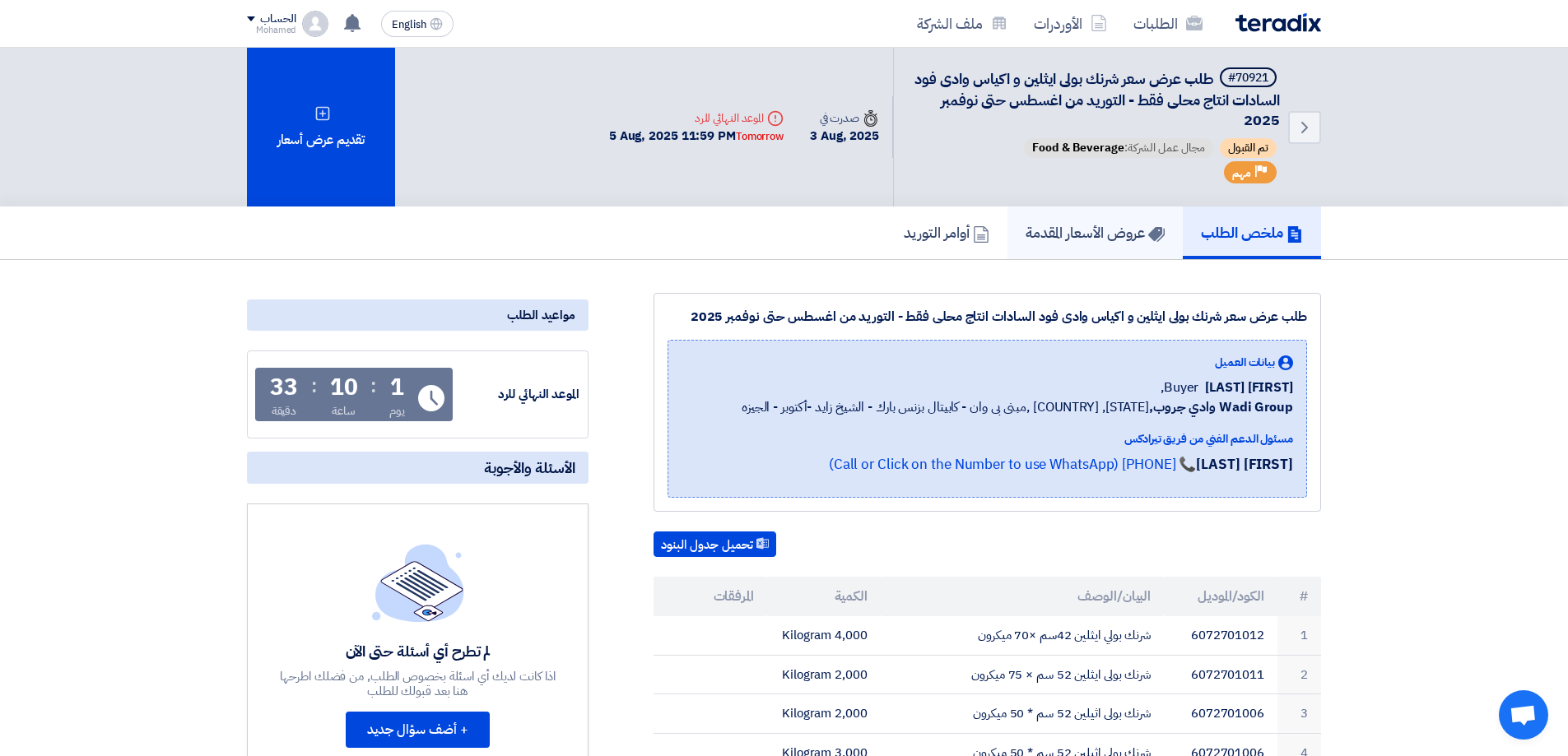 click on "عروض الأسعار المقدمة" 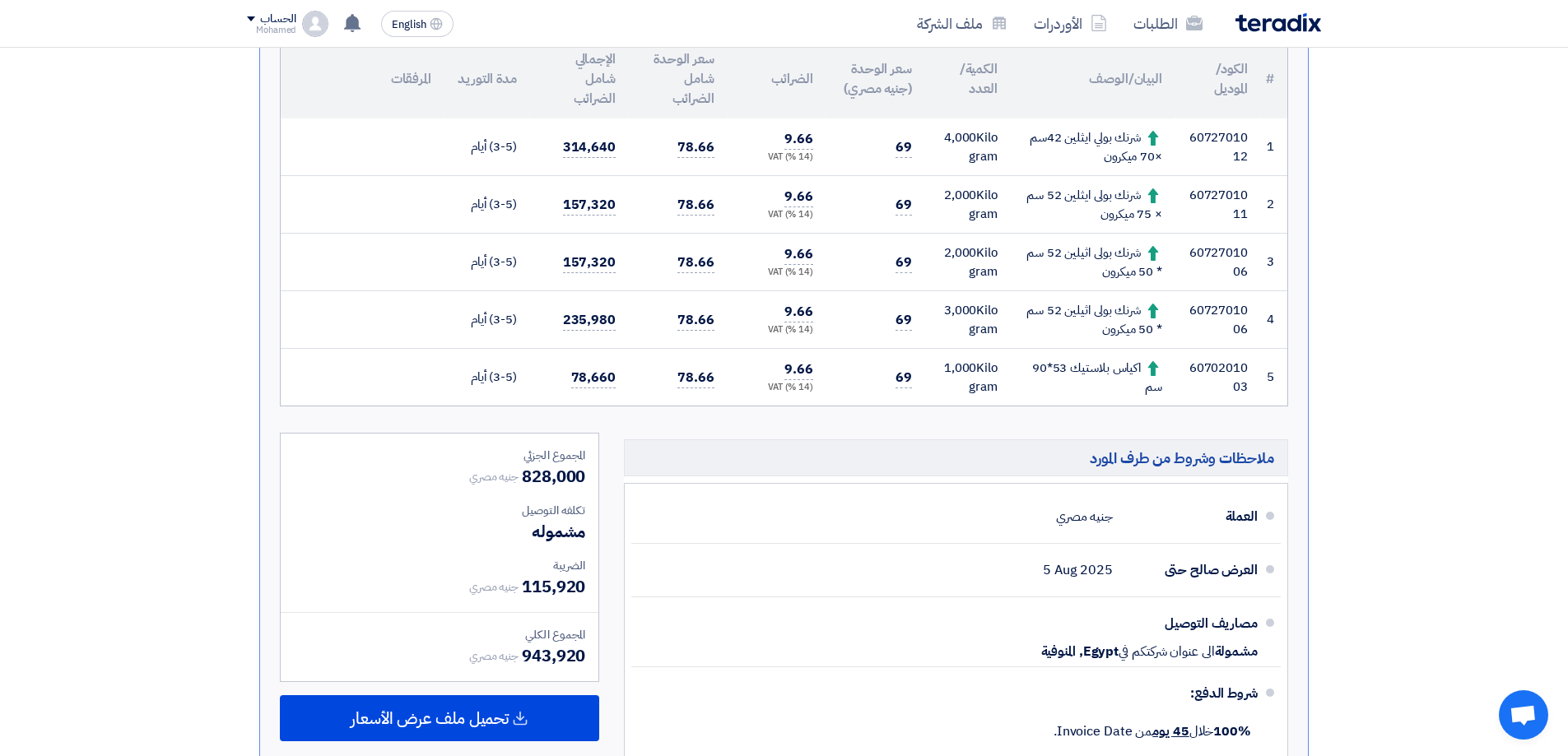 scroll, scrollTop: 90, scrollLeft: 0, axis: vertical 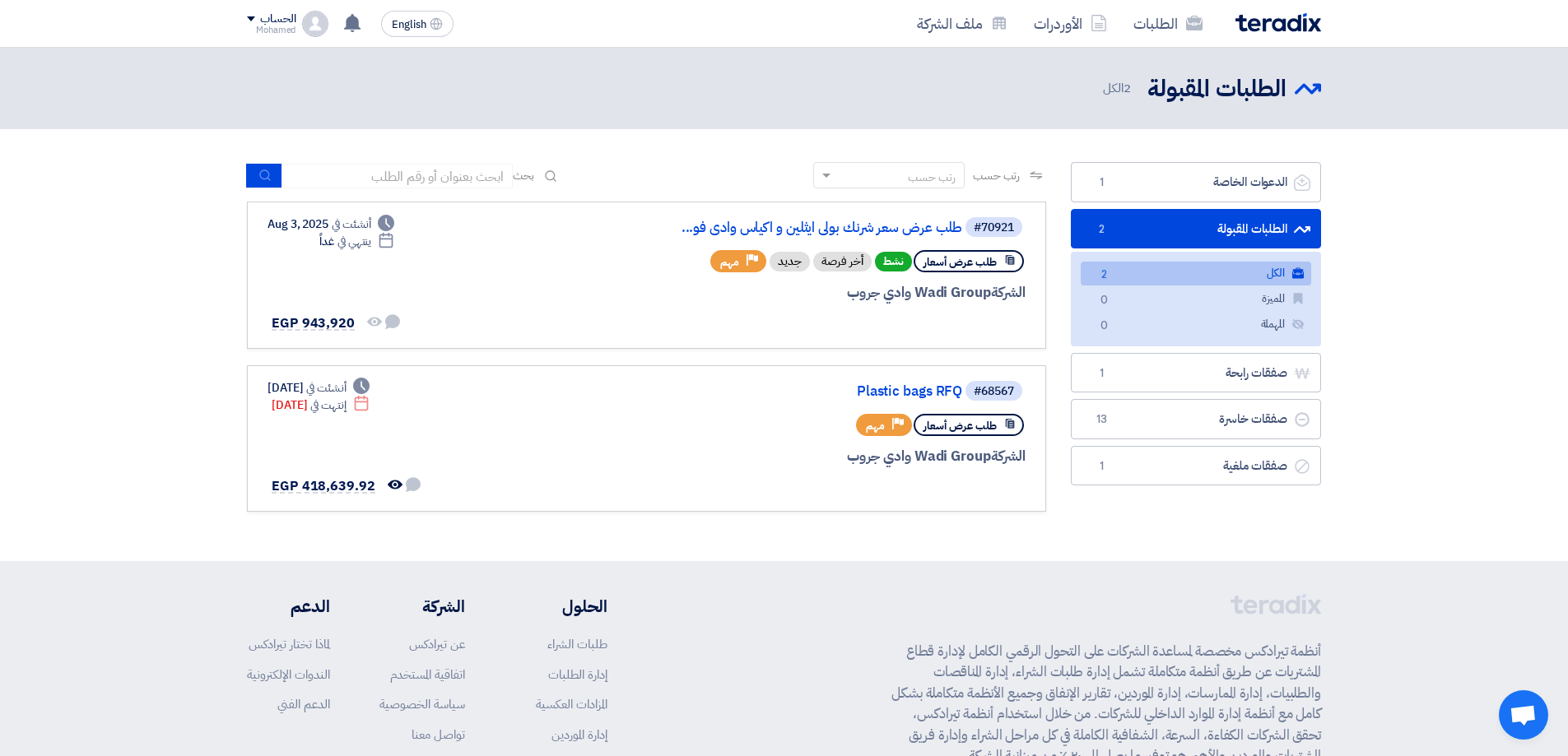 click on "الطلبات المقبولة
الطلبات المقبولة
2" 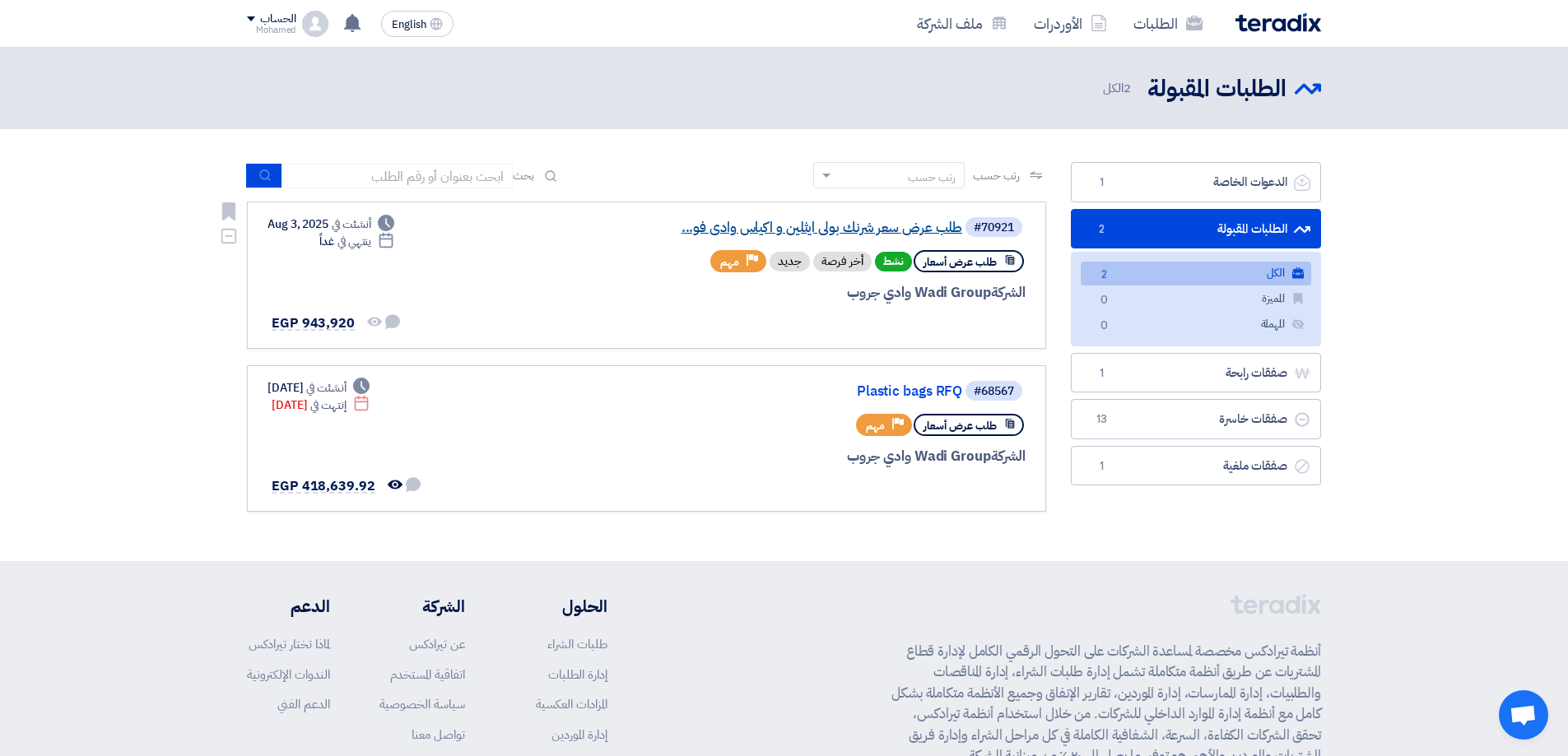 click on "طلب عرض سعر شرنك بولى ايثلين و اكياس  وادى فو..." 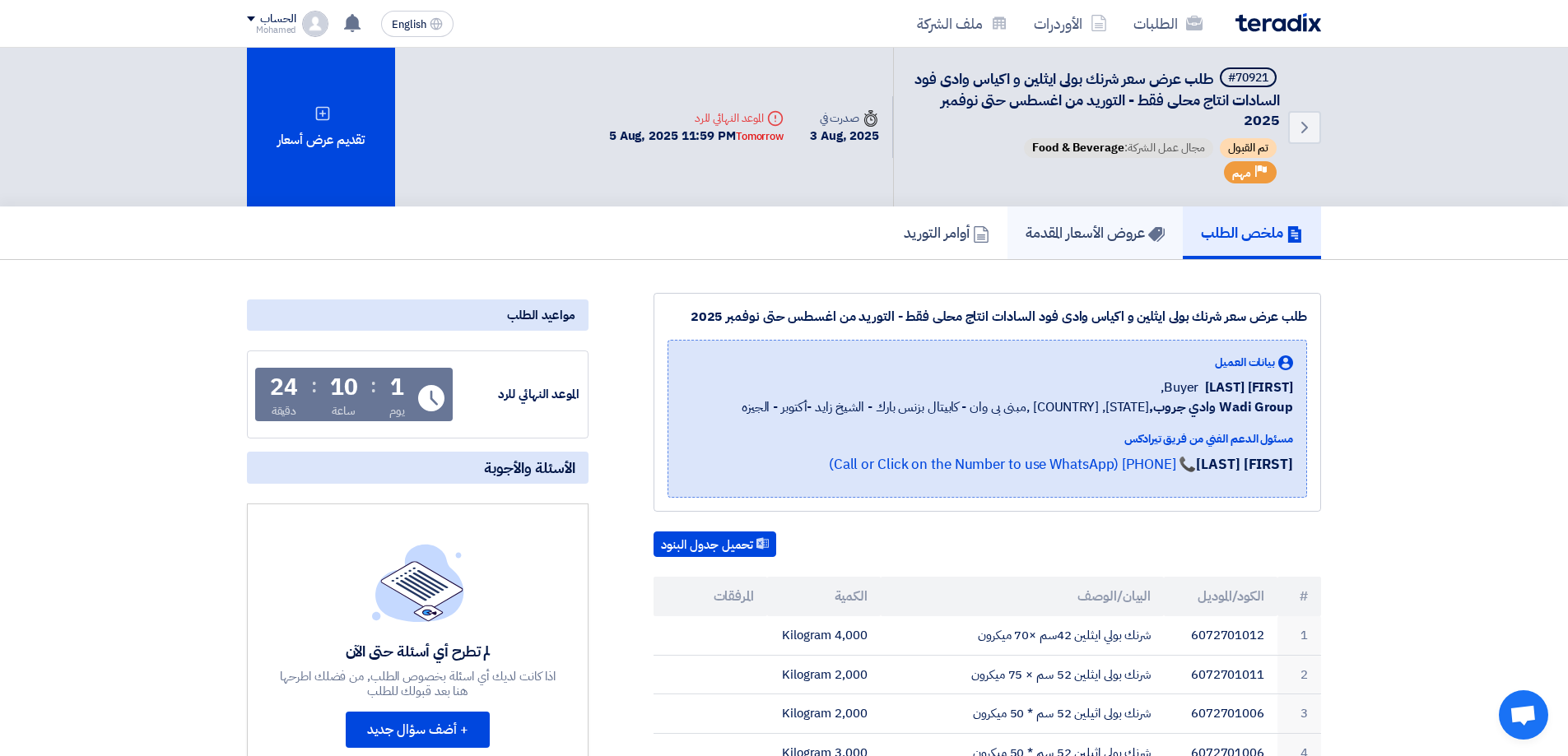 click on "عروض الأسعار المقدمة" 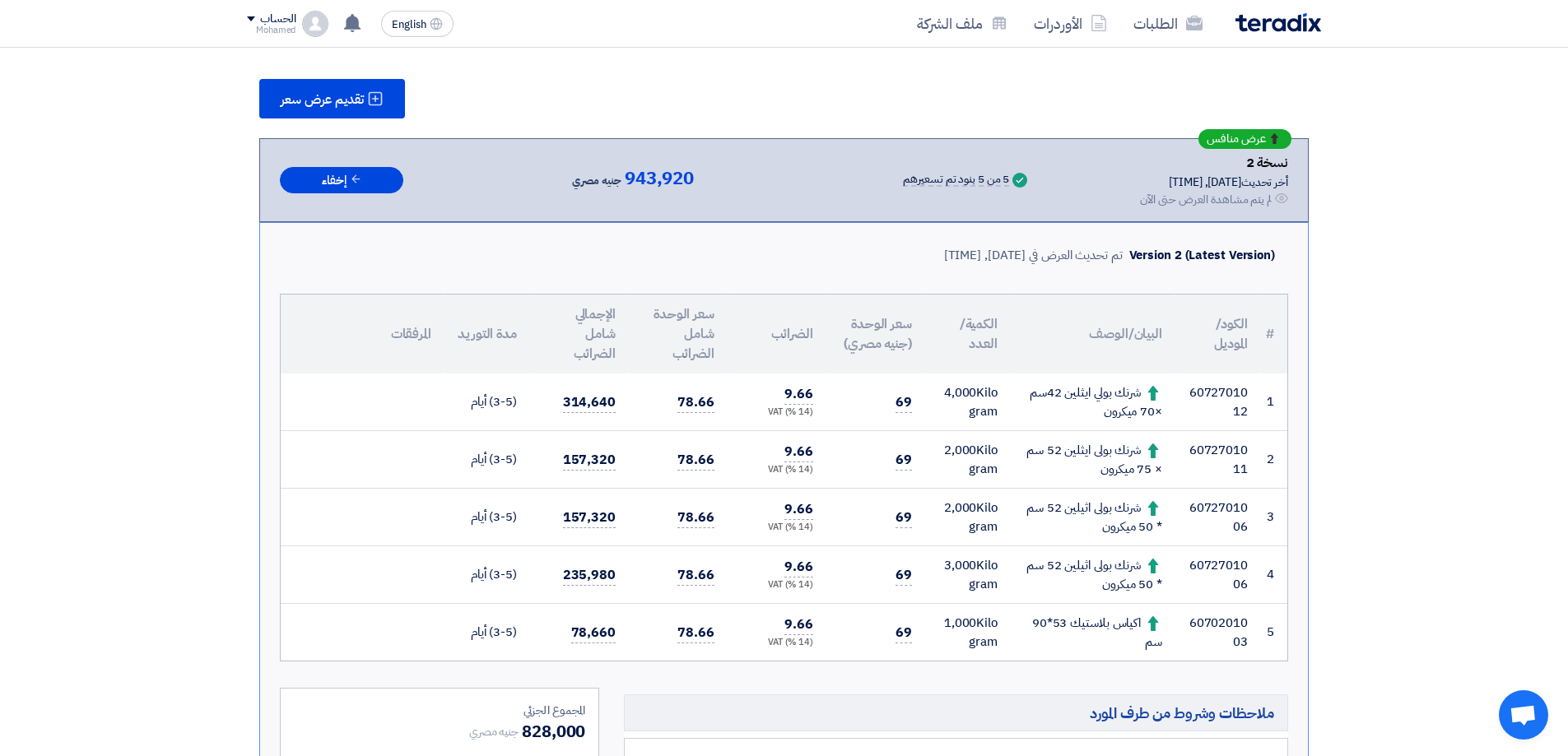 scroll, scrollTop: 0, scrollLeft: 0, axis: both 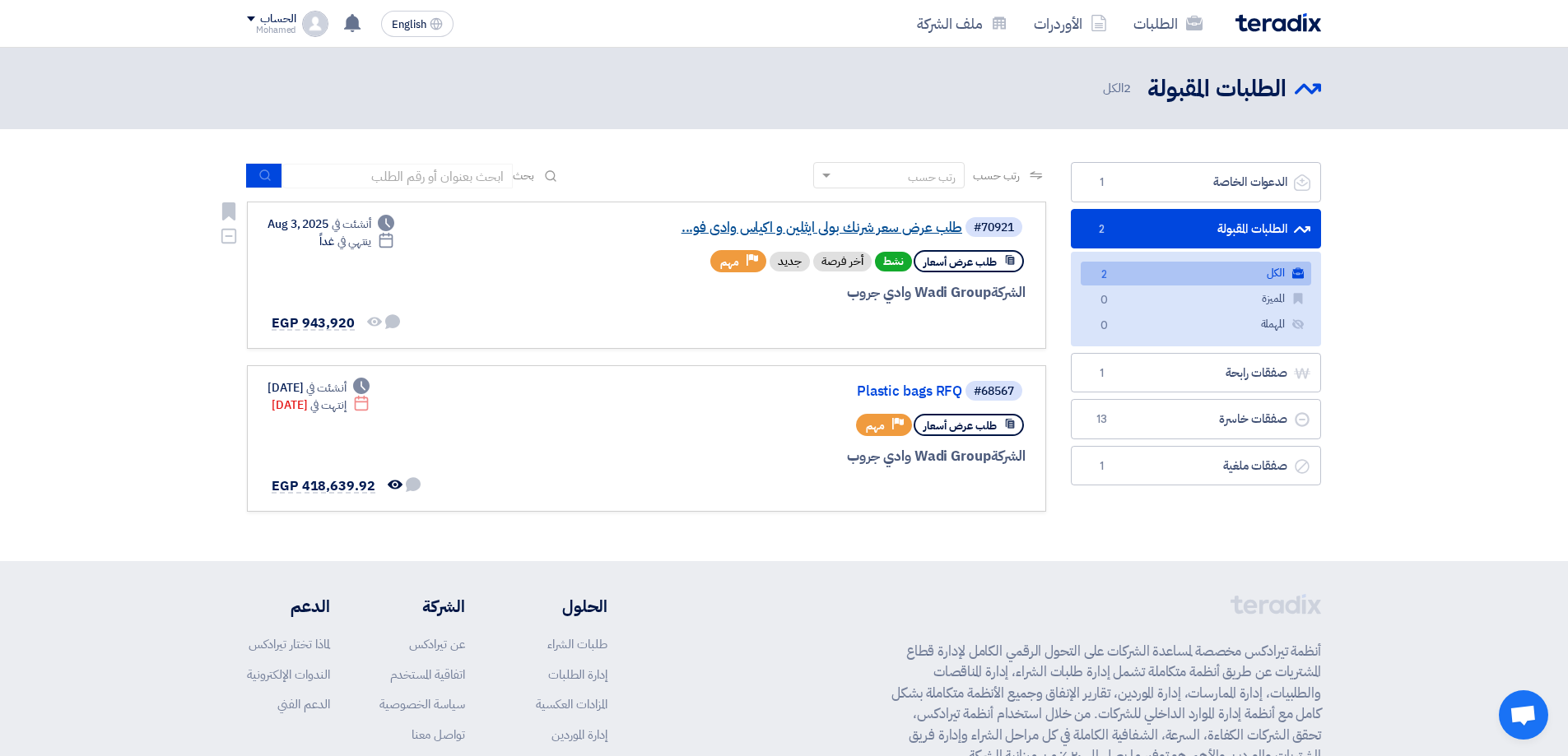 click on "طلب عرض سعر شرنك بولى ايثلين و اكياس  وادى فو..." 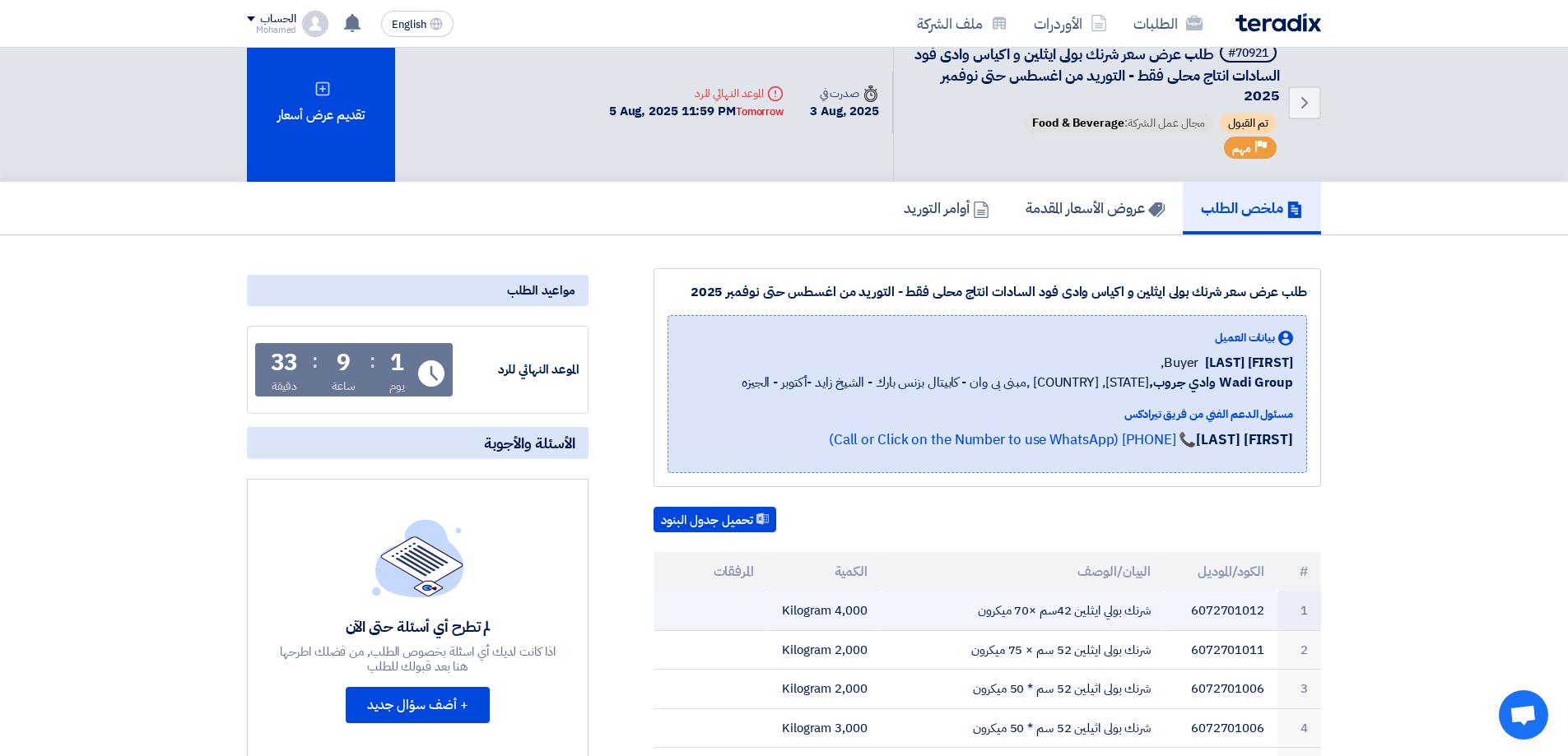 scroll, scrollTop: 0, scrollLeft: 0, axis: both 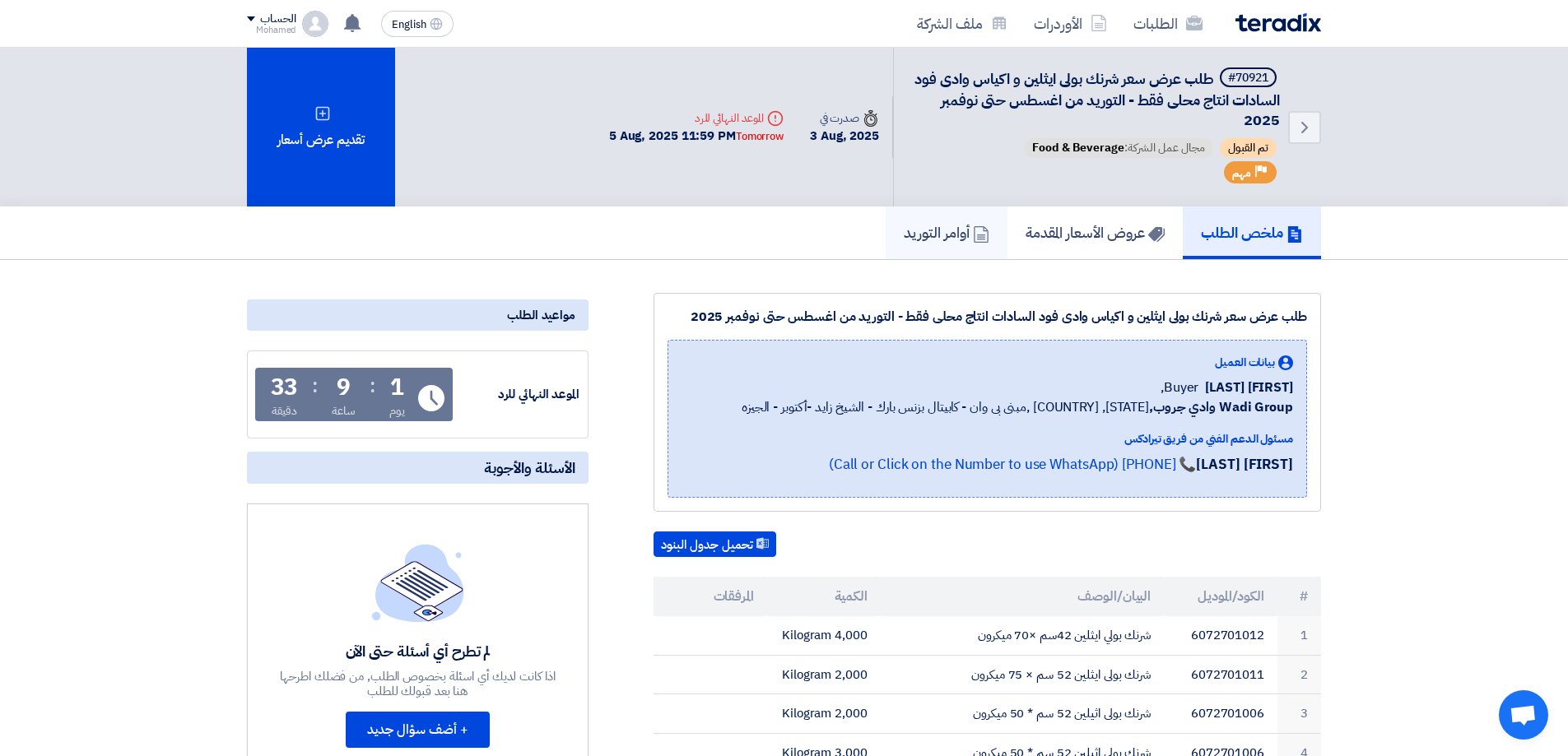 click on "أوامر التوريد" 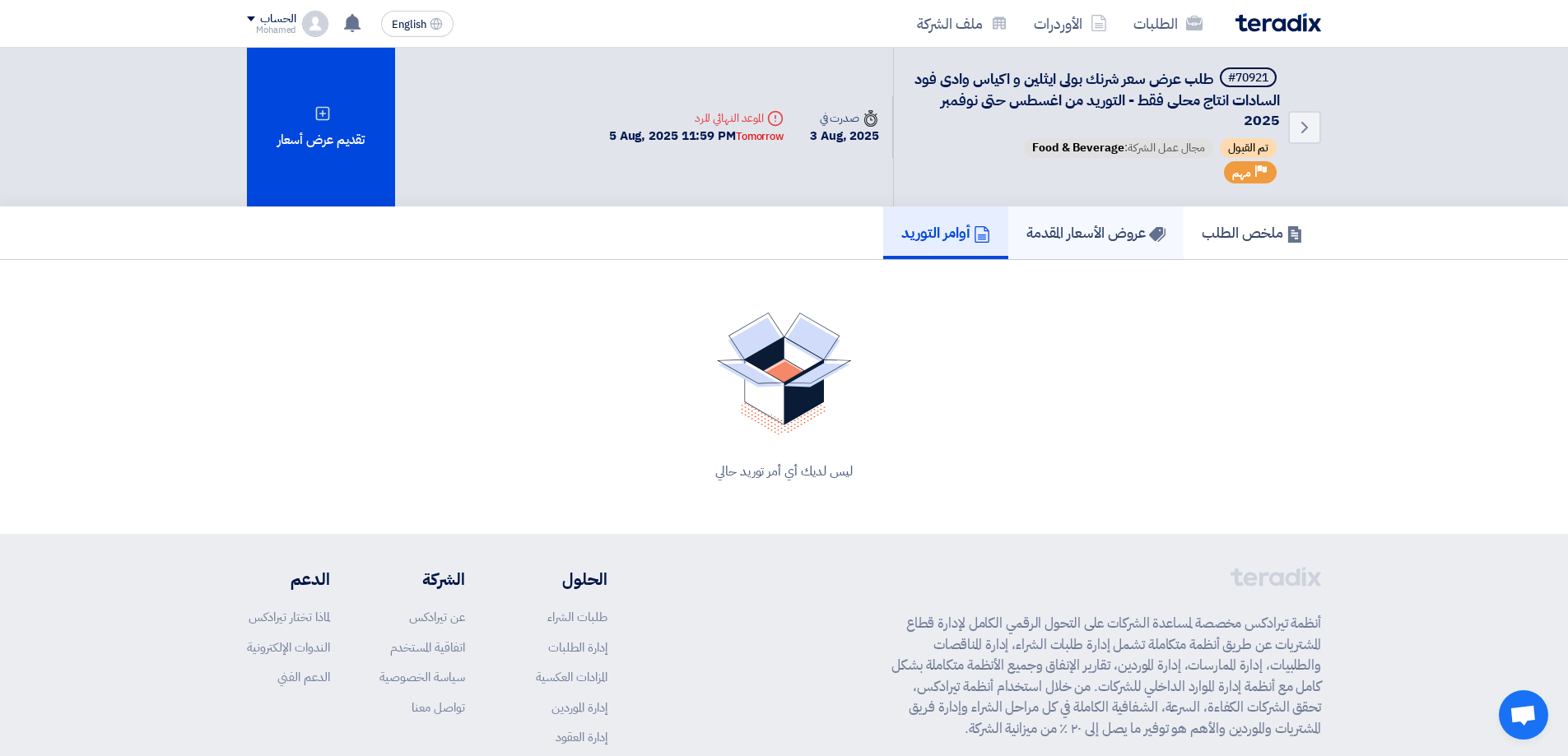 click on "عروض الأسعار المقدمة" 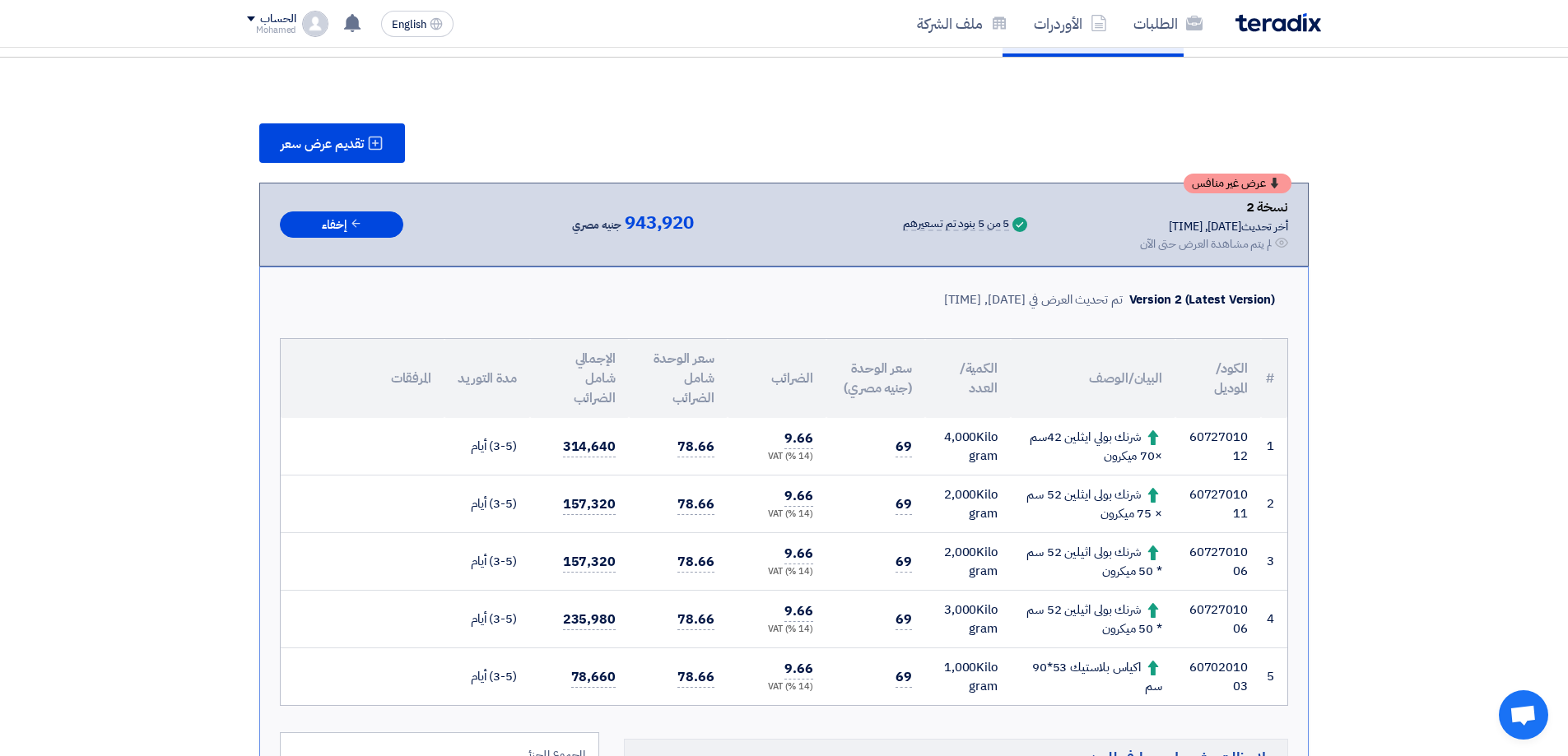 scroll, scrollTop: 165, scrollLeft: 0, axis: vertical 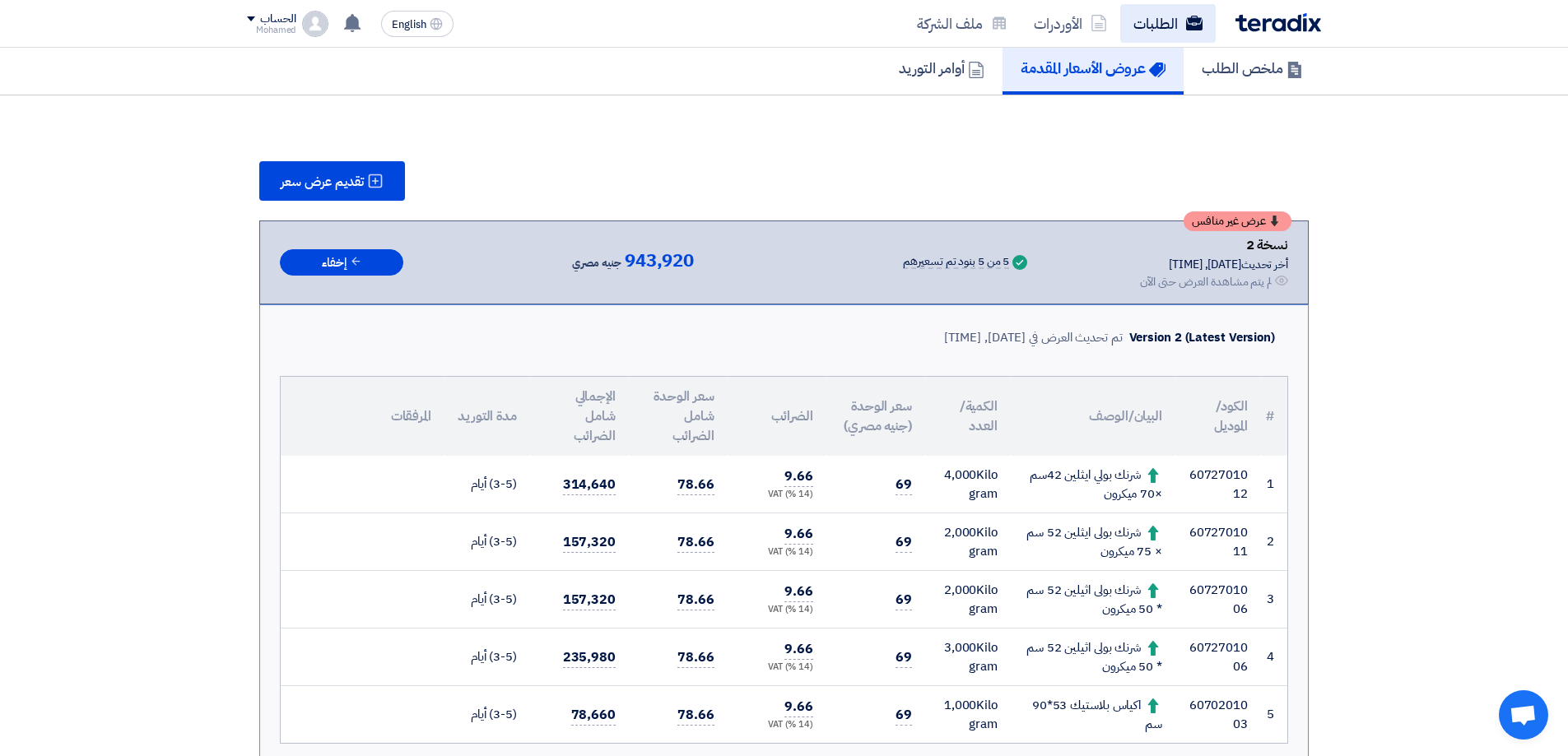 click on "الطلبات" 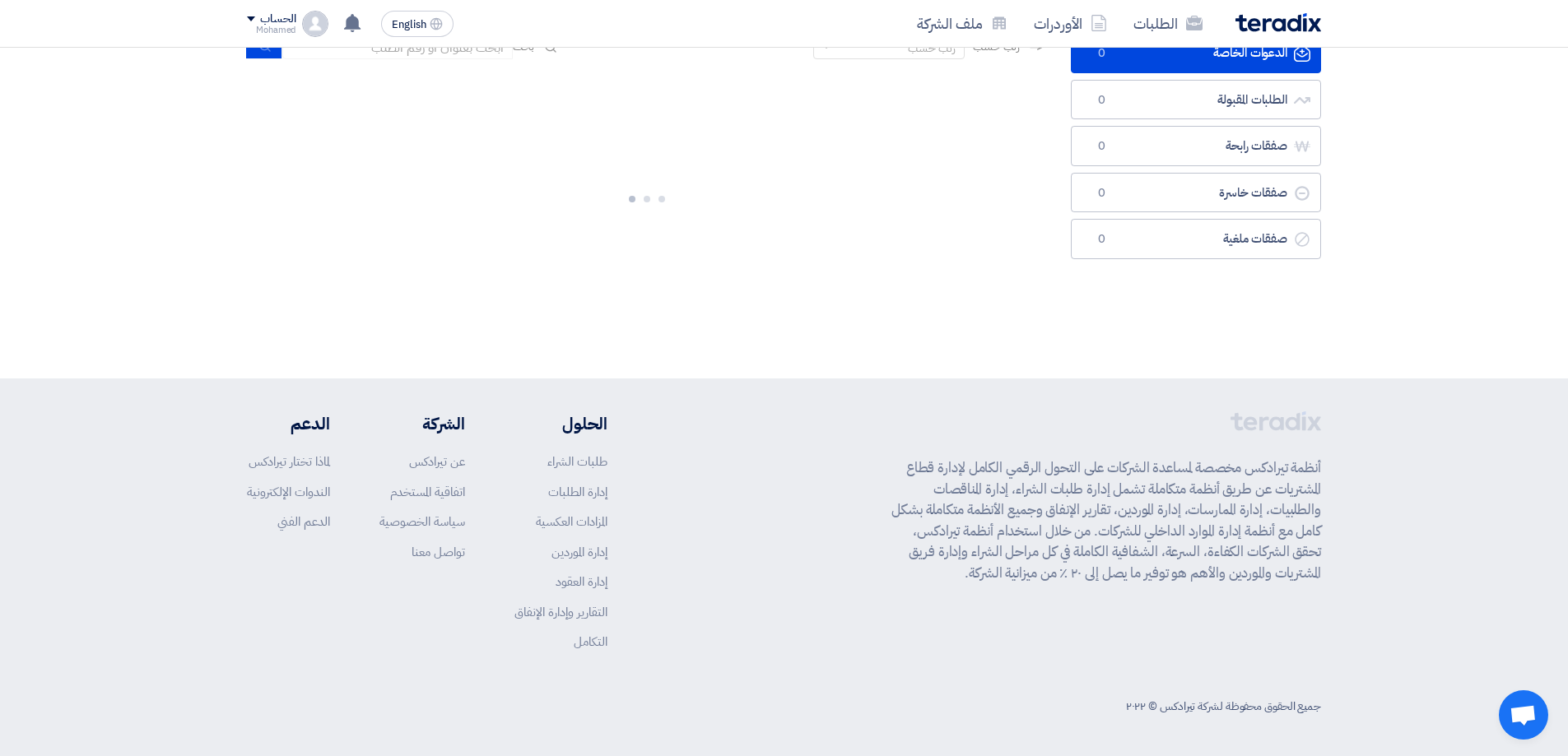 scroll, scrollTop: 0, scrollLeft: 0, axis: both 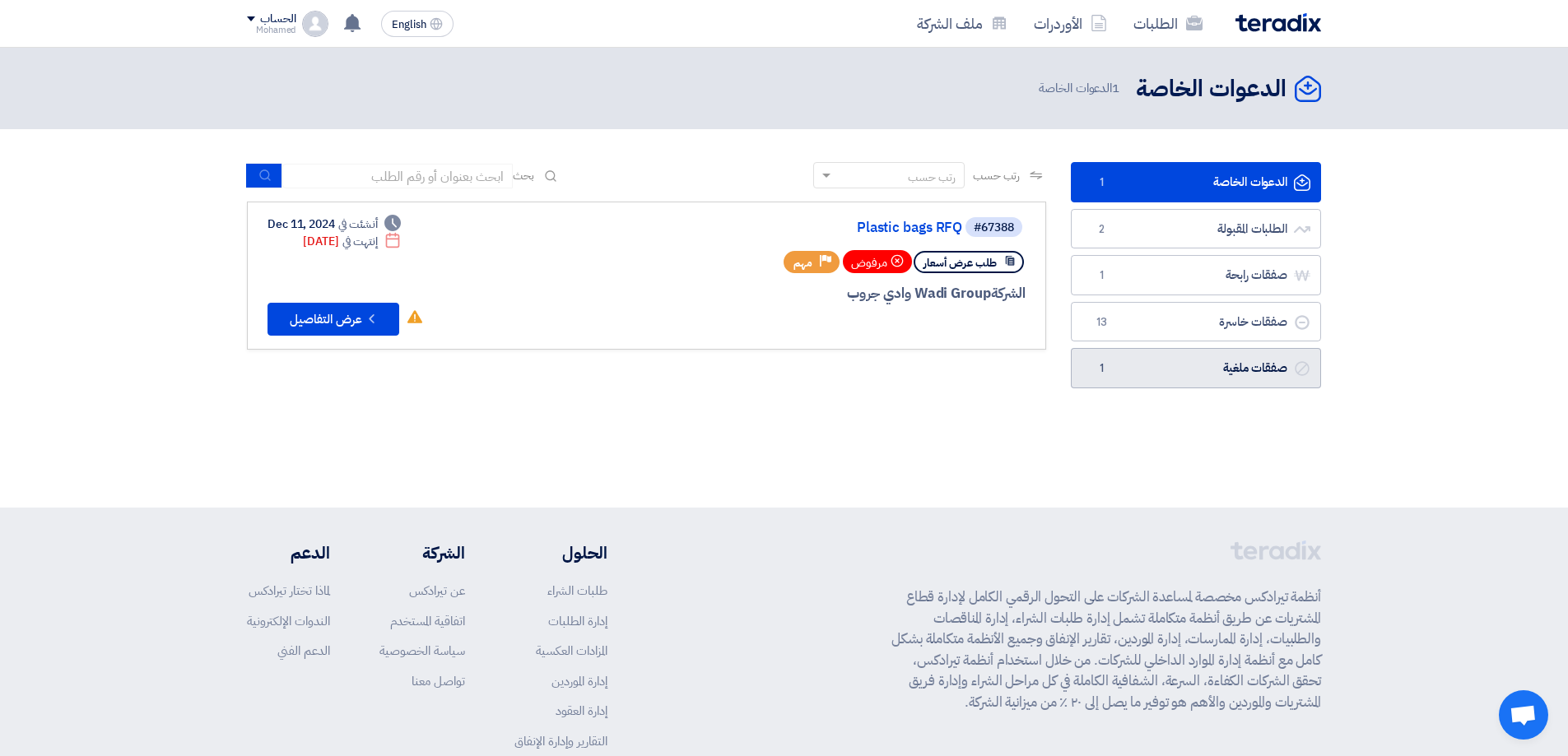 click on "صفقات ملغية
صفقات ملغية
1" 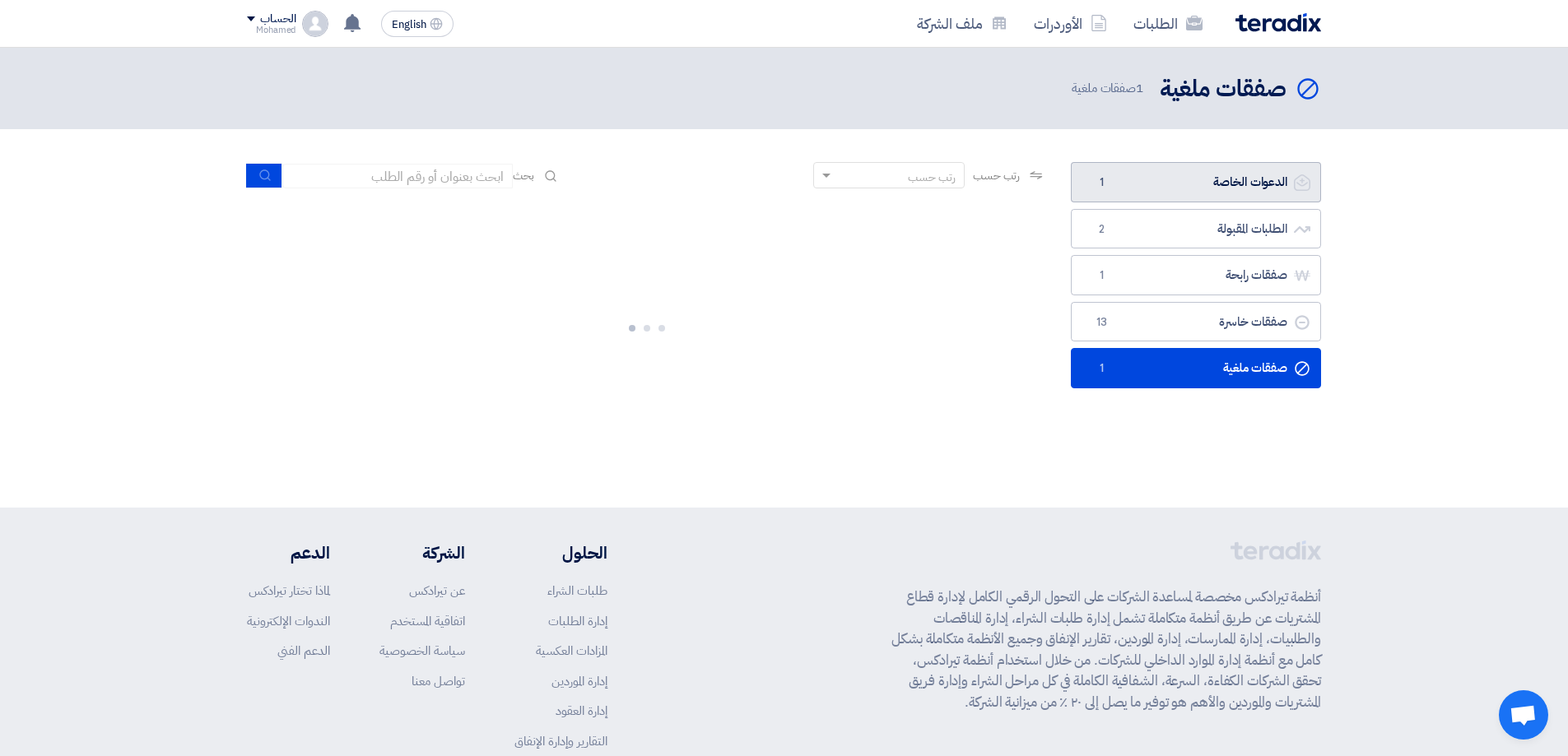 click on "الدعوات الخاصة
الدعوات الخاصة
1" 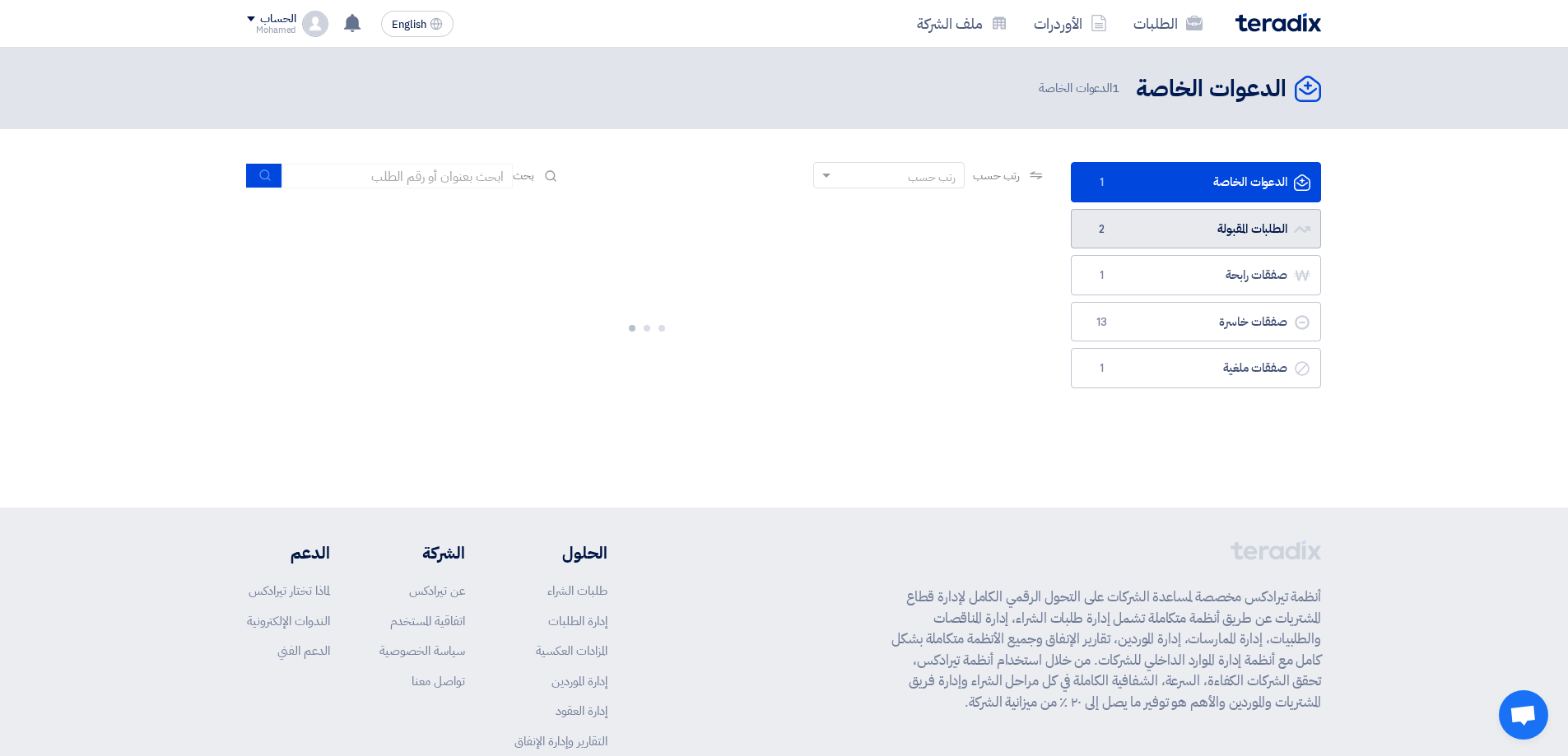 click on "الطلبات المقبولة
الطلبات المقبولة
2" 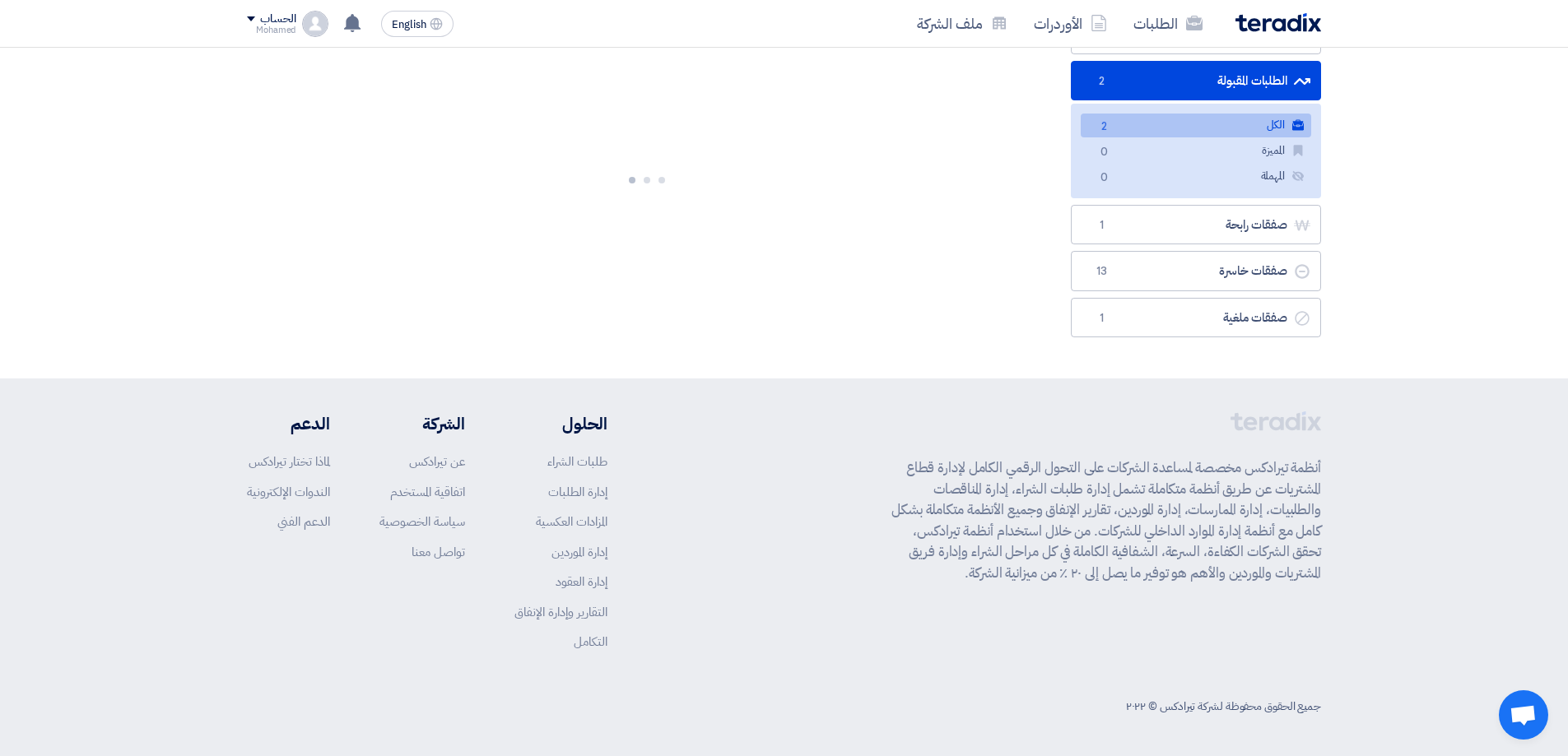 scroll, scrollTop: 0, scrollLeft: 0, axis: both 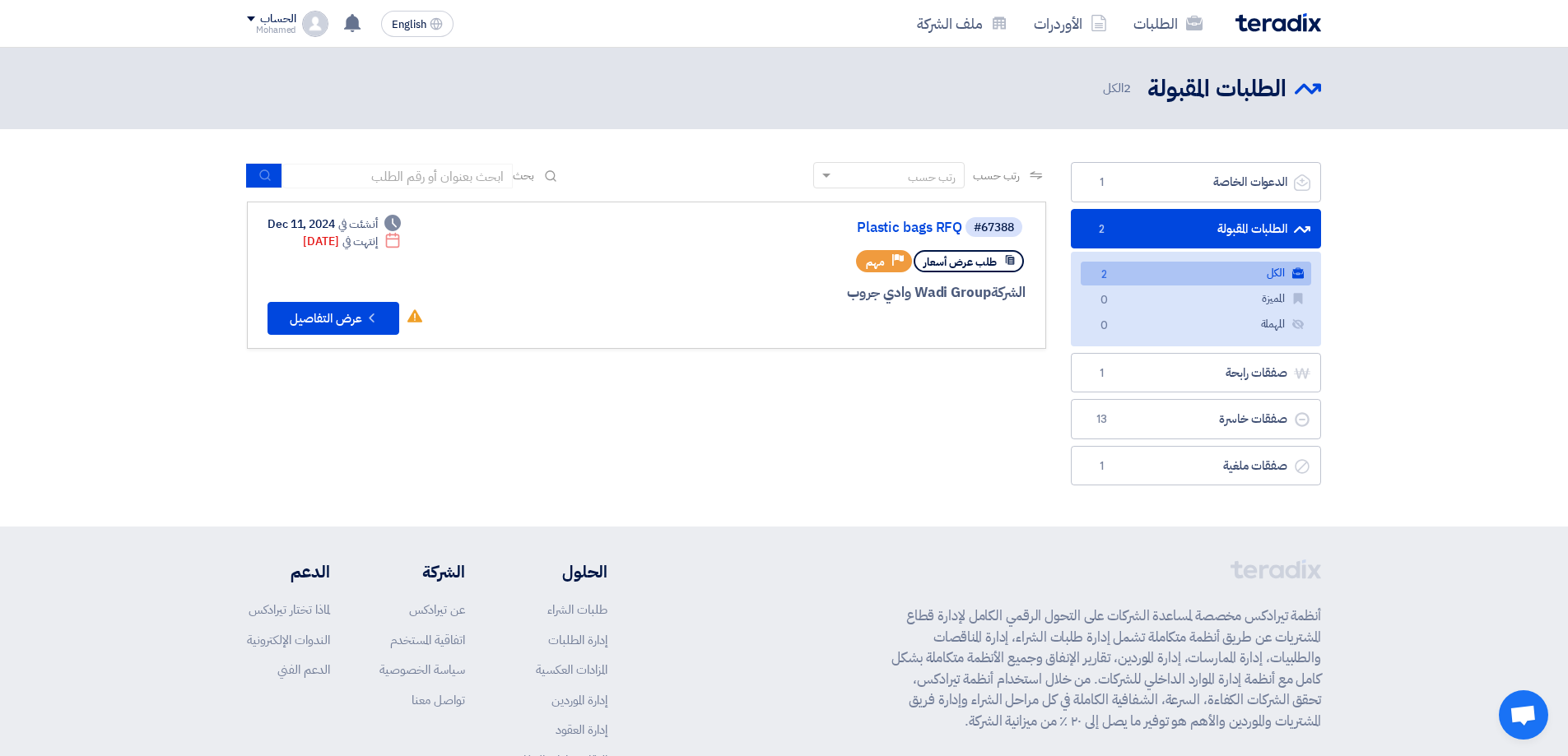 click on "الكل
الكل
2" 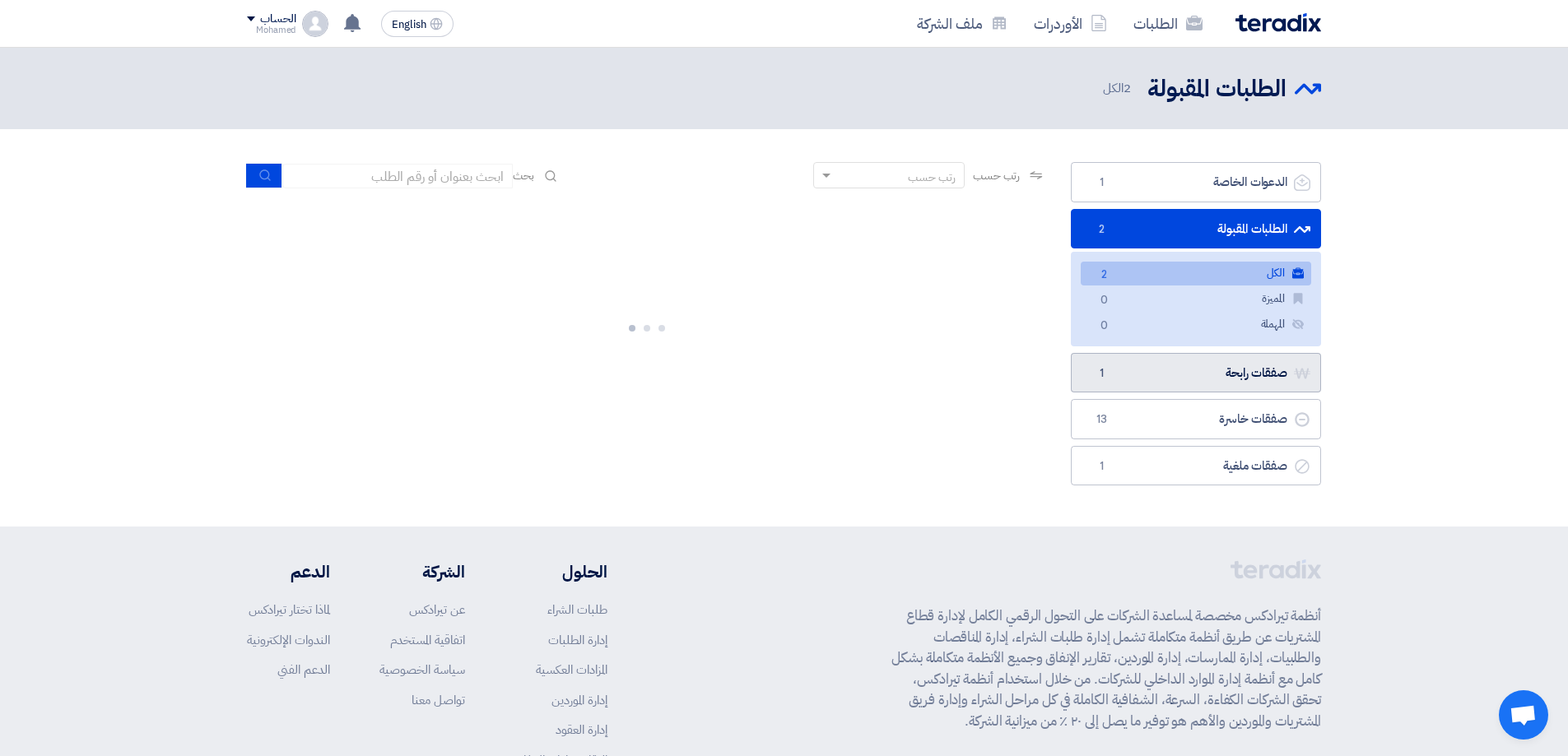 click on "صفقات رابحة
صفقات رابحة
1" 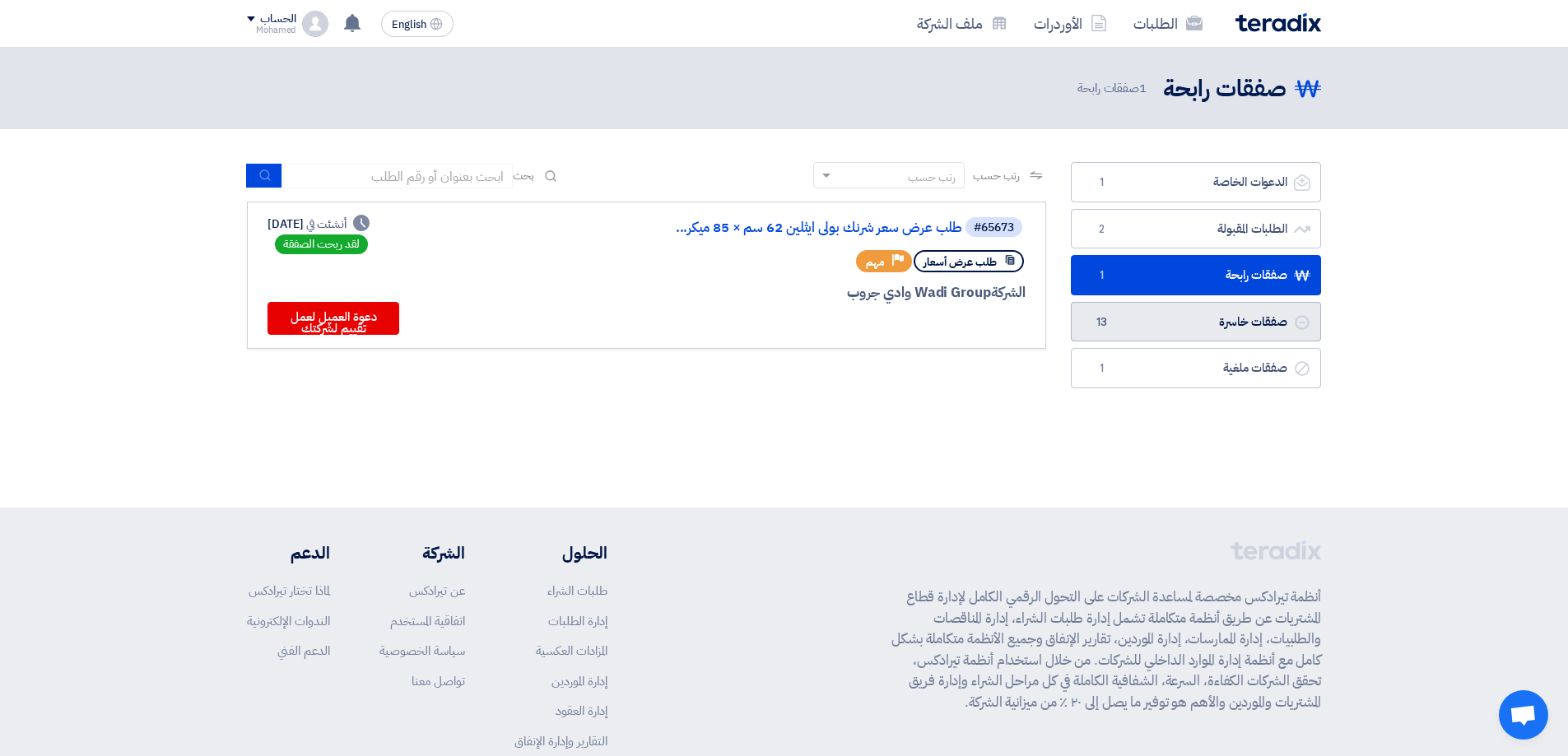 click on "صفقات خاسرة
صفقات خاسرة
13" 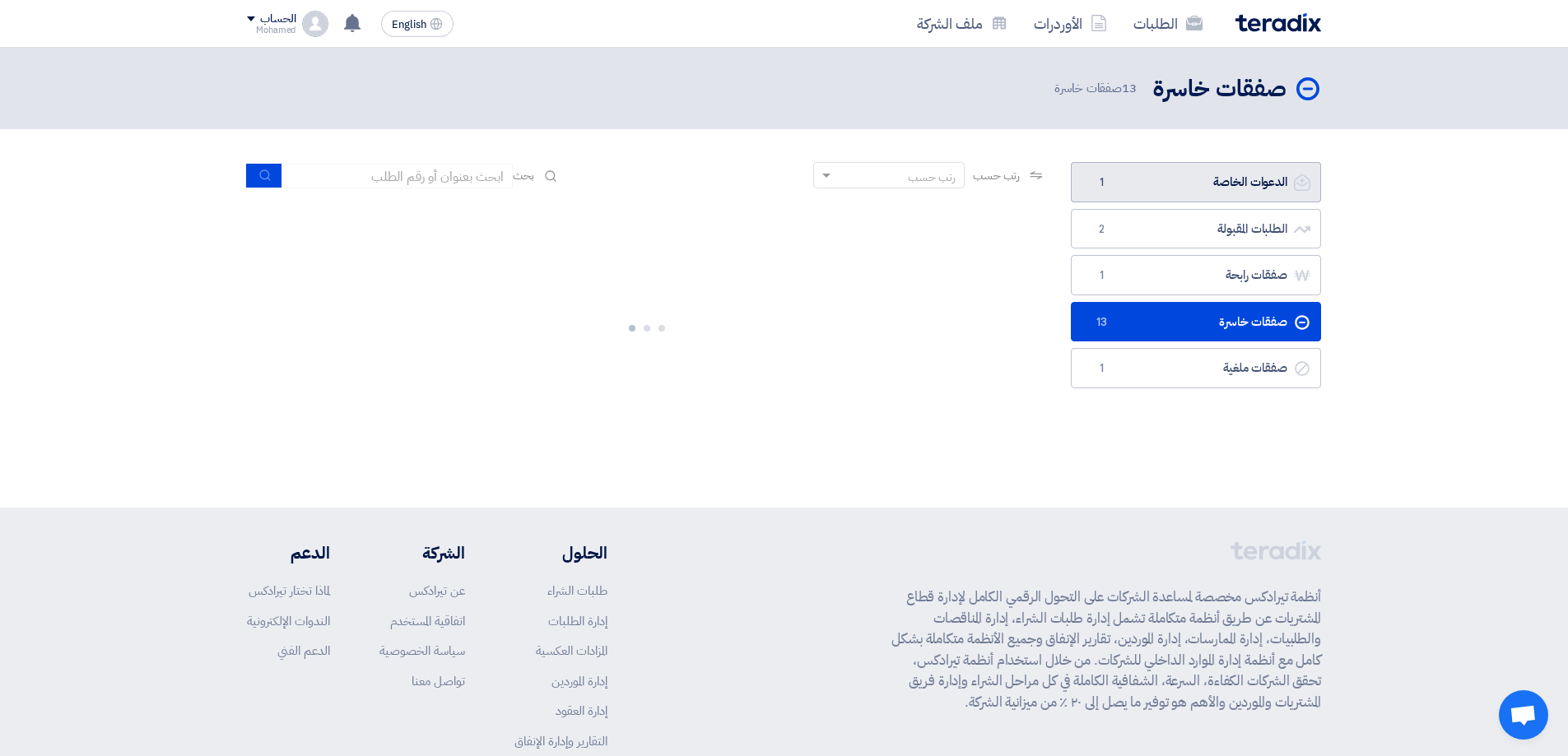 click on "الدعوات الخاصة
الدعوات الخاصة
1" 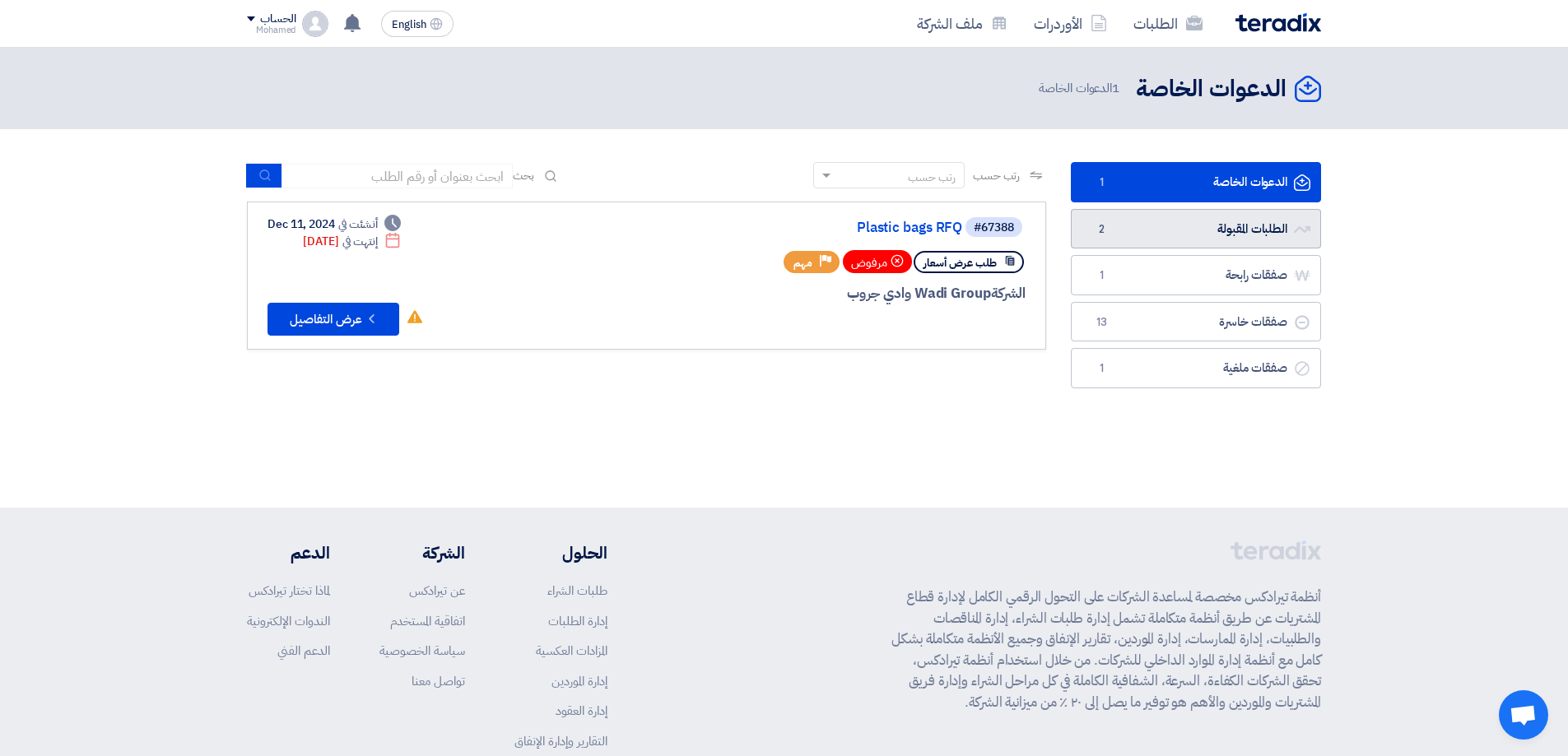 click on "الطلبات المقبولة
الطلبات المقبولة
2" 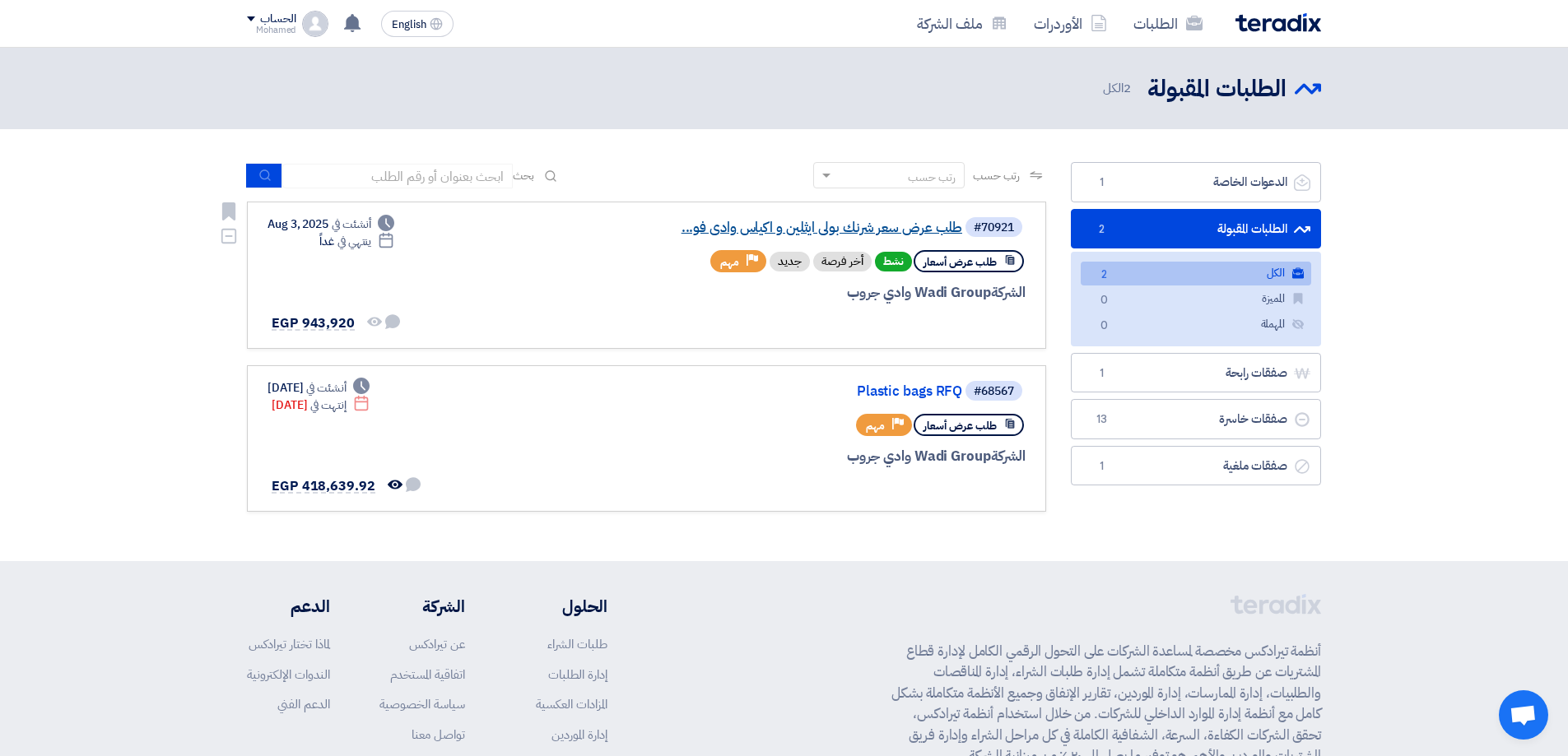 click on "طلب عرض سعر شرنك بولى ايثلين و اكياس  وادى فو..." 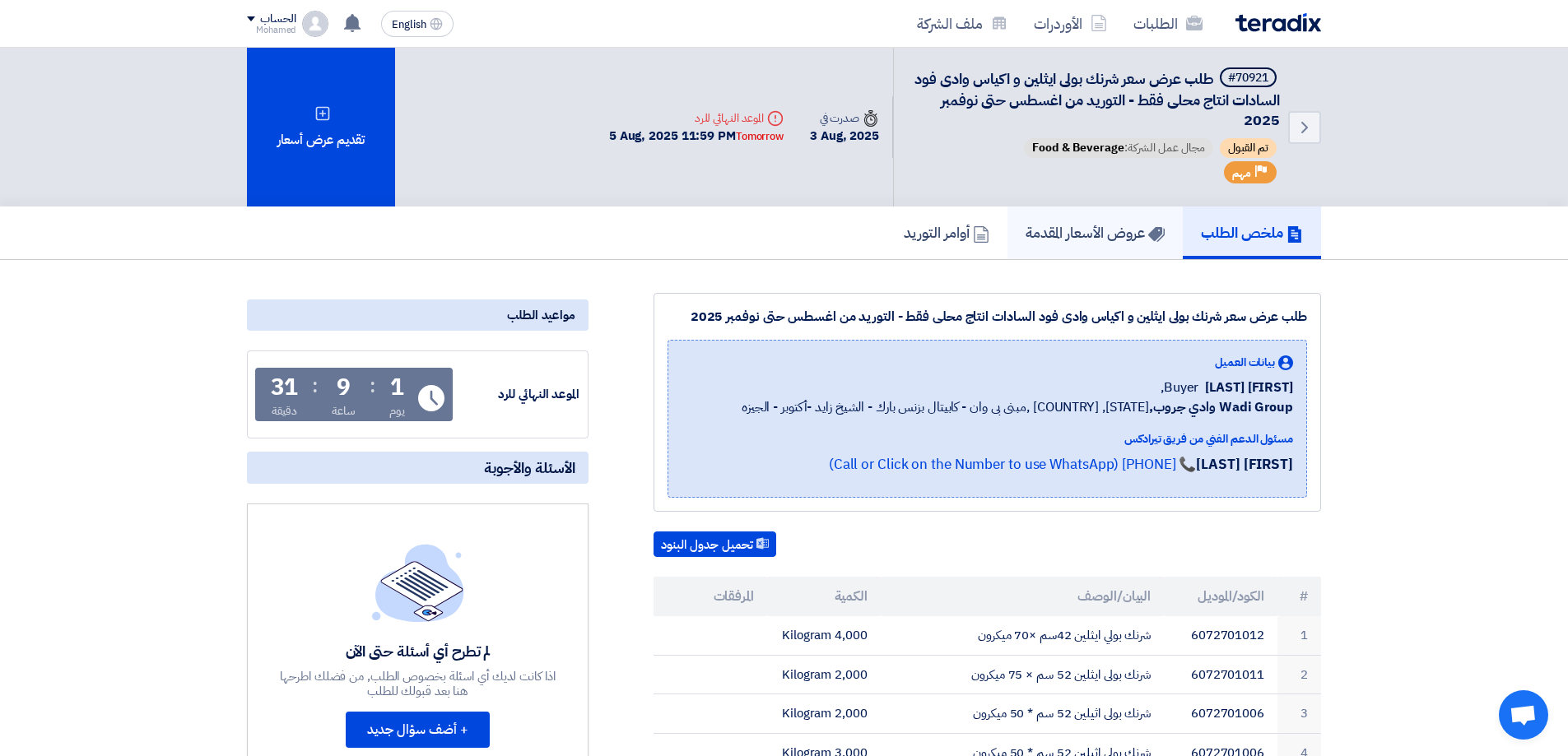 click on "عروض الأسعار المقدمة" 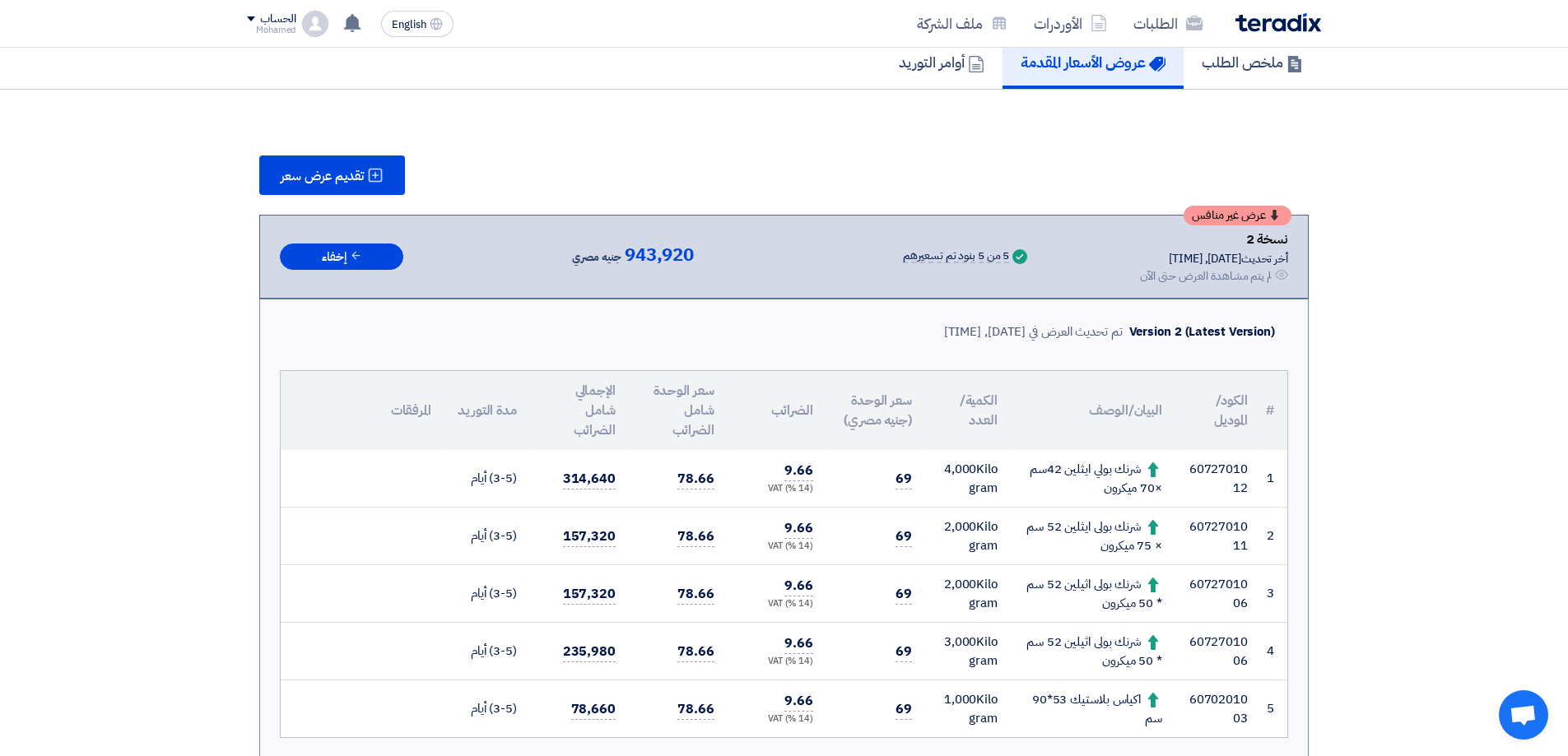 scroll, scrollTop: 0, scrollLeft: 0, axis: both 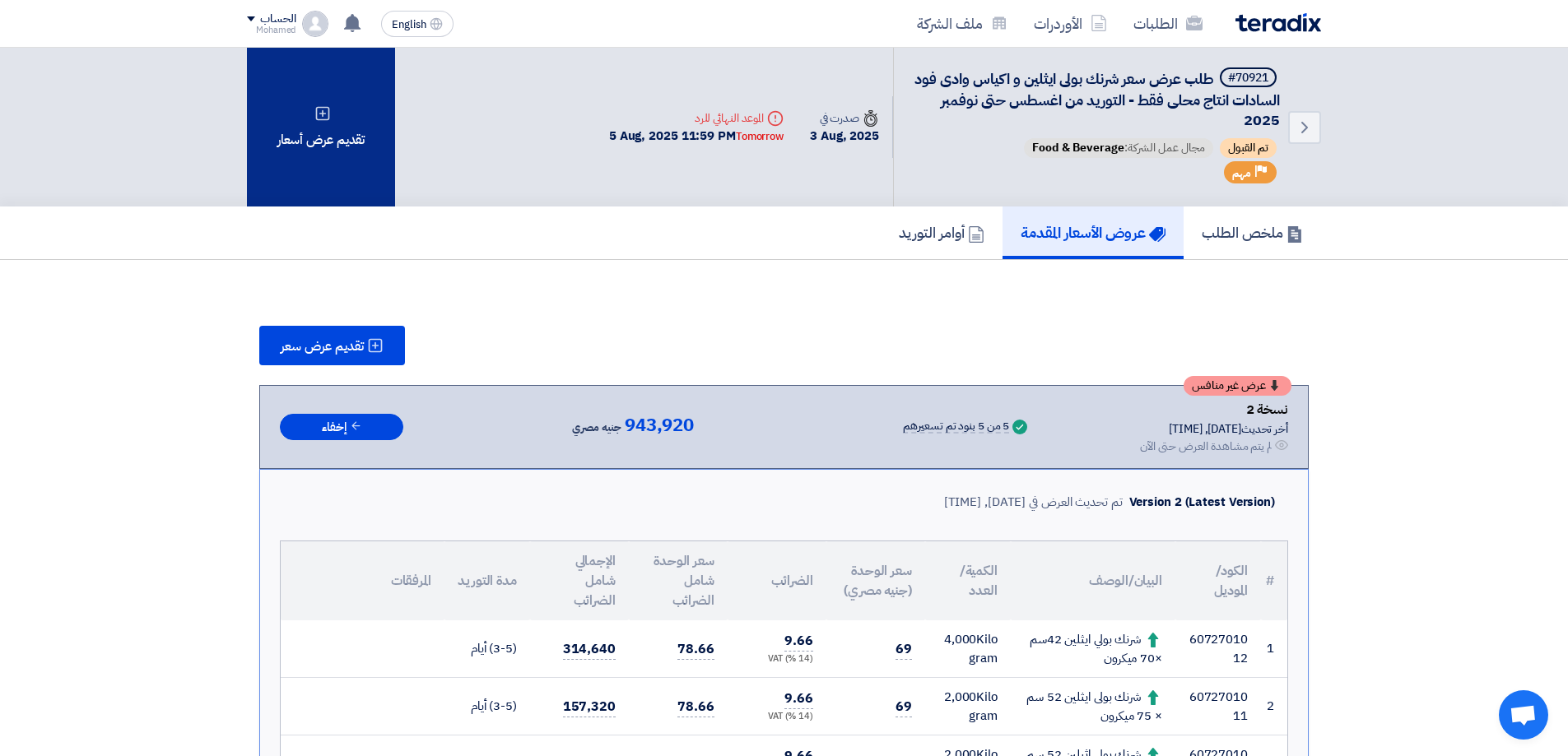 click on "تقديم عرض أسعار" 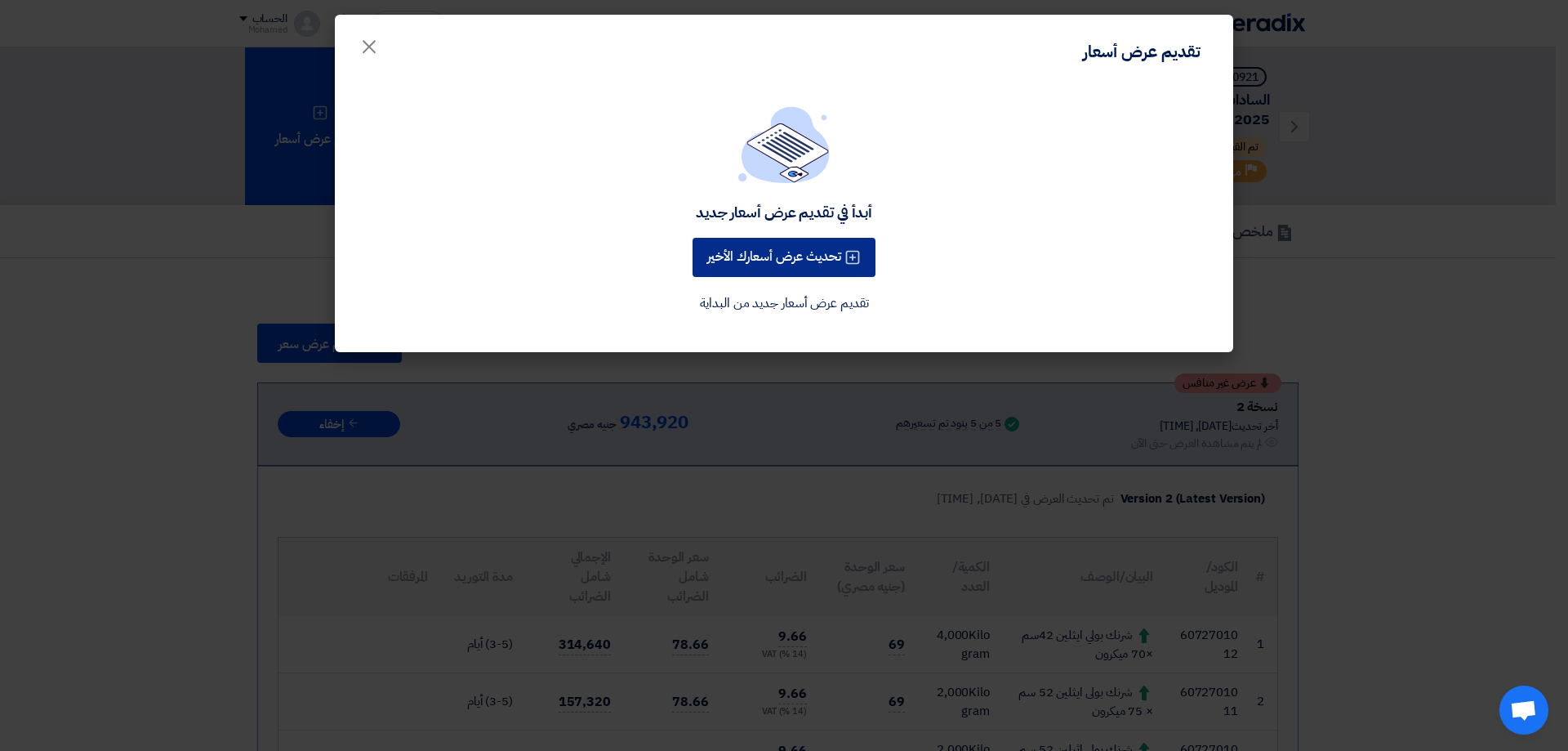 click on "تحديث عرض أسعارك الأخير" 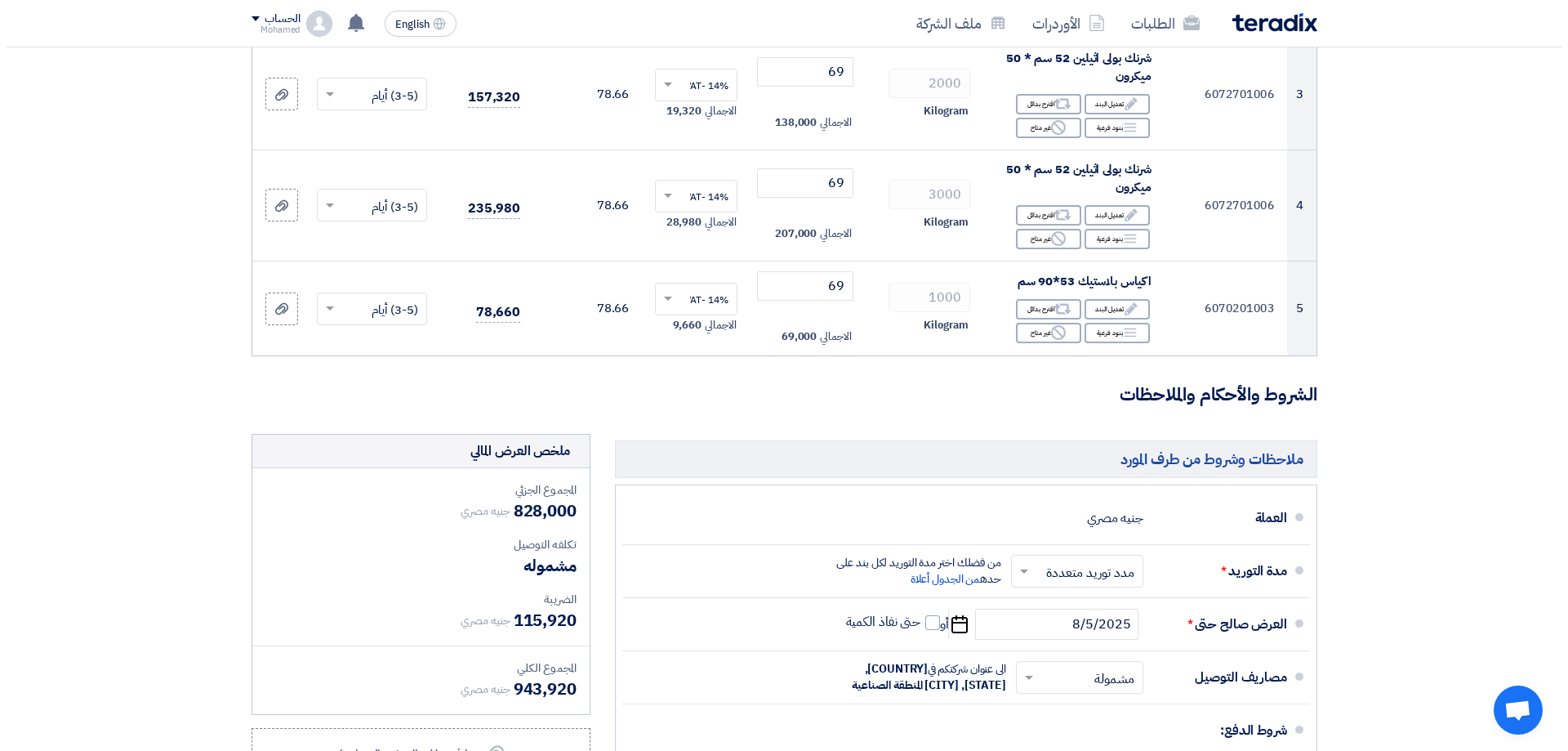 scroll, scrollTop: 817, scrollLeft: 0, axis: vertical 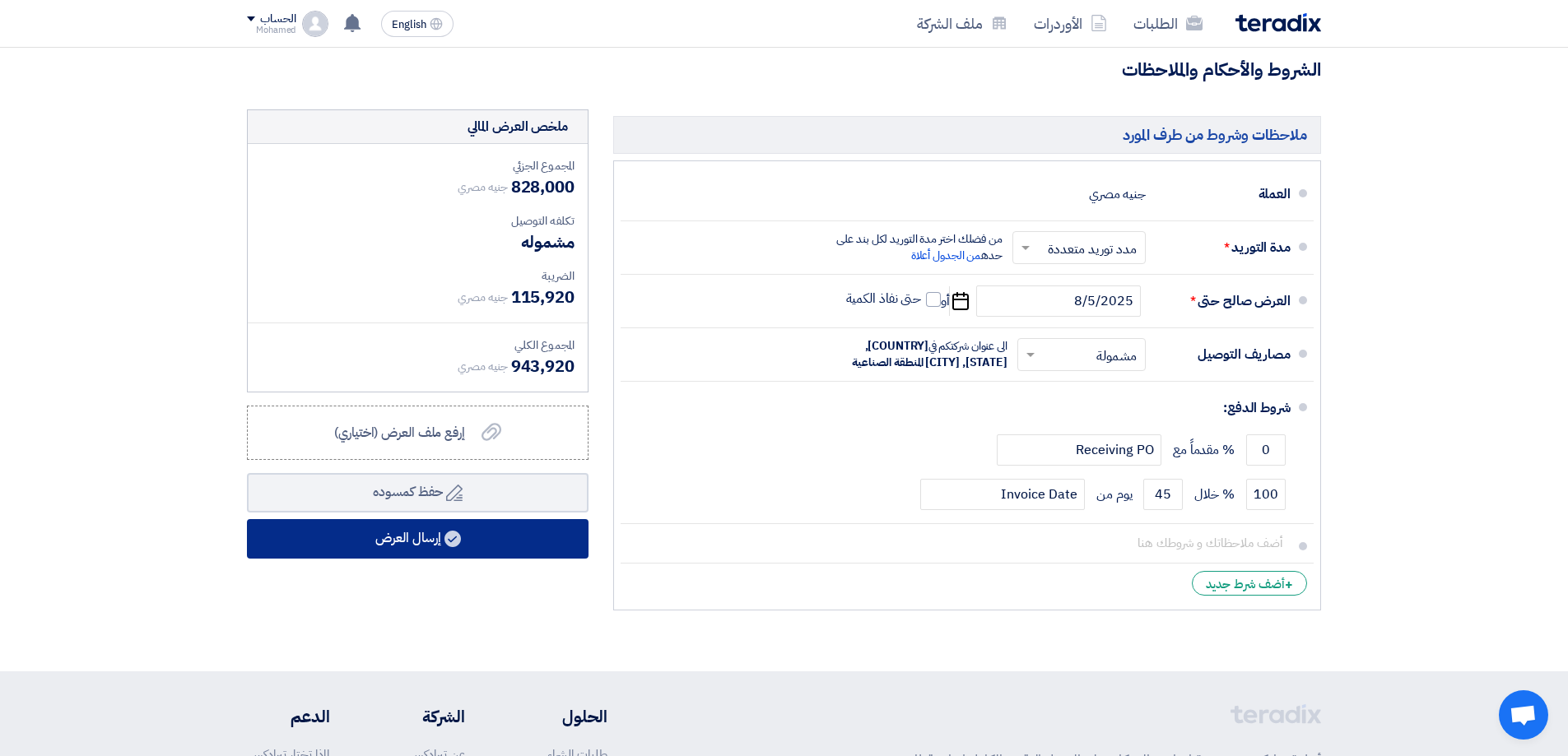 click on "إرسال العرض" 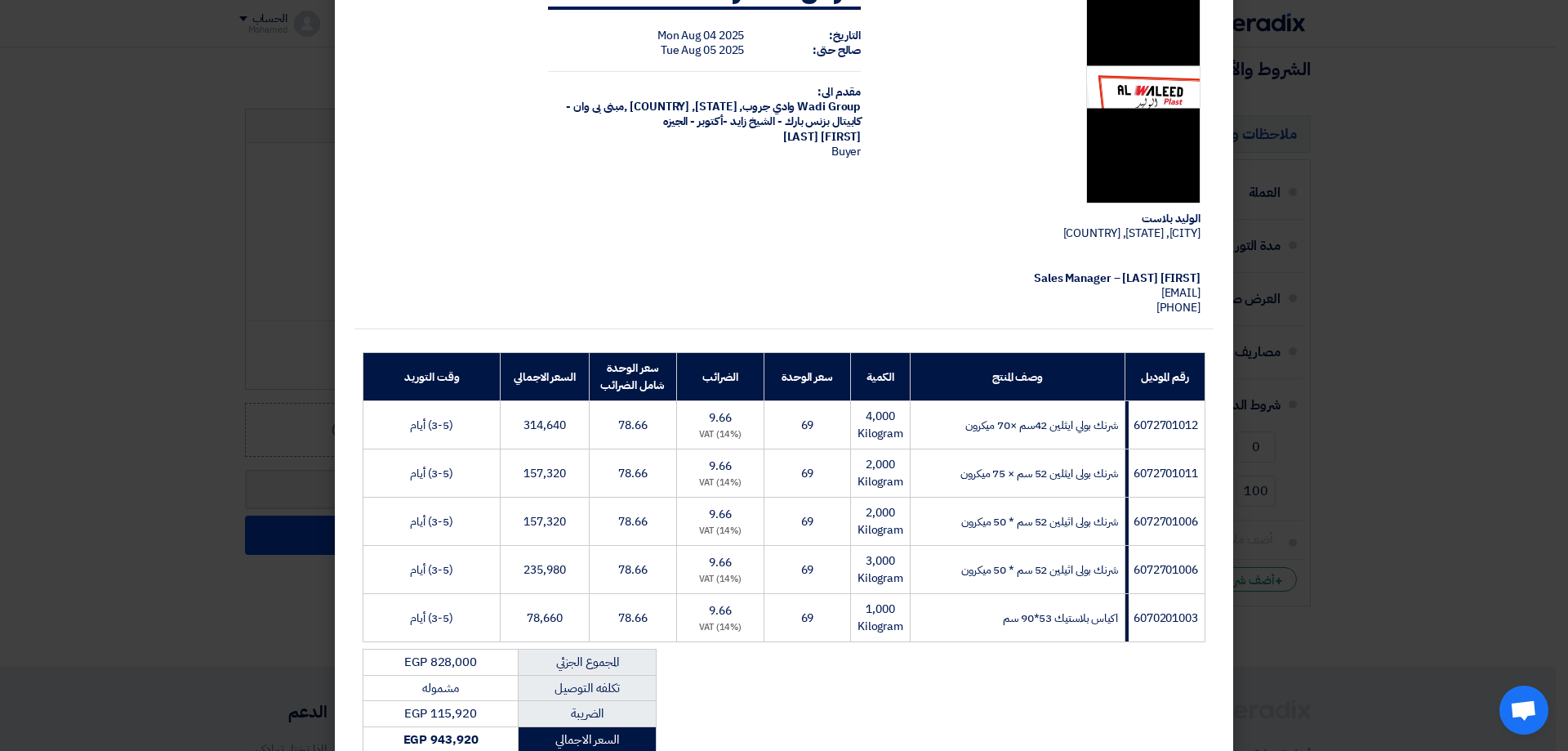 scroll, scrollTop: 320, scrollLeft: 0, axis: vertical 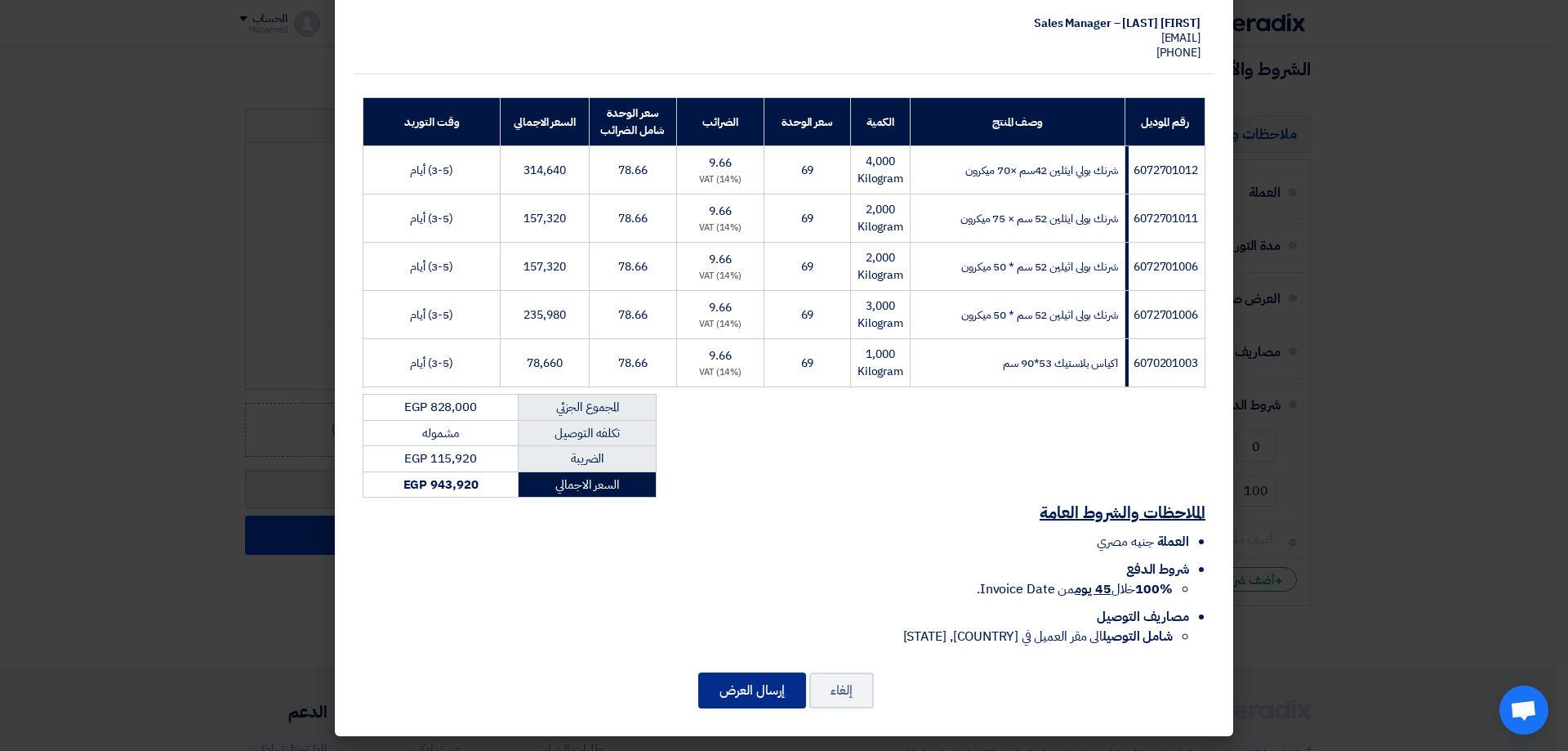 click on "إرسال العرض" 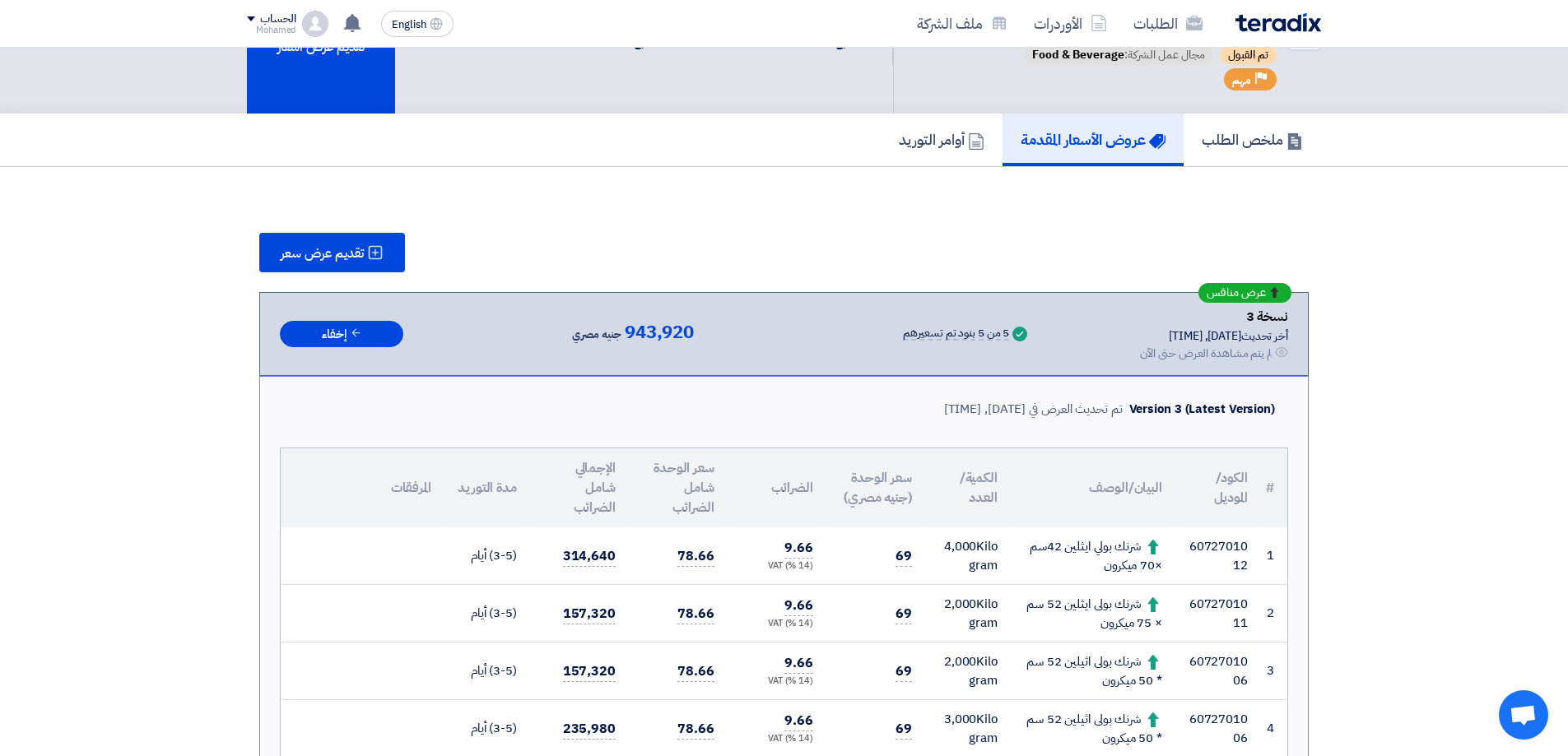 scroll, scrollTop: 82, scrollLeft: 0, axis: vertical 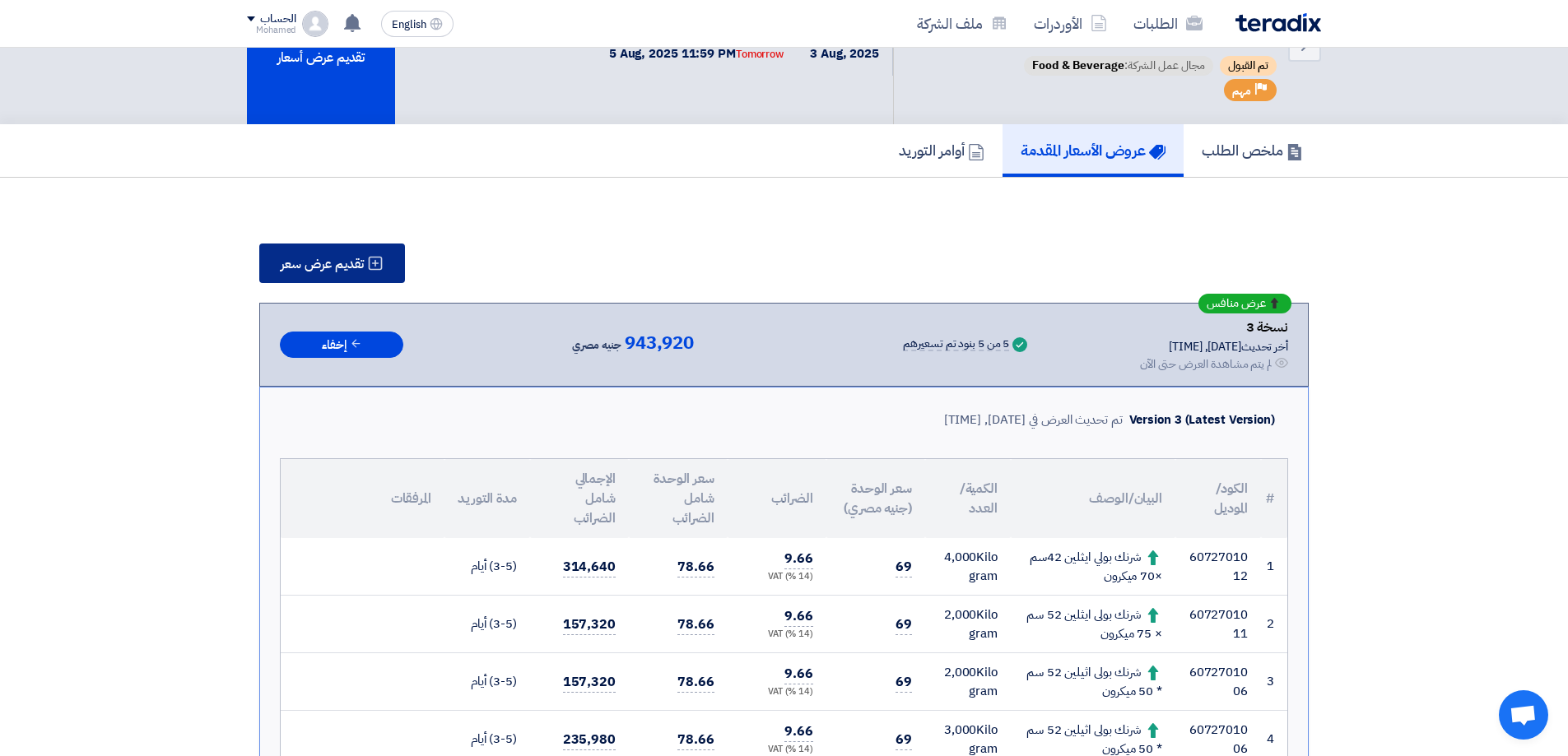 click on "تقديم عرض سعر" 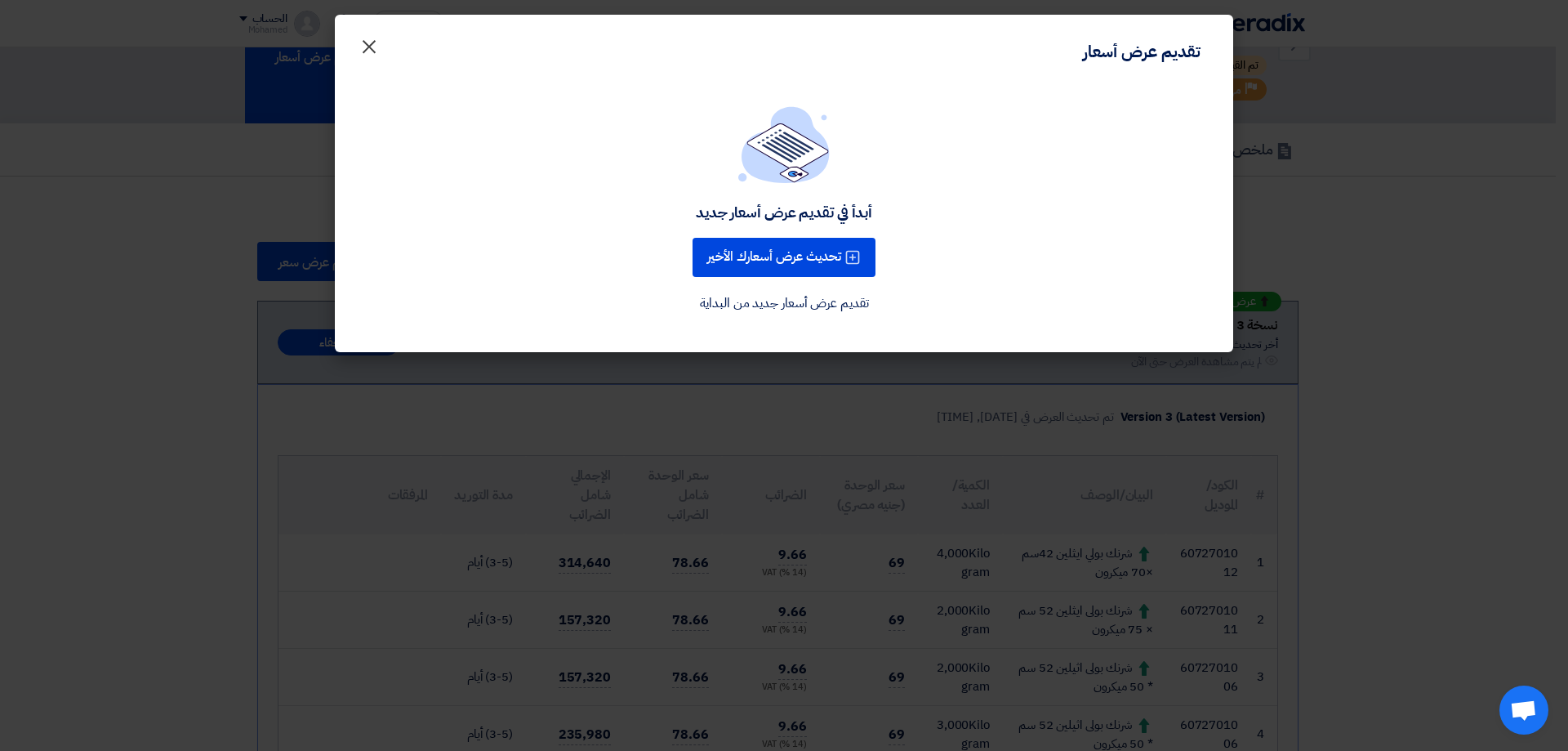 click on "×" 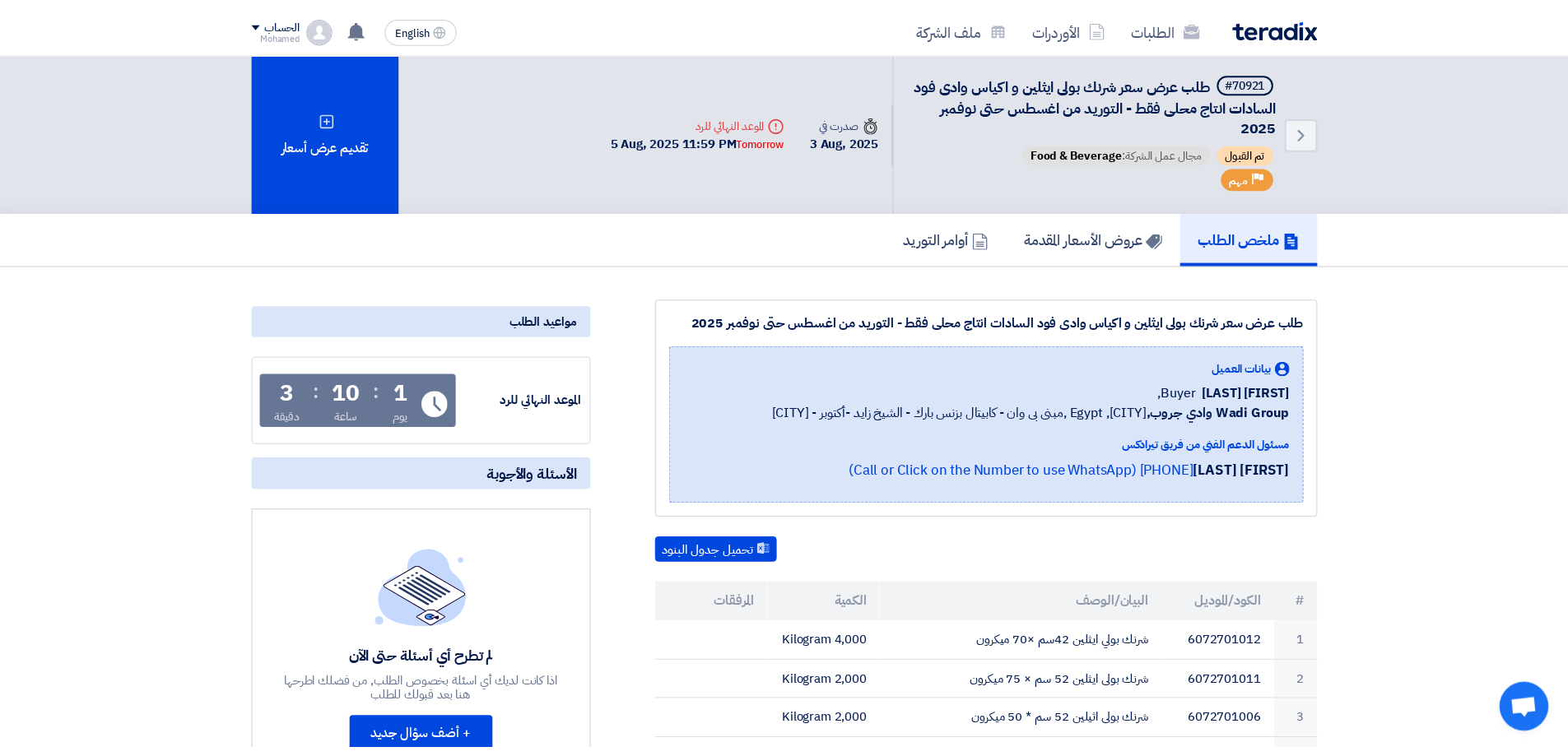 scroll, scrollTop: 0, scrollLeft: 0, axis: both 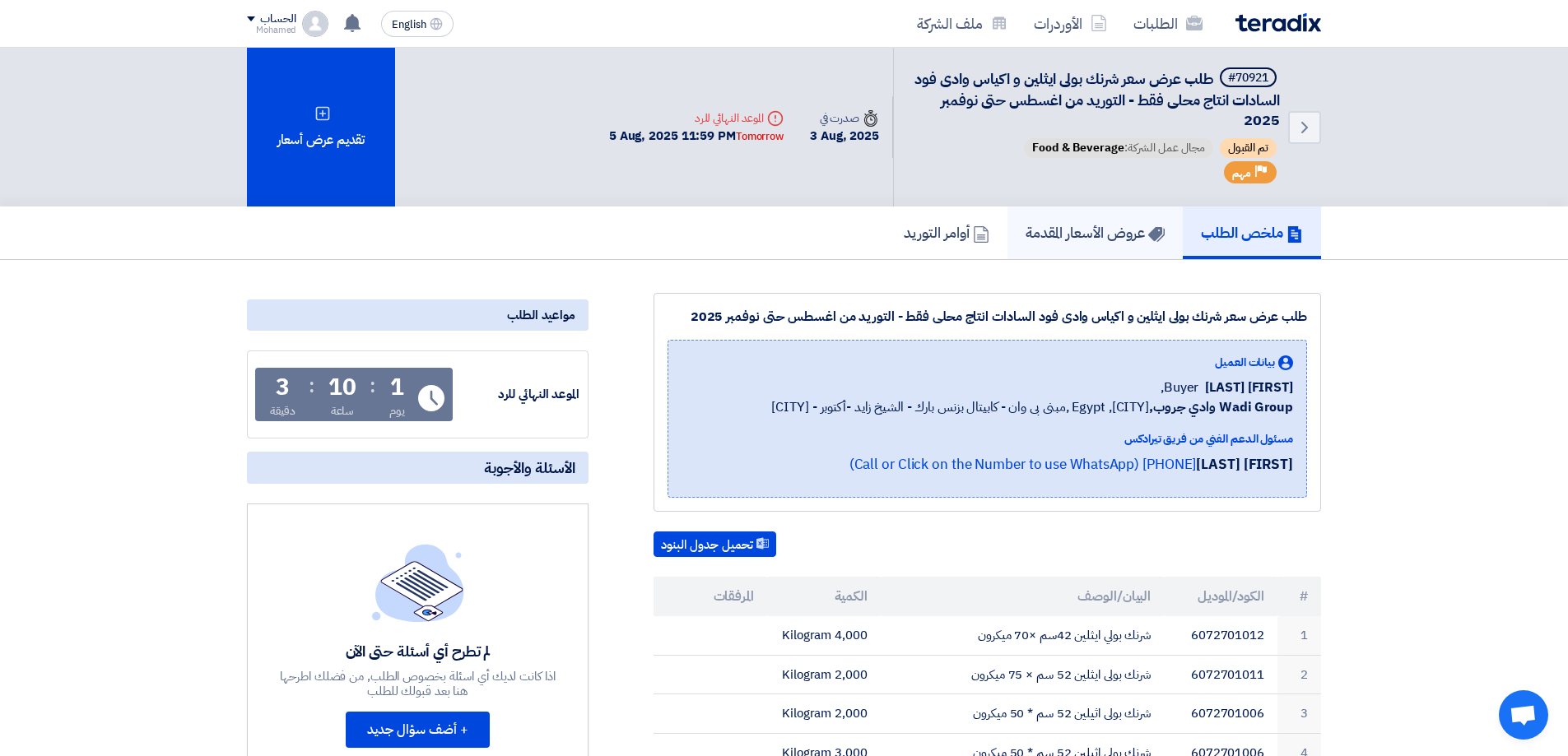 click on "عروض الأسعار المقدمة" 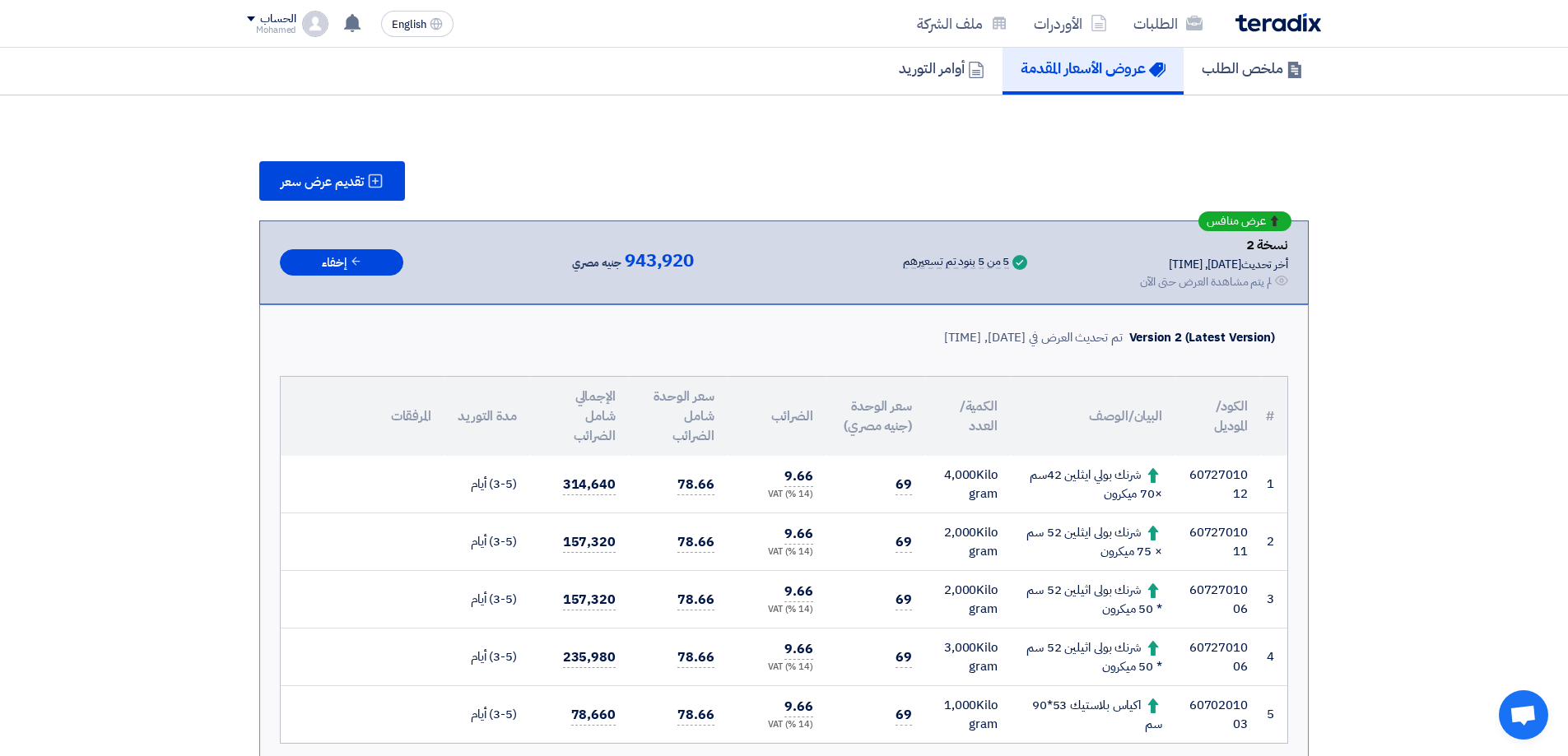 scroll, scrollTop: 0, scrollLeft: 0, axis: both 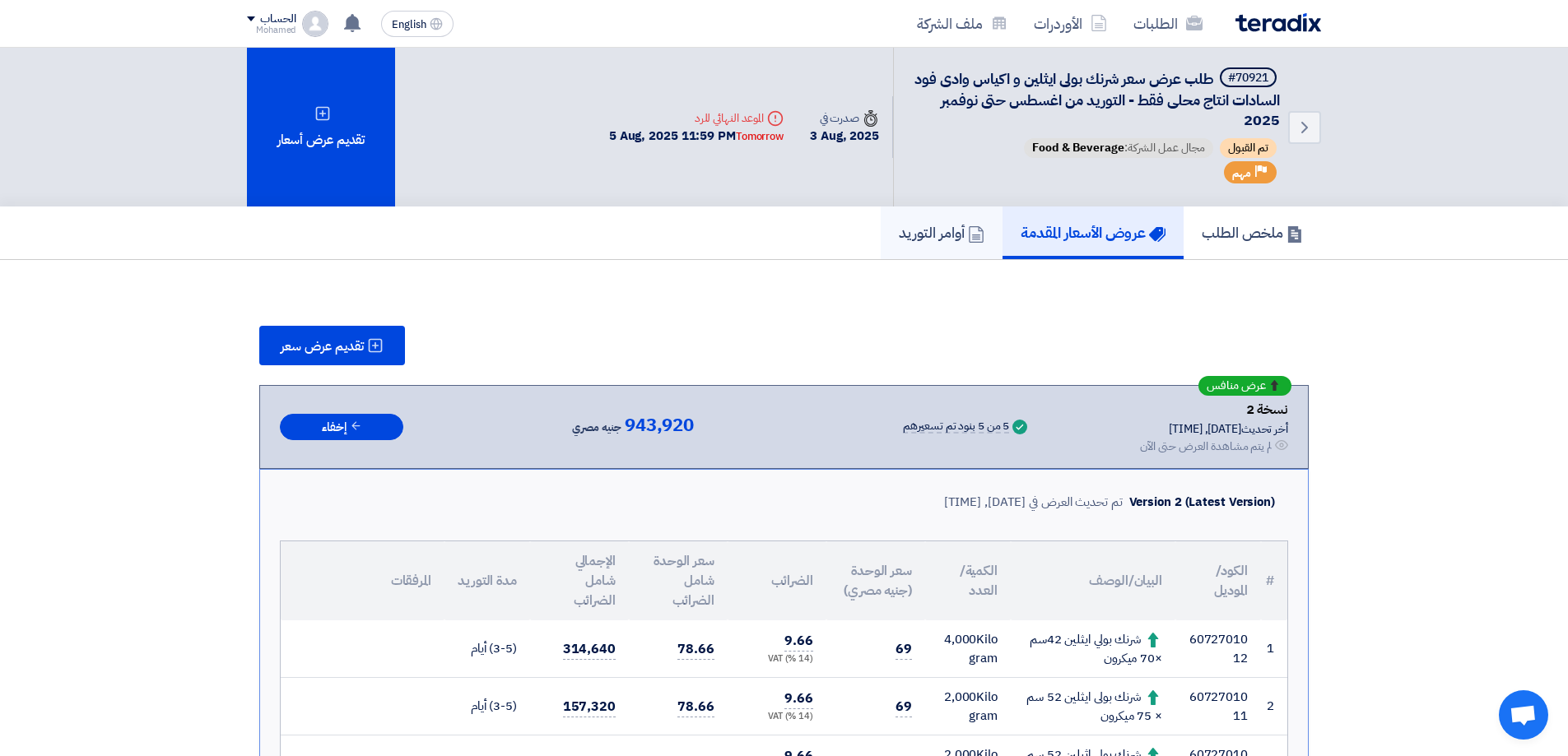 click on "أوامر التوريد" 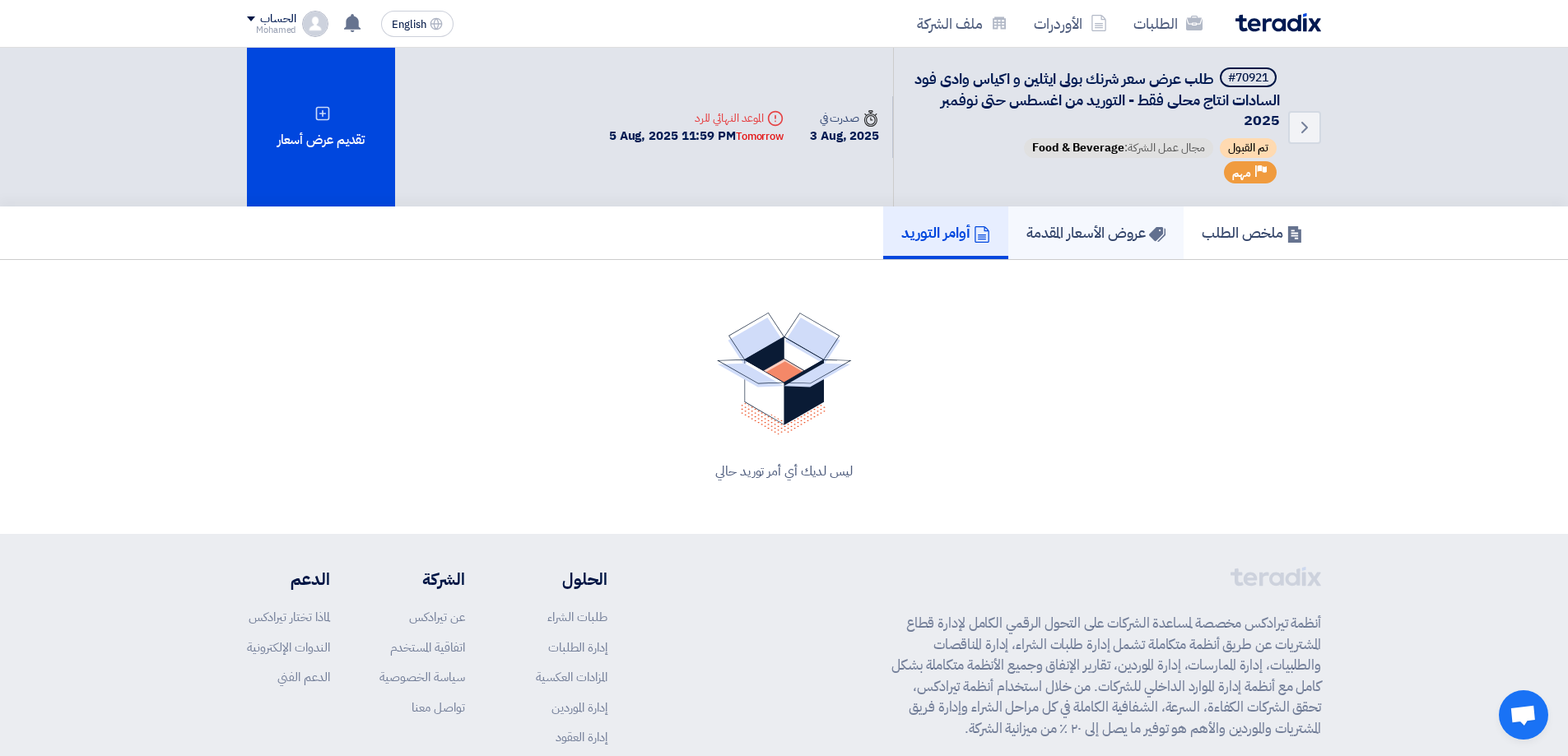 click on "عروض الأسعار المقدمة" 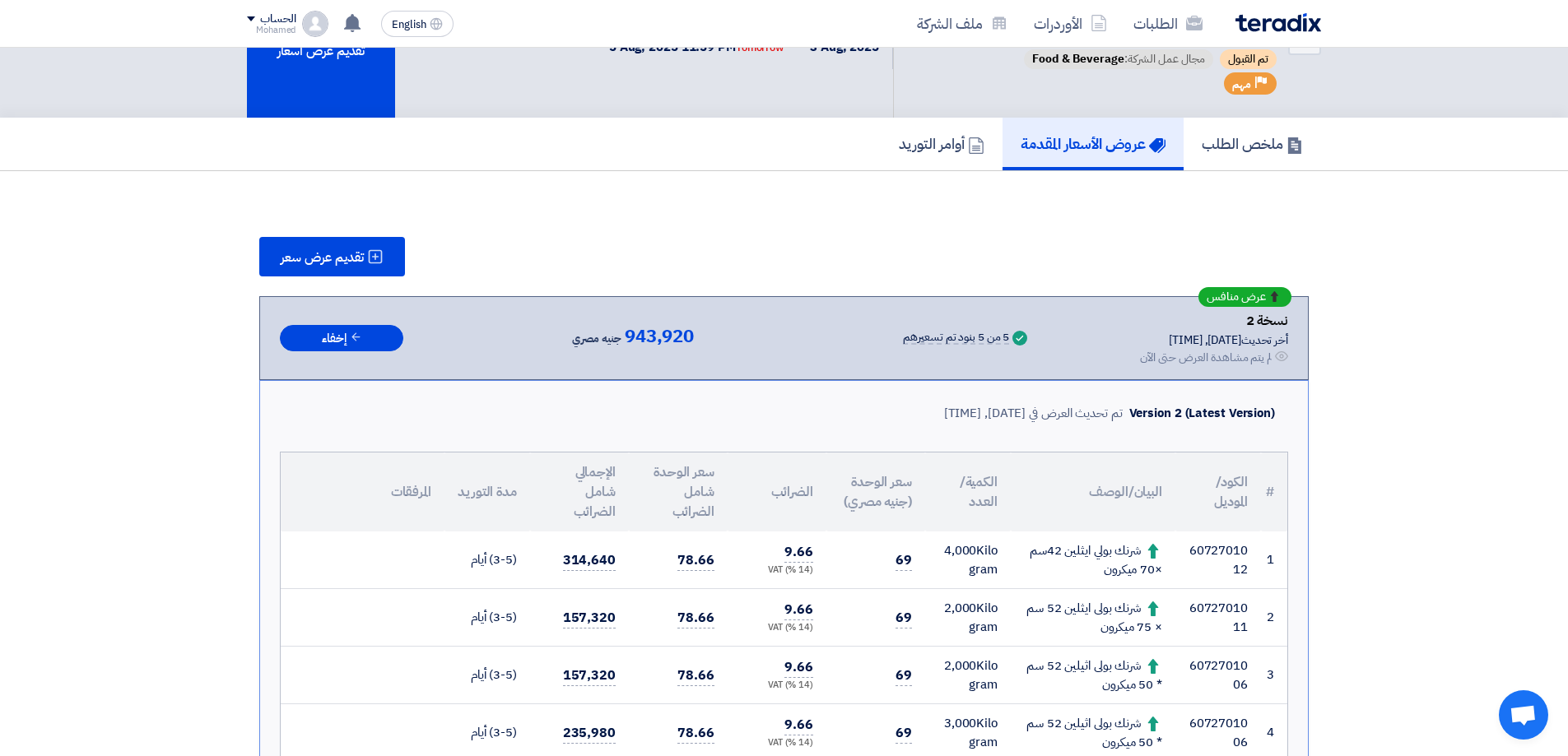 scroll, scrollTop: 82, scrollLeft: 0, axis: vertical 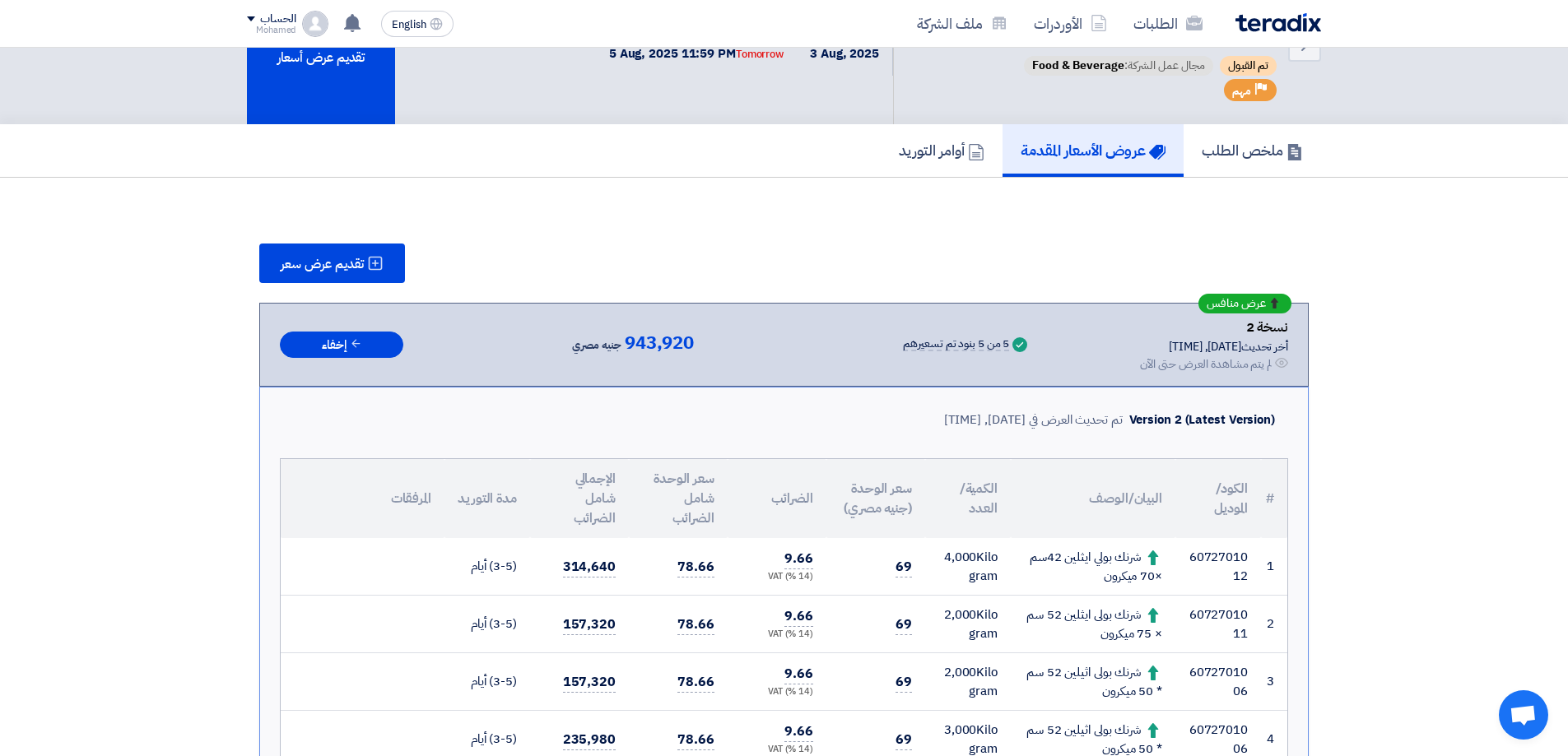 click on "تقديم عرض سعر
عرض منافس
نسخة 2
أخر تحديث
4 Aug 2025, 1:23 PM
Offer is Seen
لم يتم مشاهدة العرض حتى الآن
1" 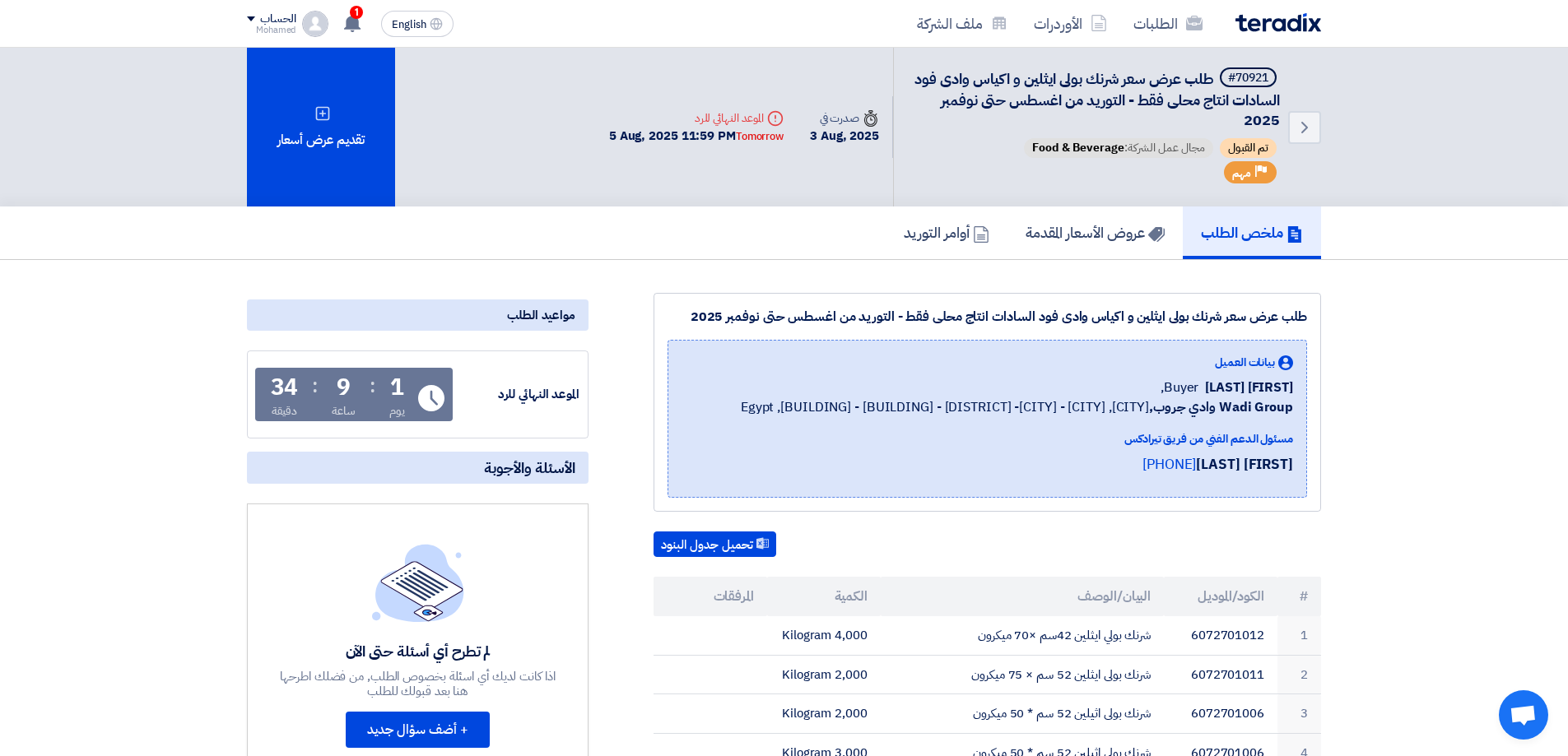 scroll, scrollTop: 0, scrollLeft: 0, axis: both 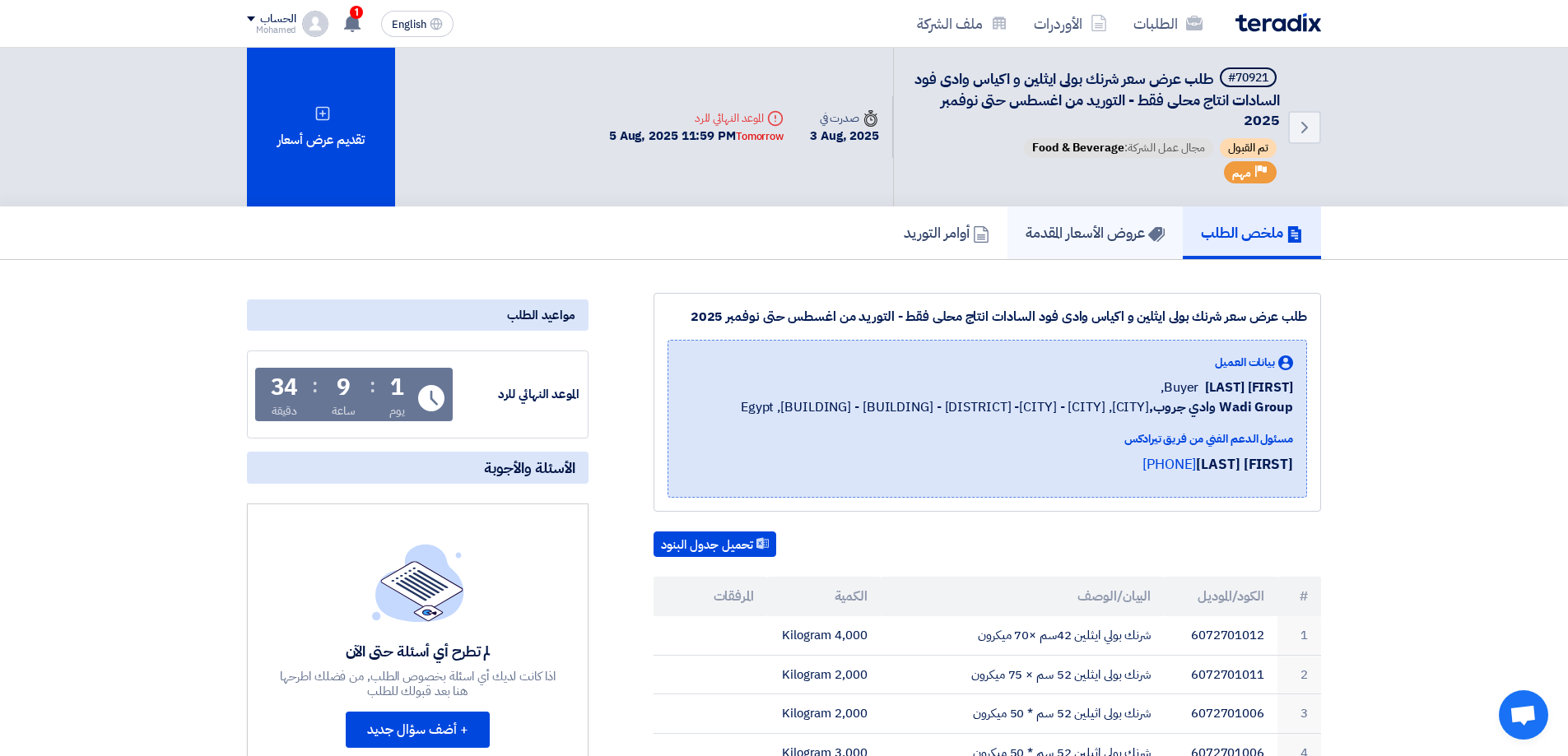 click on "عروض الأسعار المقدمة" 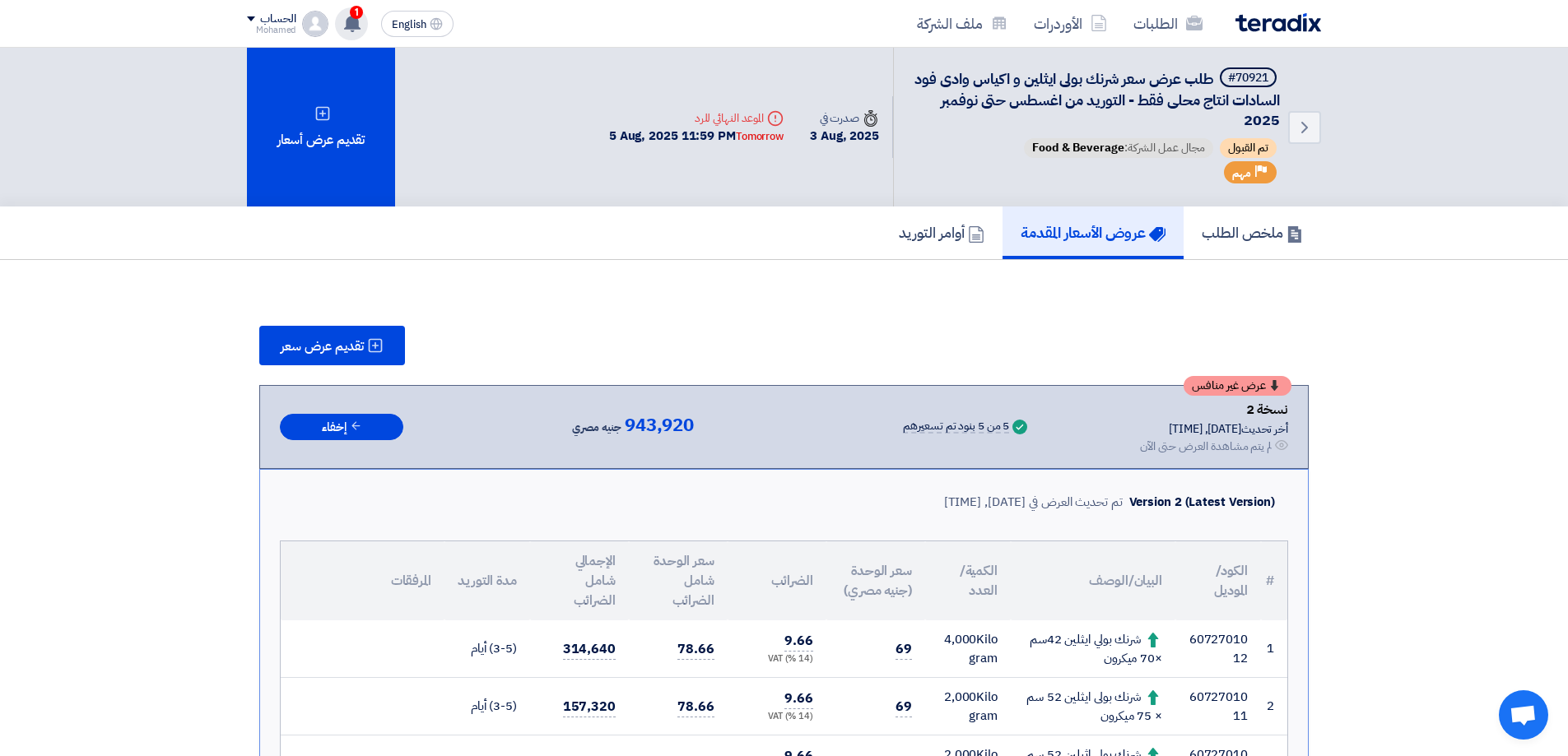 click on "عرض سعرك لطلب طلب عرض سعر شرنك بولى ايثلين و اكياس  [COMPANY] [CITY] انتاج محلى فقط  - التوريد من  [MONTH] حتى [MONTH] [YEAR] لم يعد الان تنافسي
[MINUTES] ago
تم مشاهدة العرض المقدم للطلب "طلب عرض سعر شرنك بولى ايثلين و اكياس  [COMPANY] [CITY] انتاج محلى فقط  - التوريد من  [MONTH] حتى [MONTH] [YEAR]" من قبل العميل" 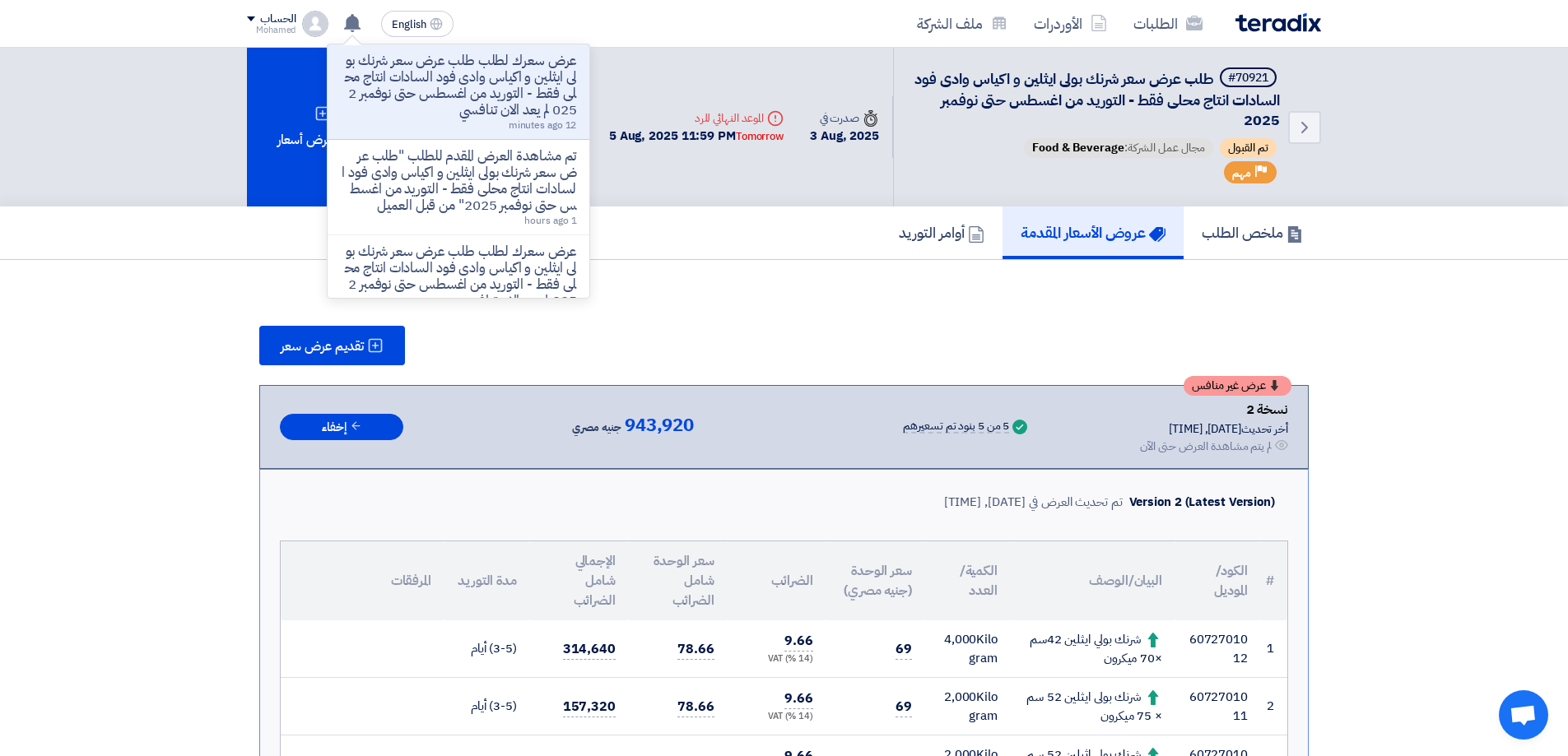 click on "عرض سعرك لطلب طلب عرض سعر شرنك بولى ايثلين و اكياس  وادى فود السادات  انتاج محلى فقط  - التوريد من  اغسطس حتى نوفمبر 2025 لم يعد الان تنافسي" 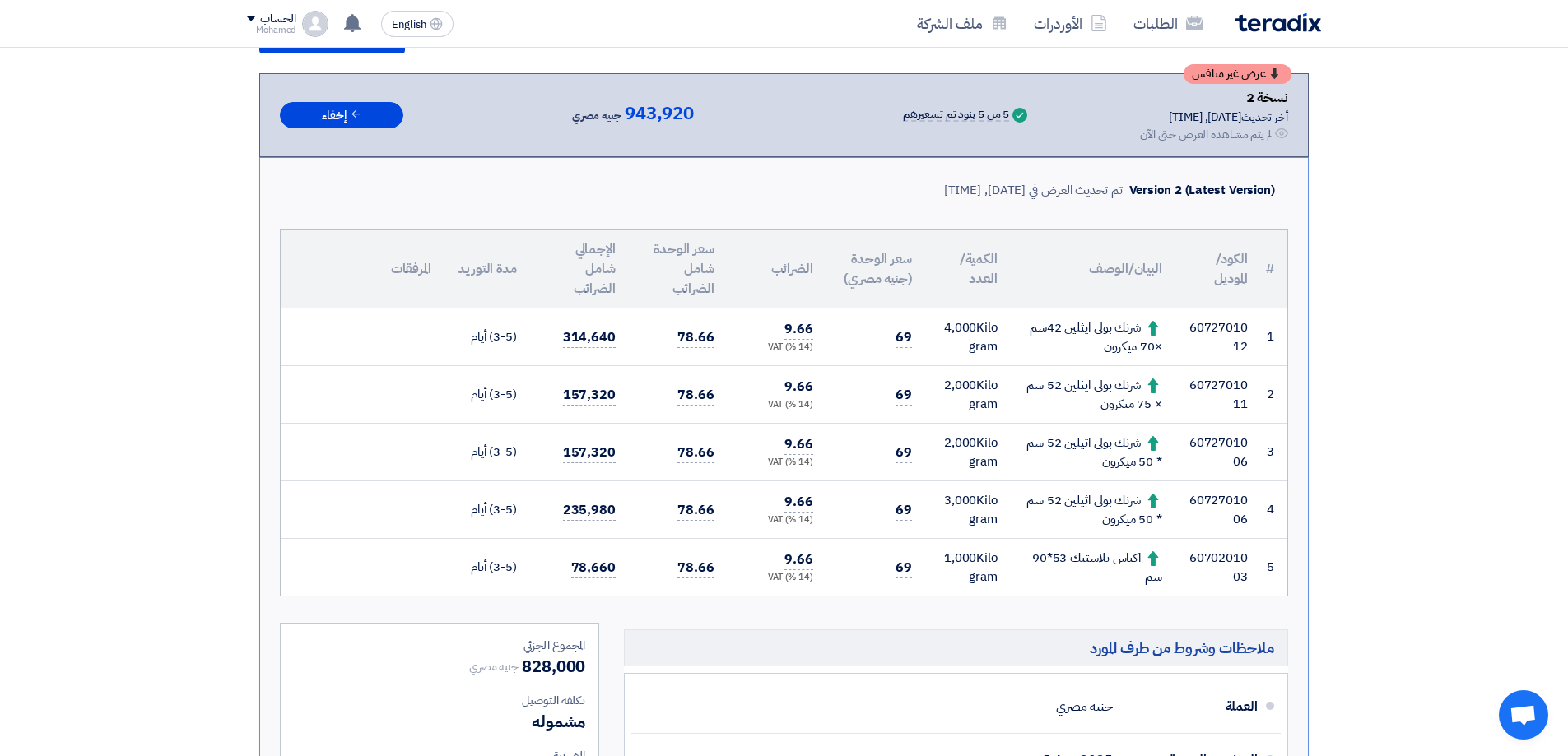 scroll, scrollTop: 129, scrollLeft: 0, axis: vertical 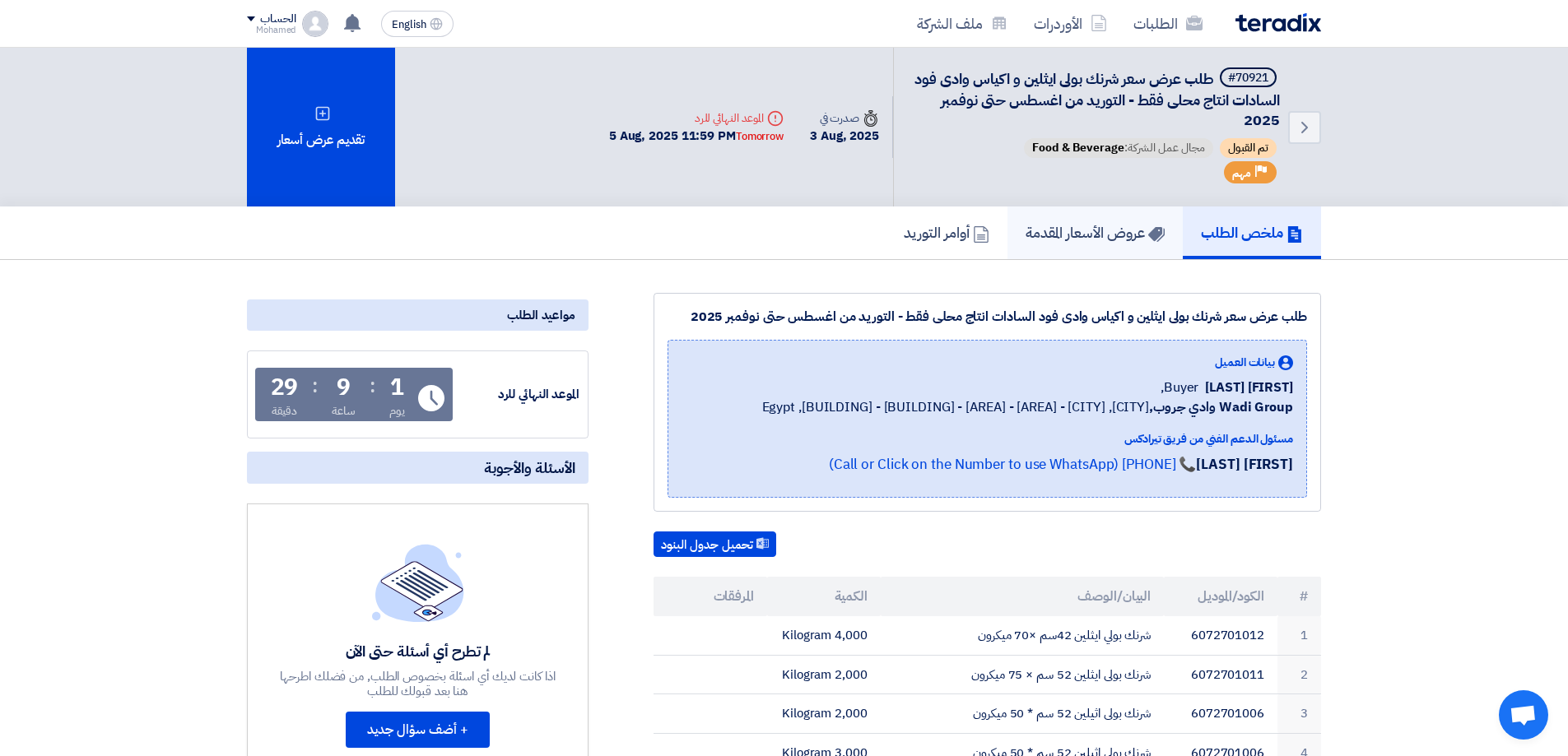 click on "عروض الأسعار المقدمة" 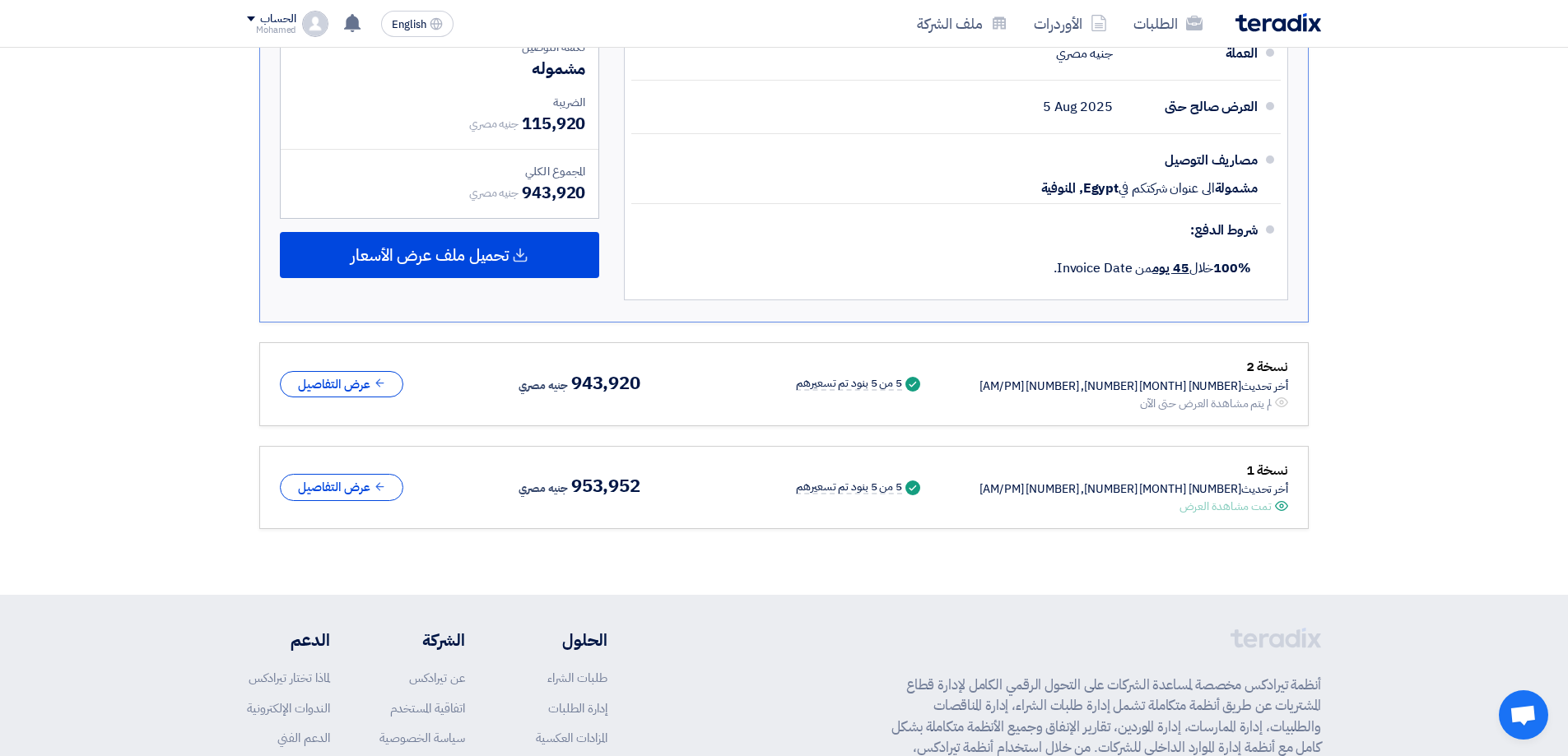 scroll, scrollTop: 1069, scrollLeft: 0, axis: vertical 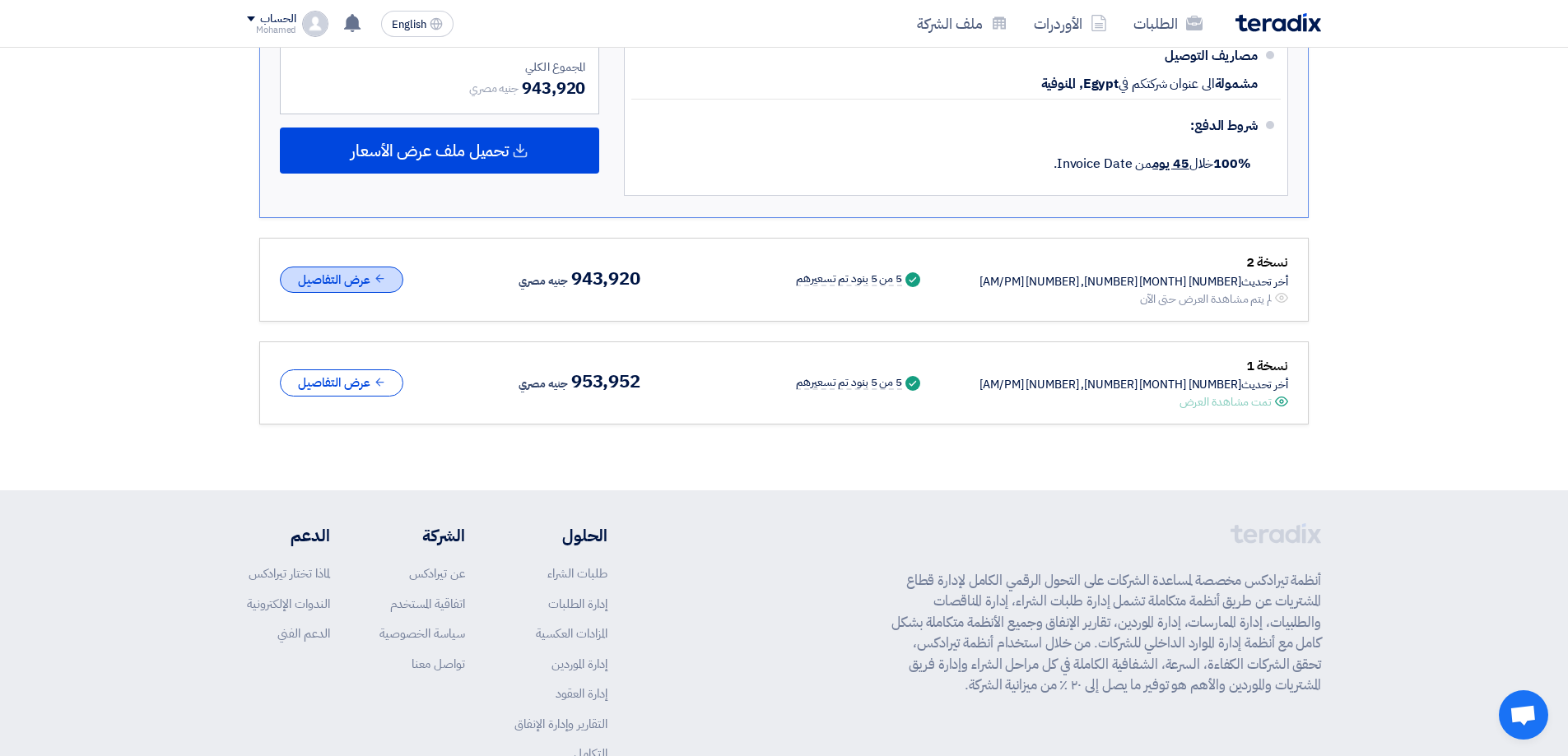 click on "عرض التفاصيل" at bounding box center [342, 280] 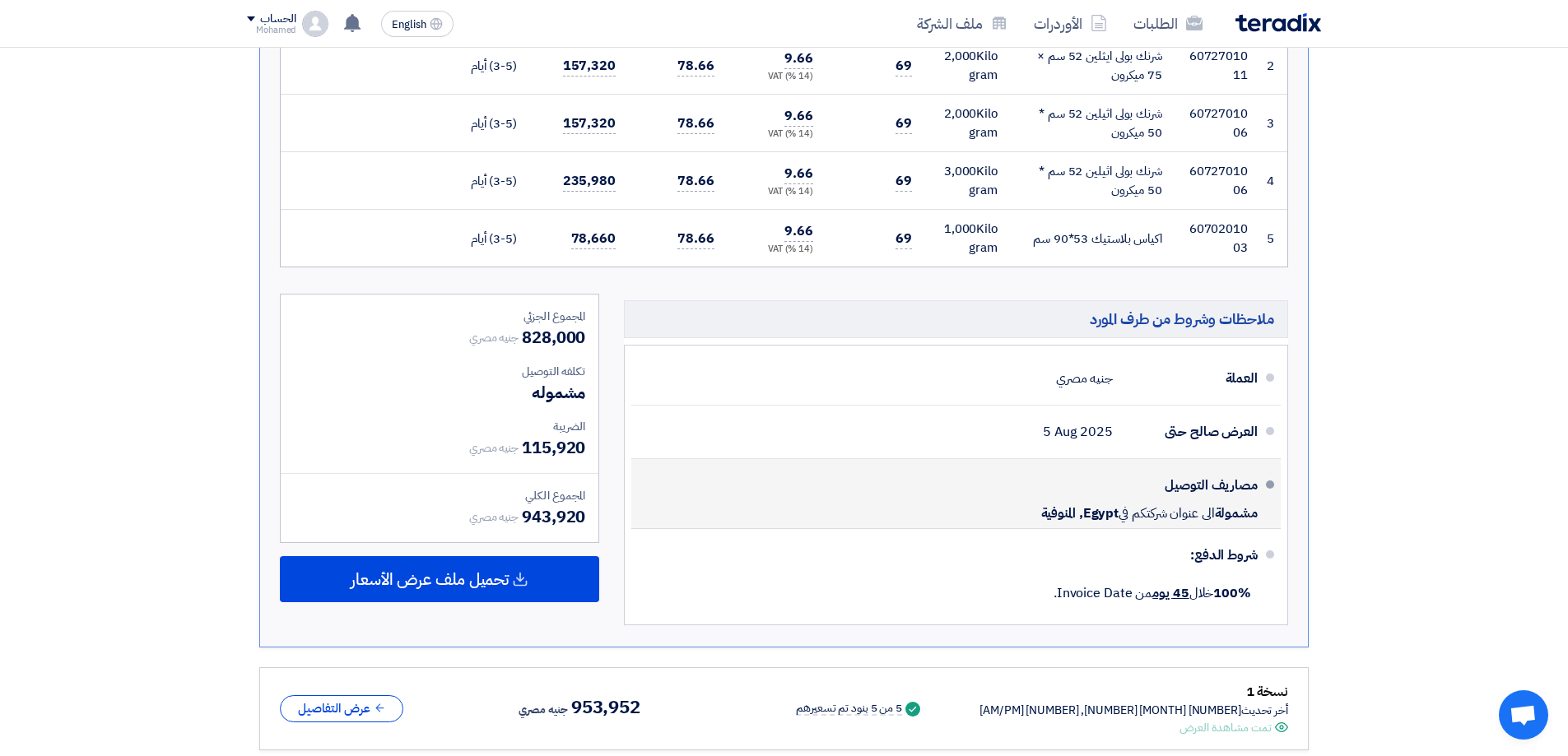 scroll, scrollTop: 1974, scrollLeft: 0, axis: vertical 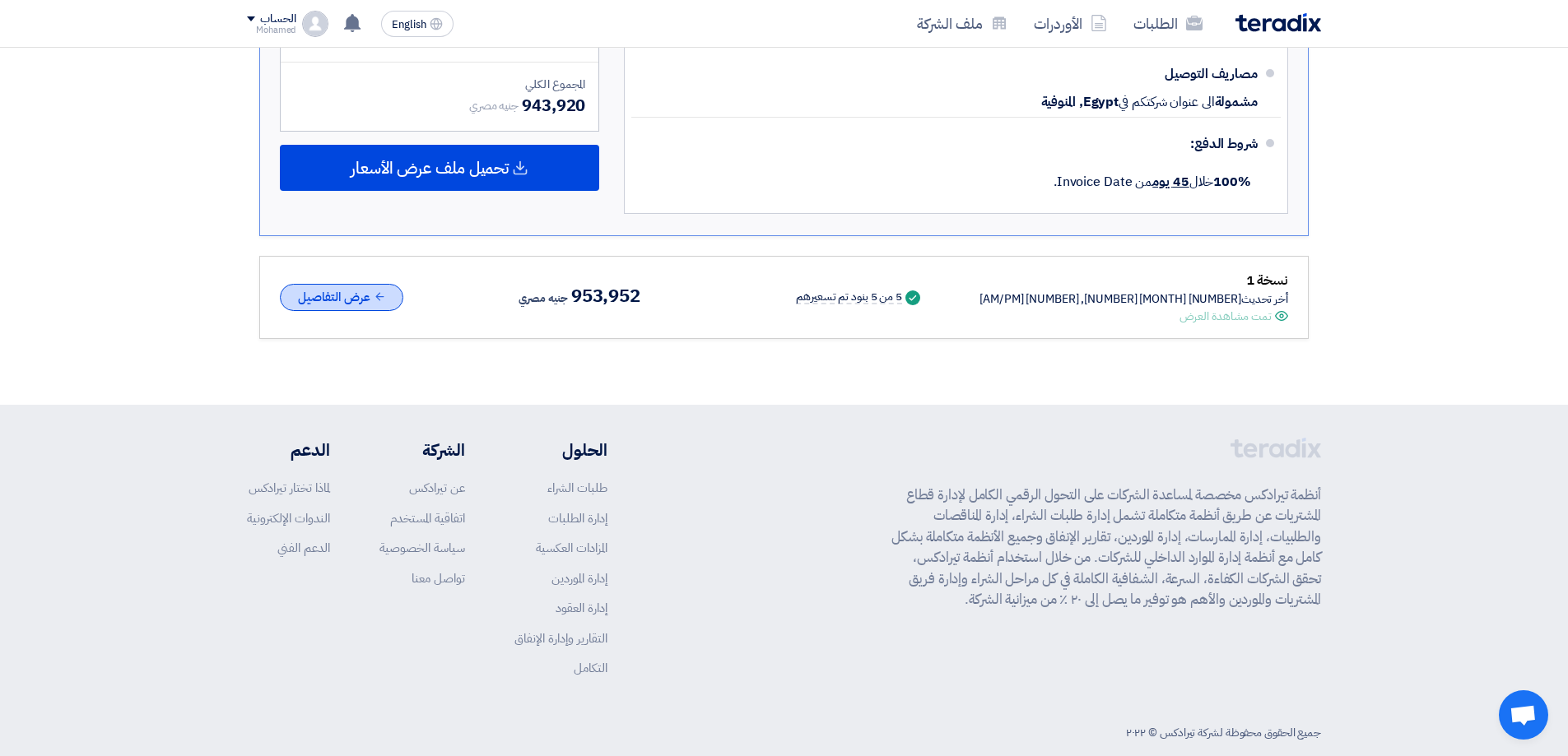 click on "عرض التفاصيل" at bounding box center (342, 297) 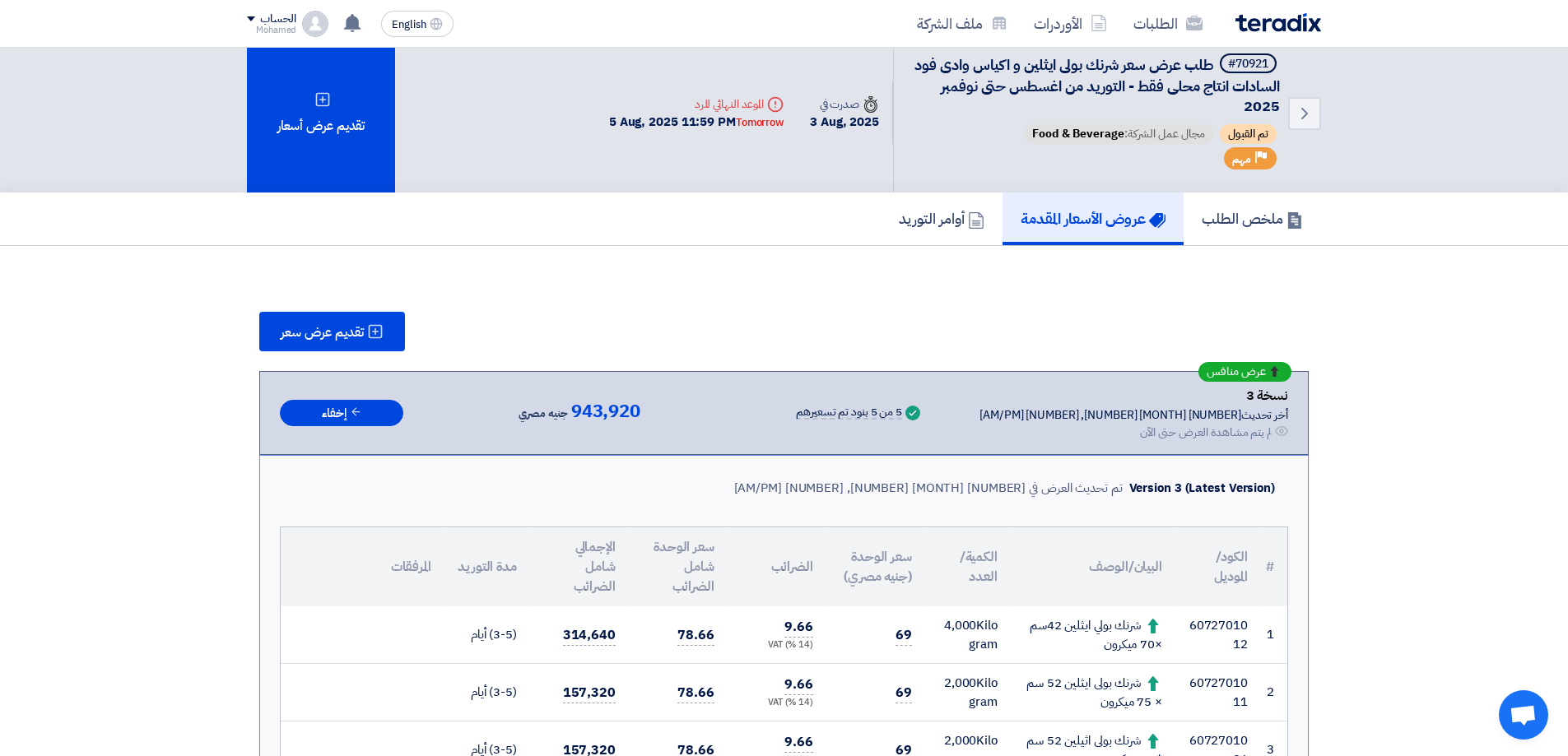 scroll, scrollTop: 0, scrollLeft: 0, axis: both 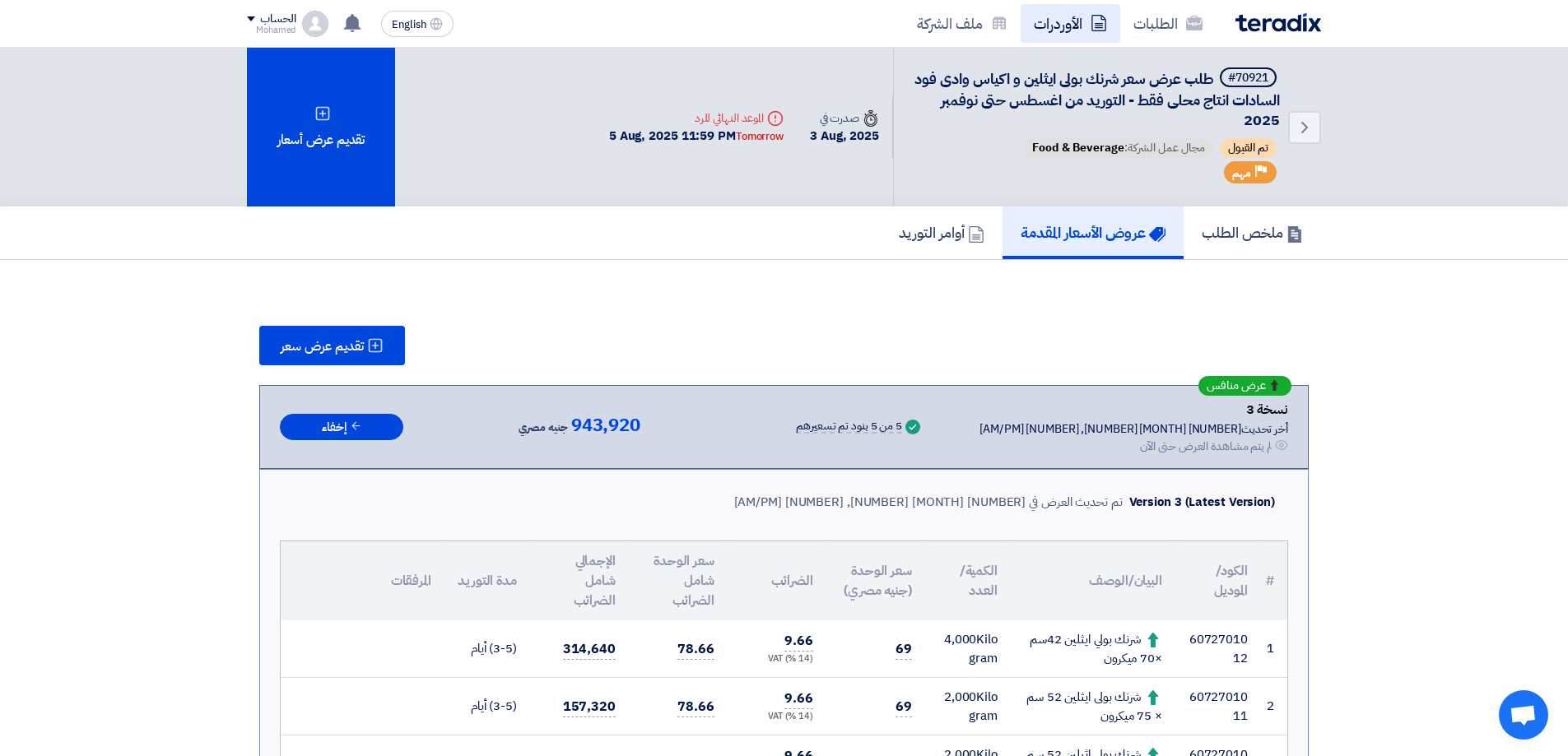 click on "الأوردرات" 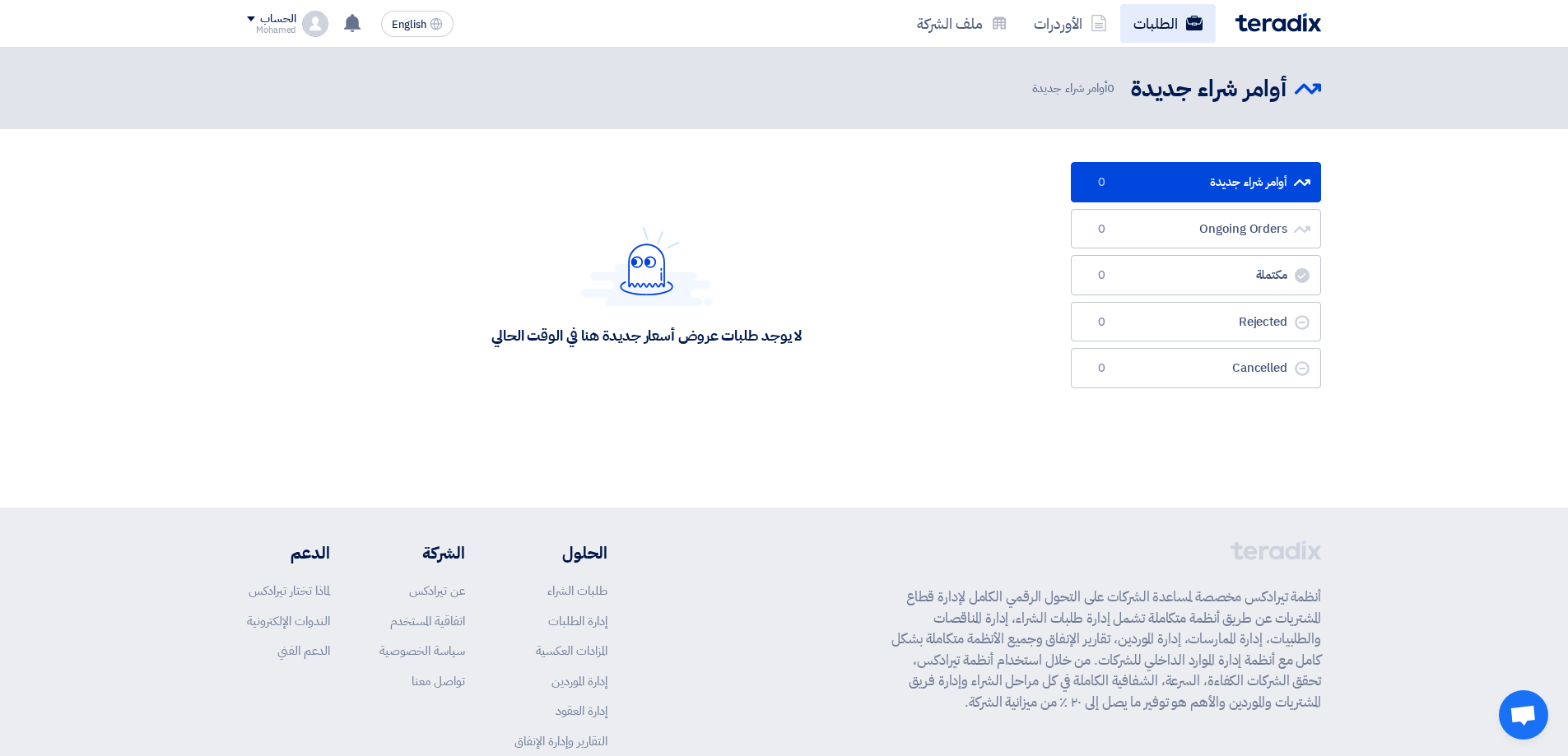 click on "الطلبات" 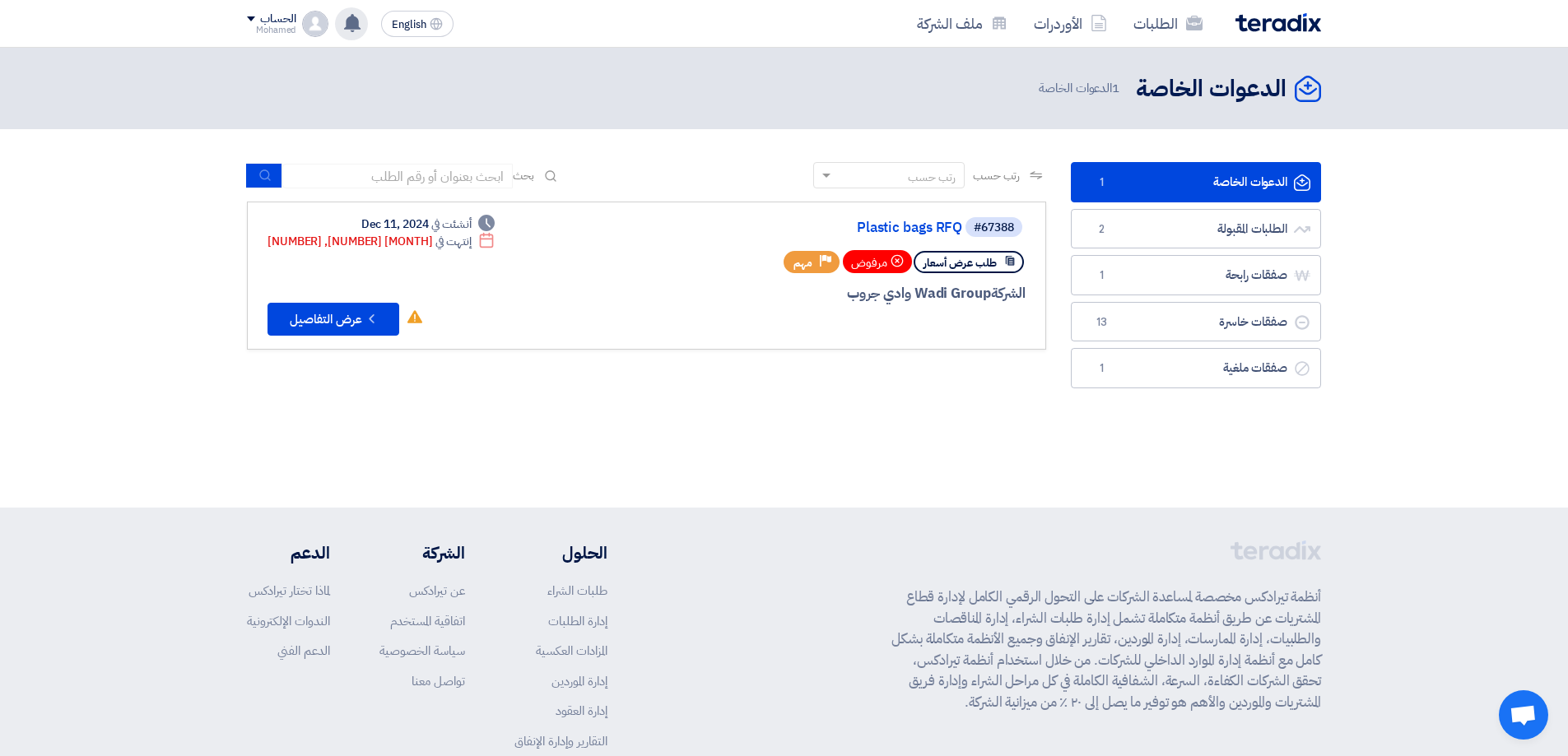 click 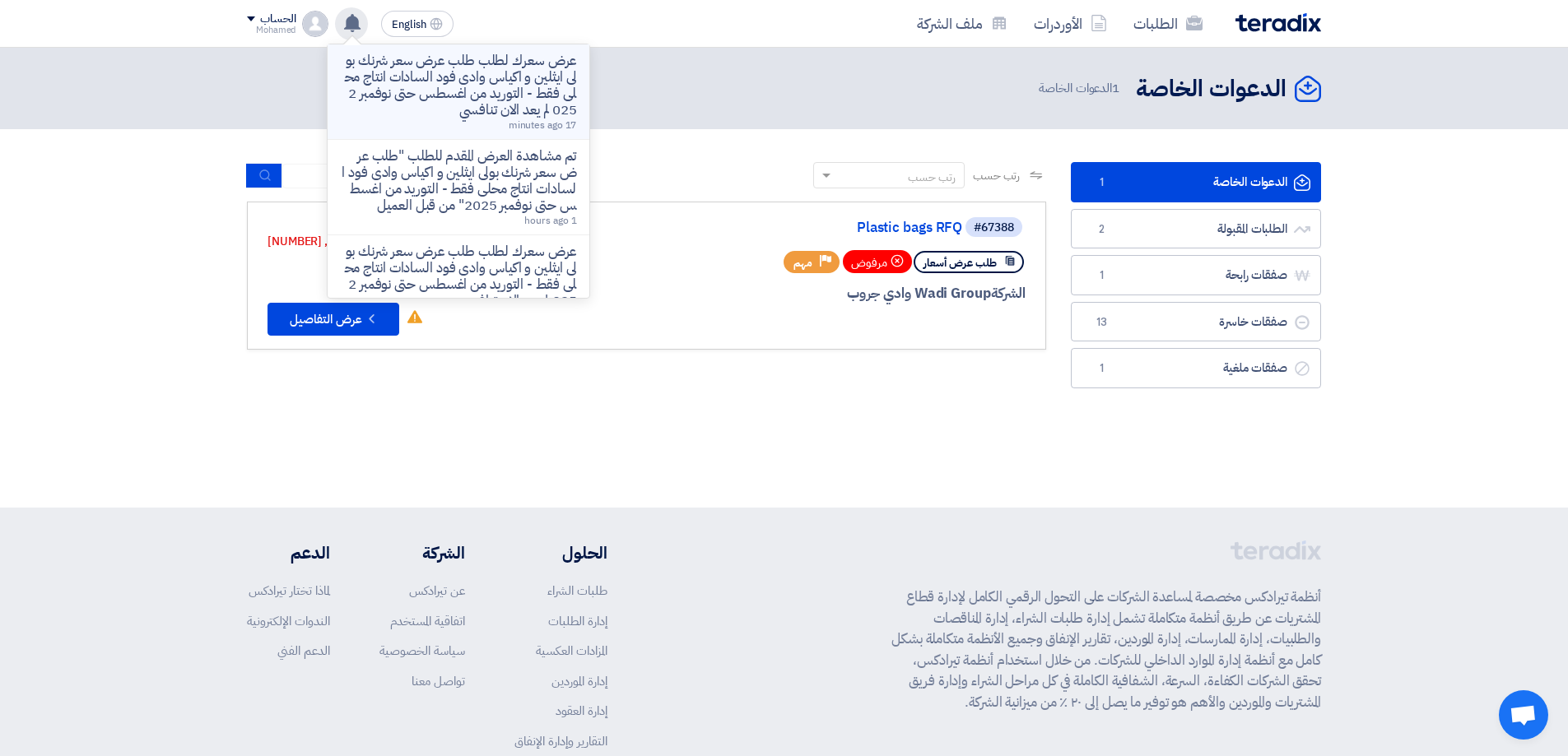 click on "عرض سعرك لطلب طلب عرض سعر شرنك بولى ايثلين و اكياس  وادى فود السادات  انتاج محلى فقط  - التوريد من  اغسطس حتى نوفمبر 2025 لم يعد الان تنافسي" 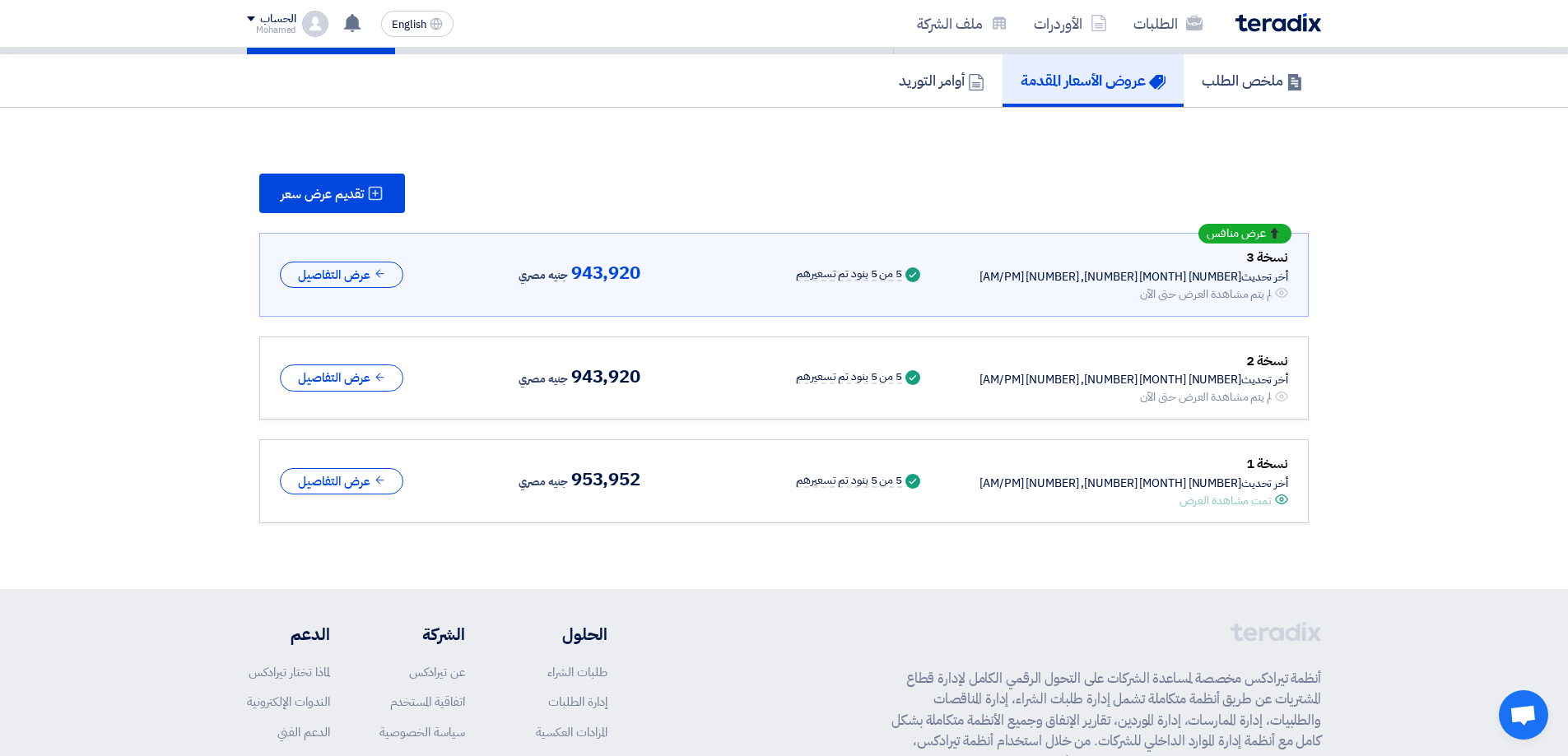 scroll, scrollTop: 0, scrollLeft: 0, axis: both 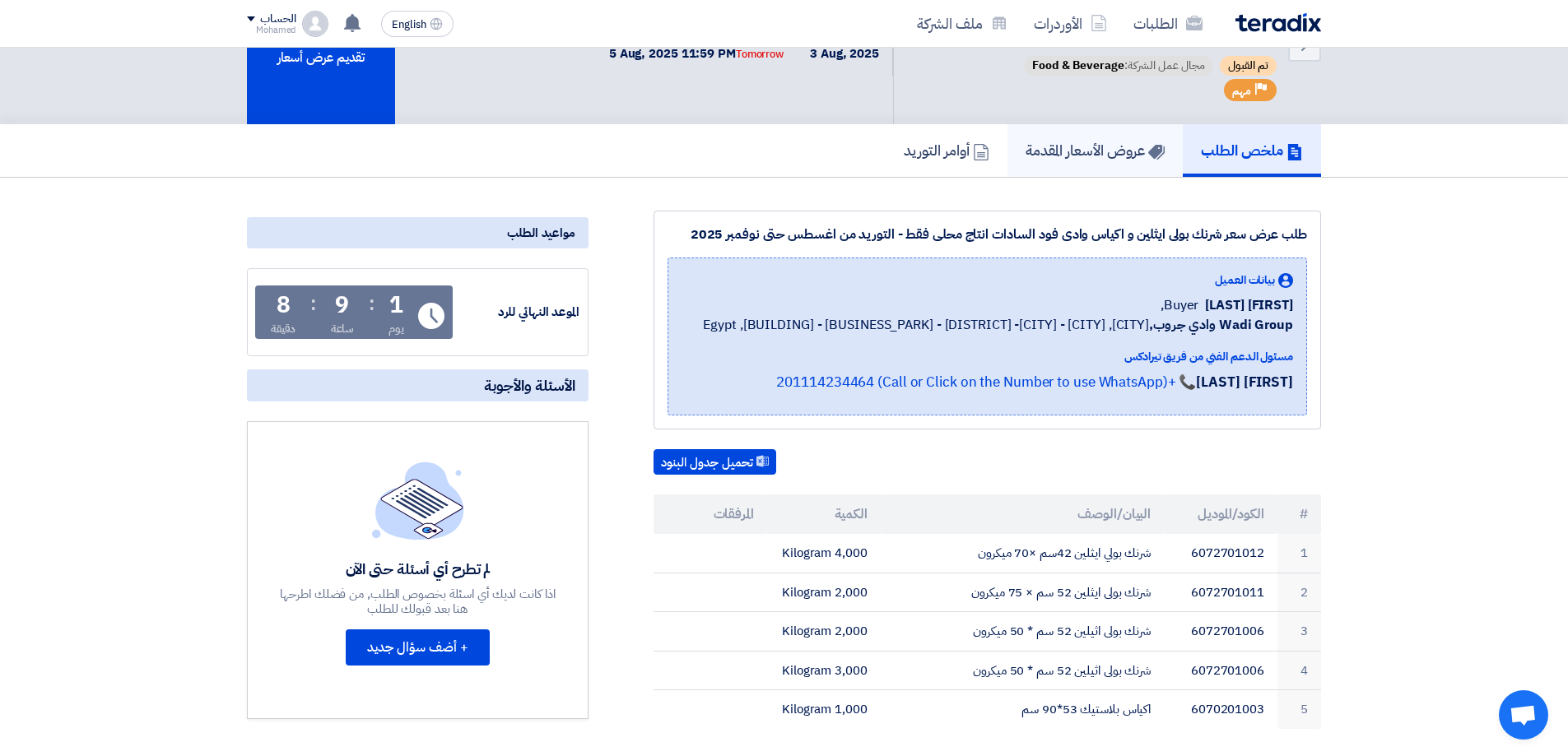 click on "عروض الأسعار المقدمة" 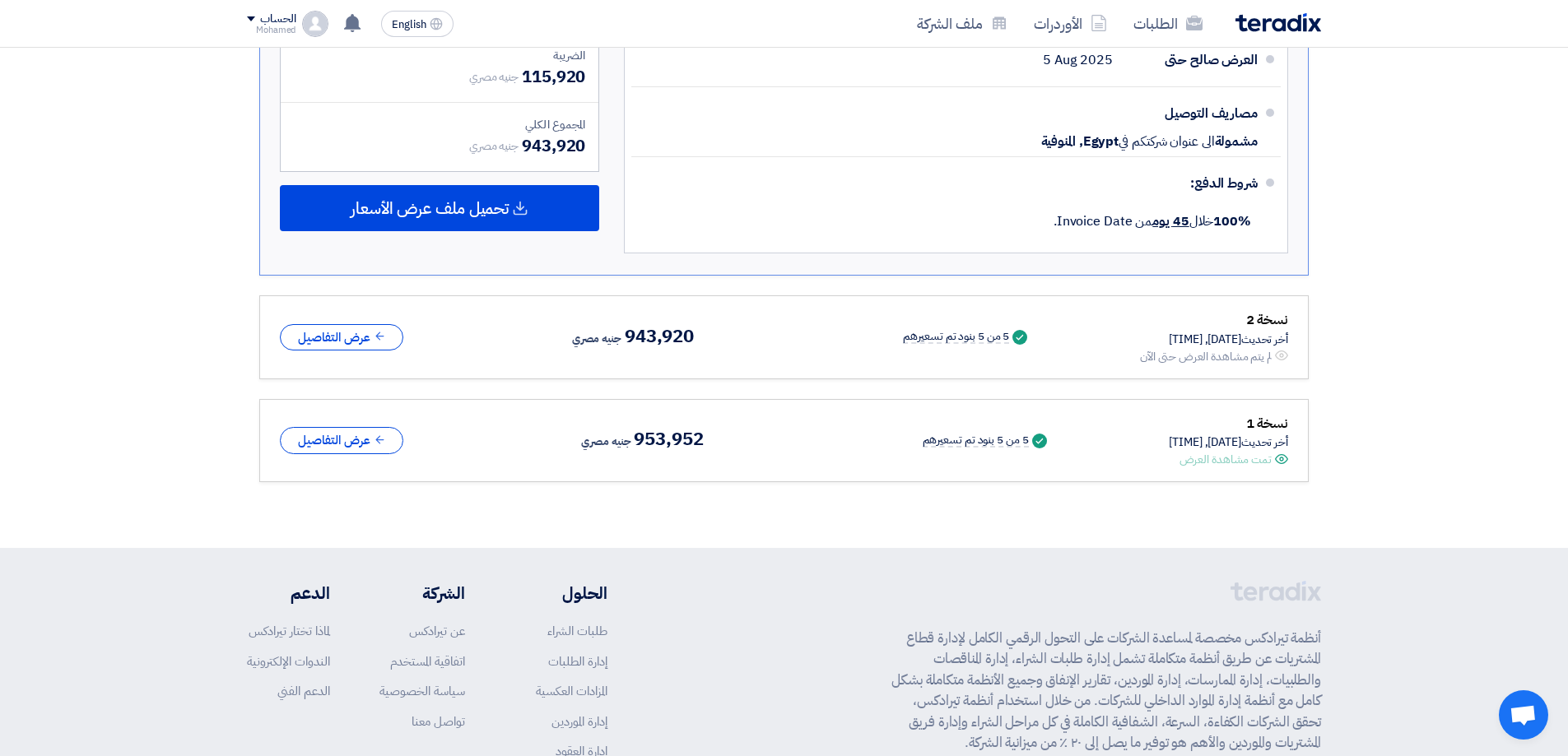 scroll, scrollTop: 1181, scrollLeft: 0, axis: vertical 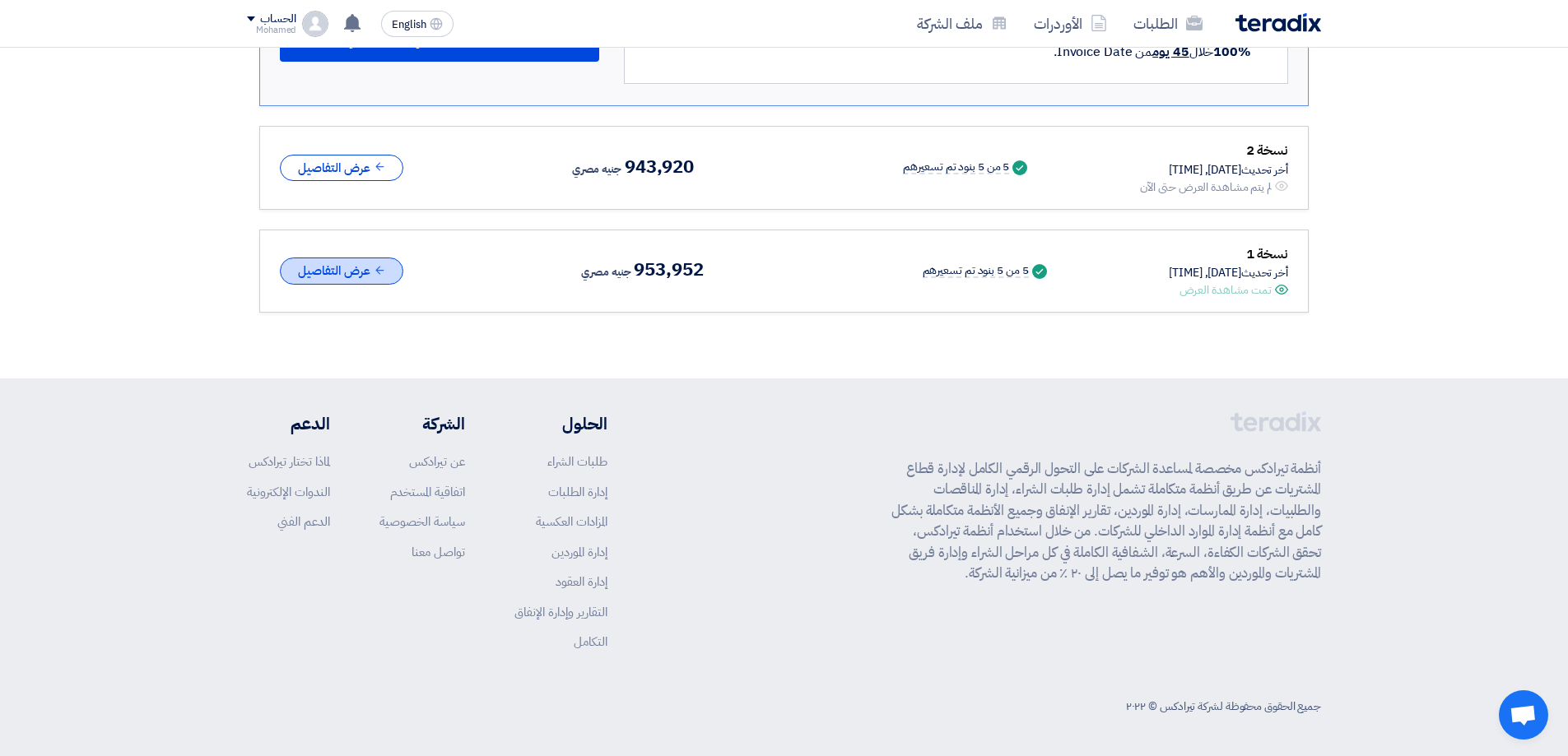 click on "عرض التفاصيل" at bounding box center (342, 271) 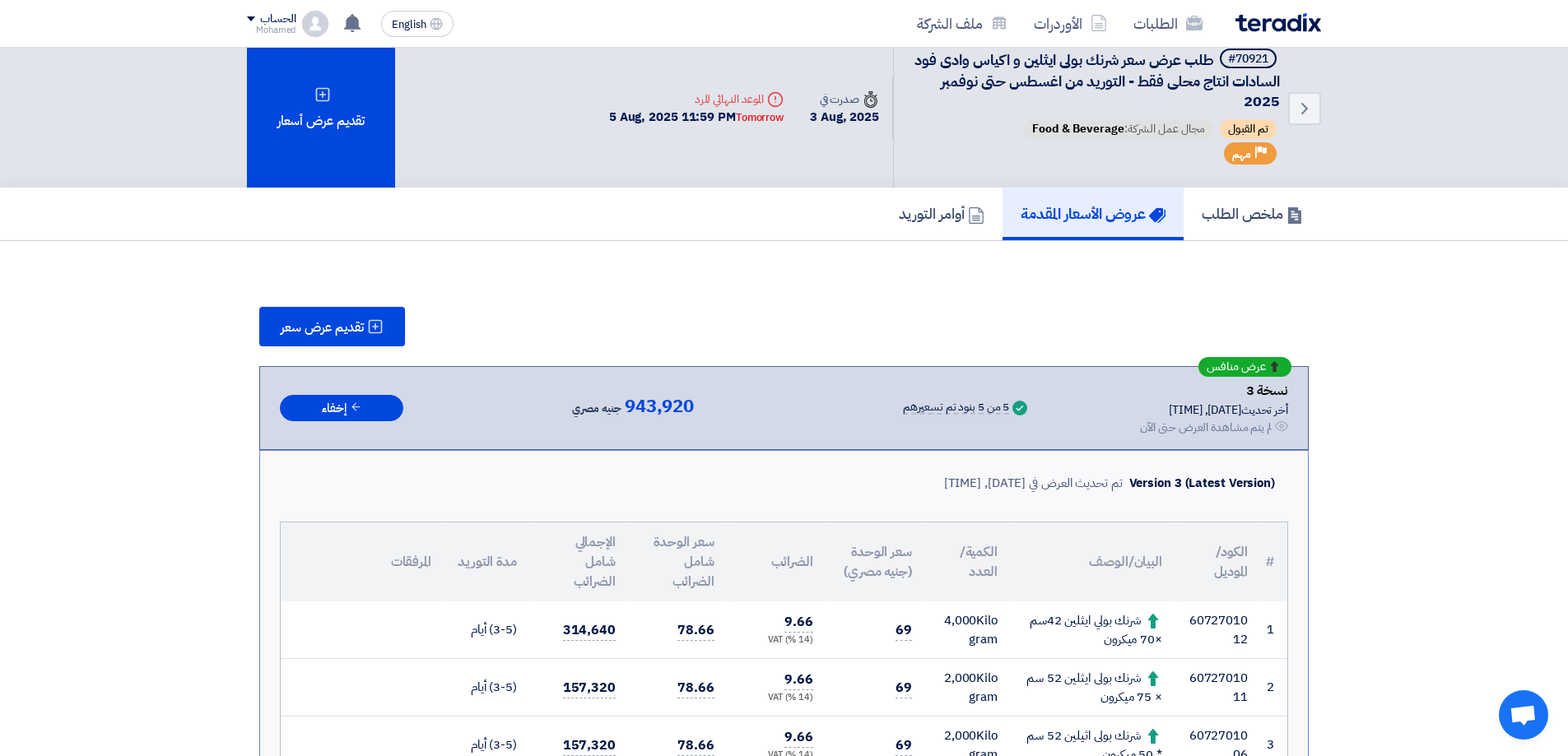 scroll, scrollTop: 0, scrollLeft: 0, axis: both 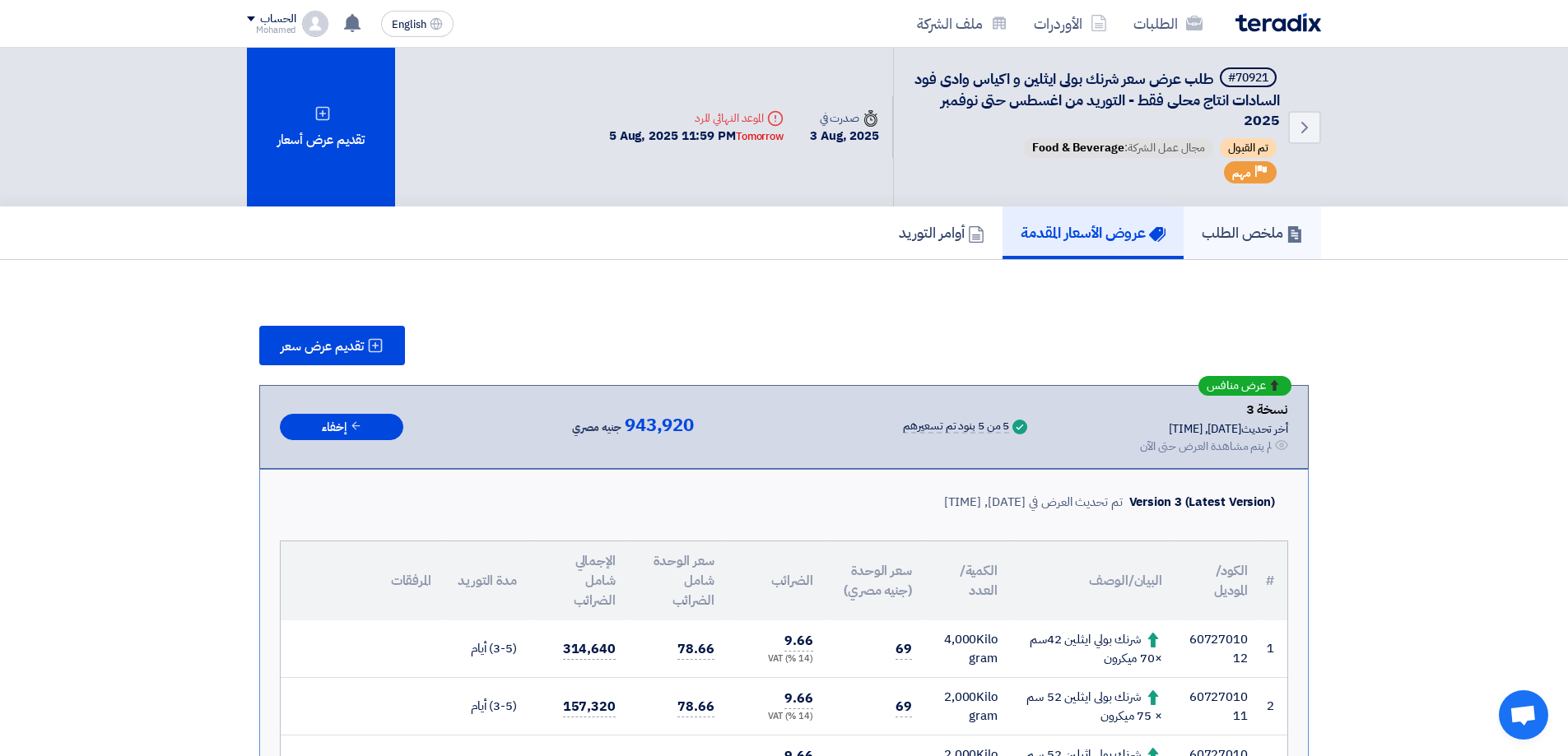 click on "ملخص الطلب" 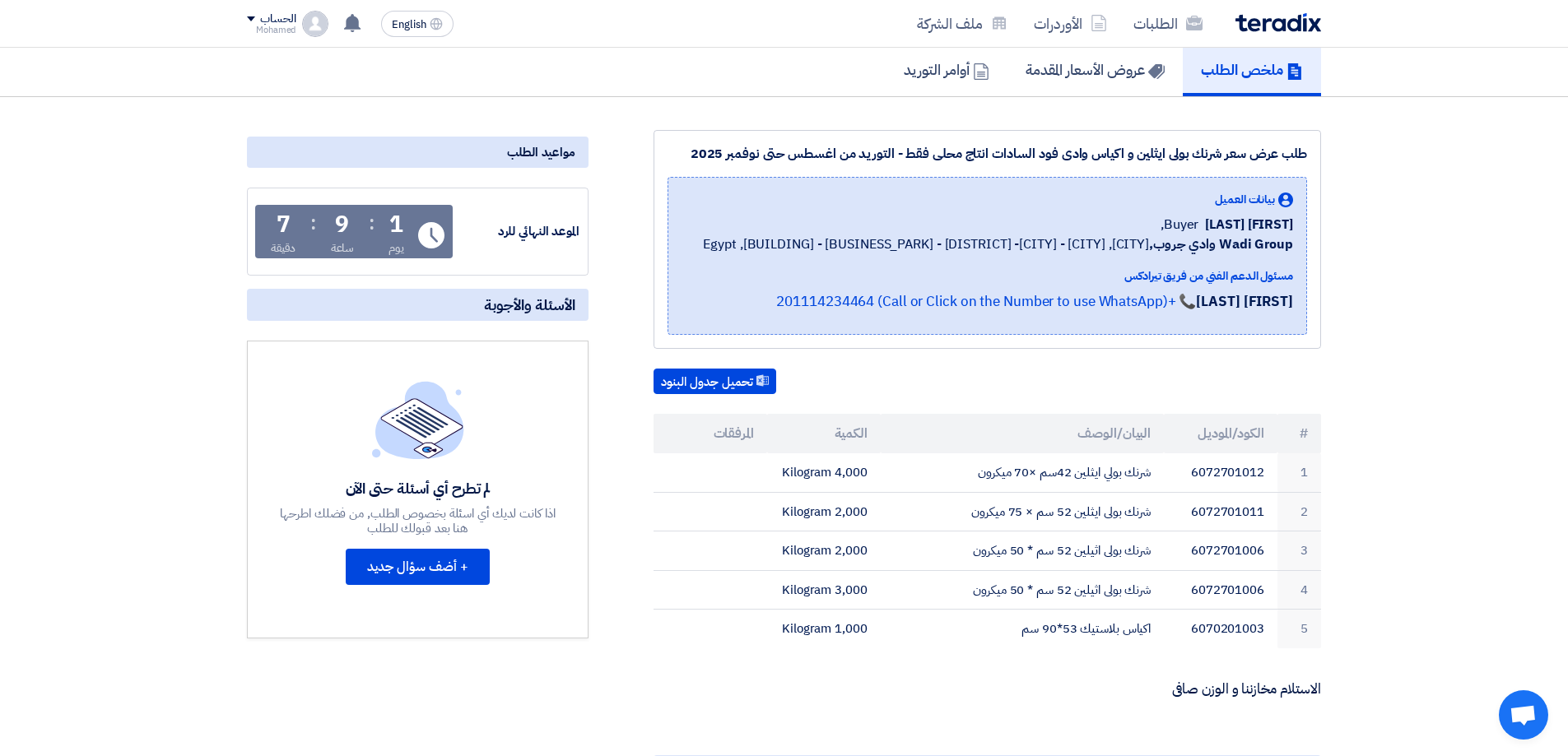 scroll, scrollTop: 0, scrollLeft: 0, axis: both 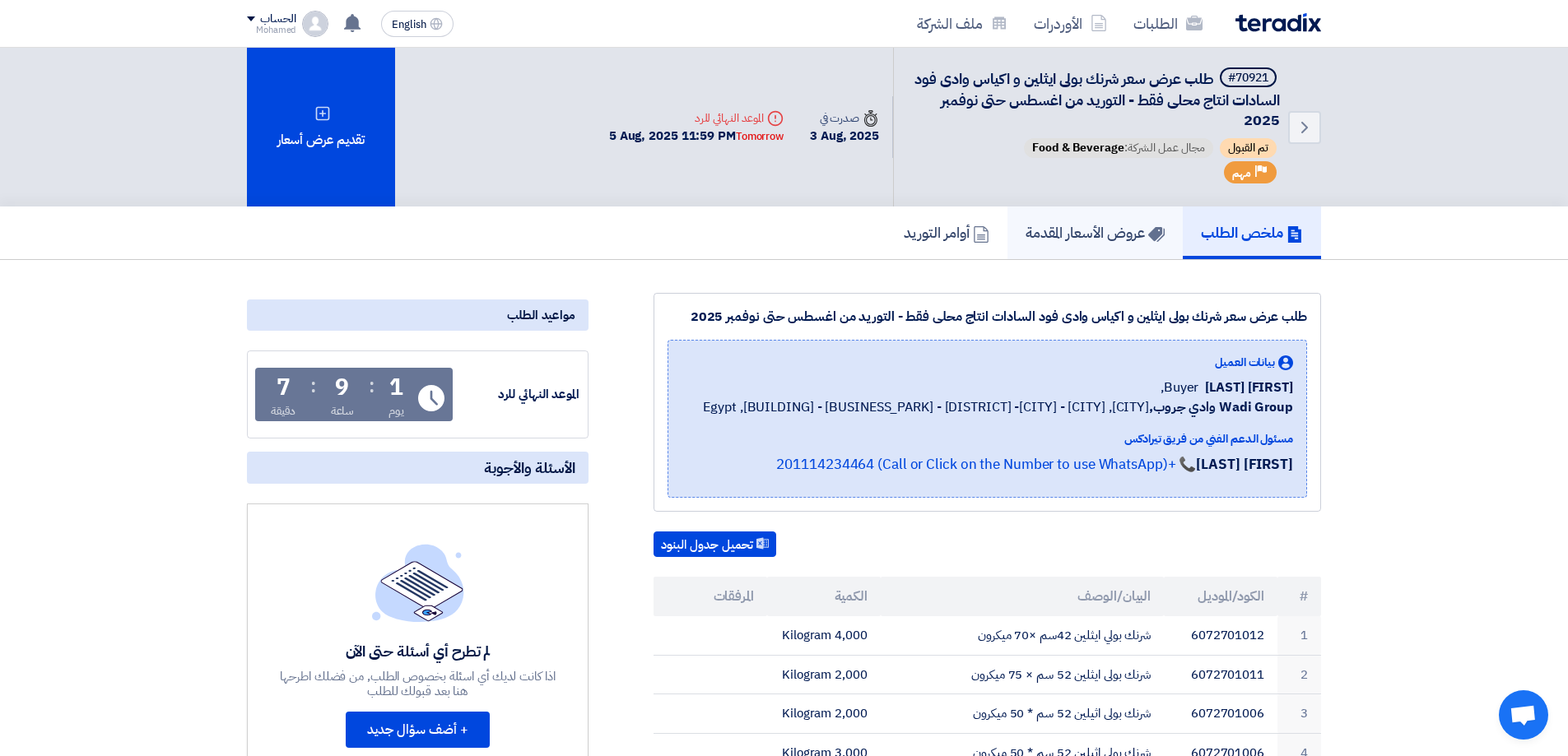 click on "عروض الأسعار المقدمة" 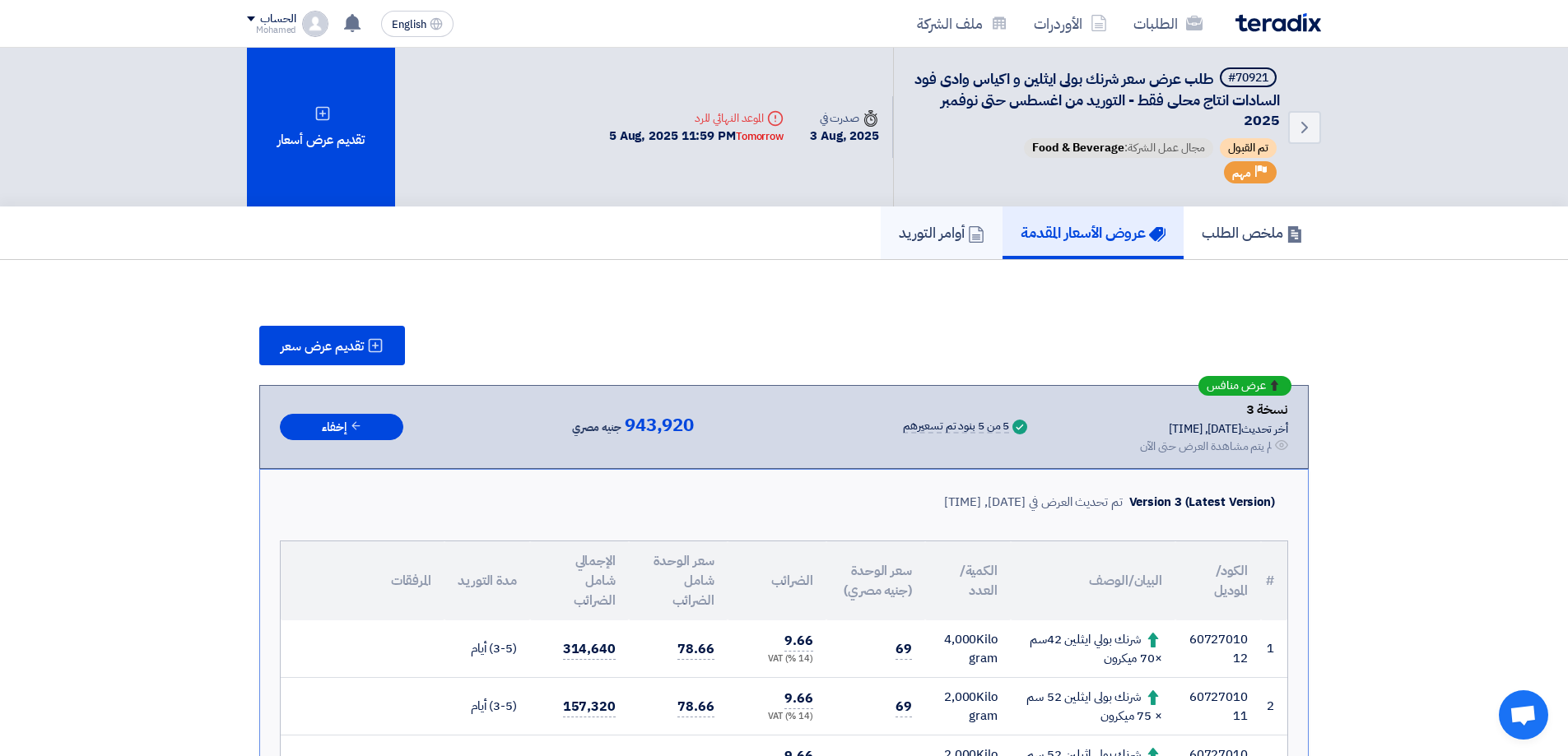 click on "أوامر التوريد" 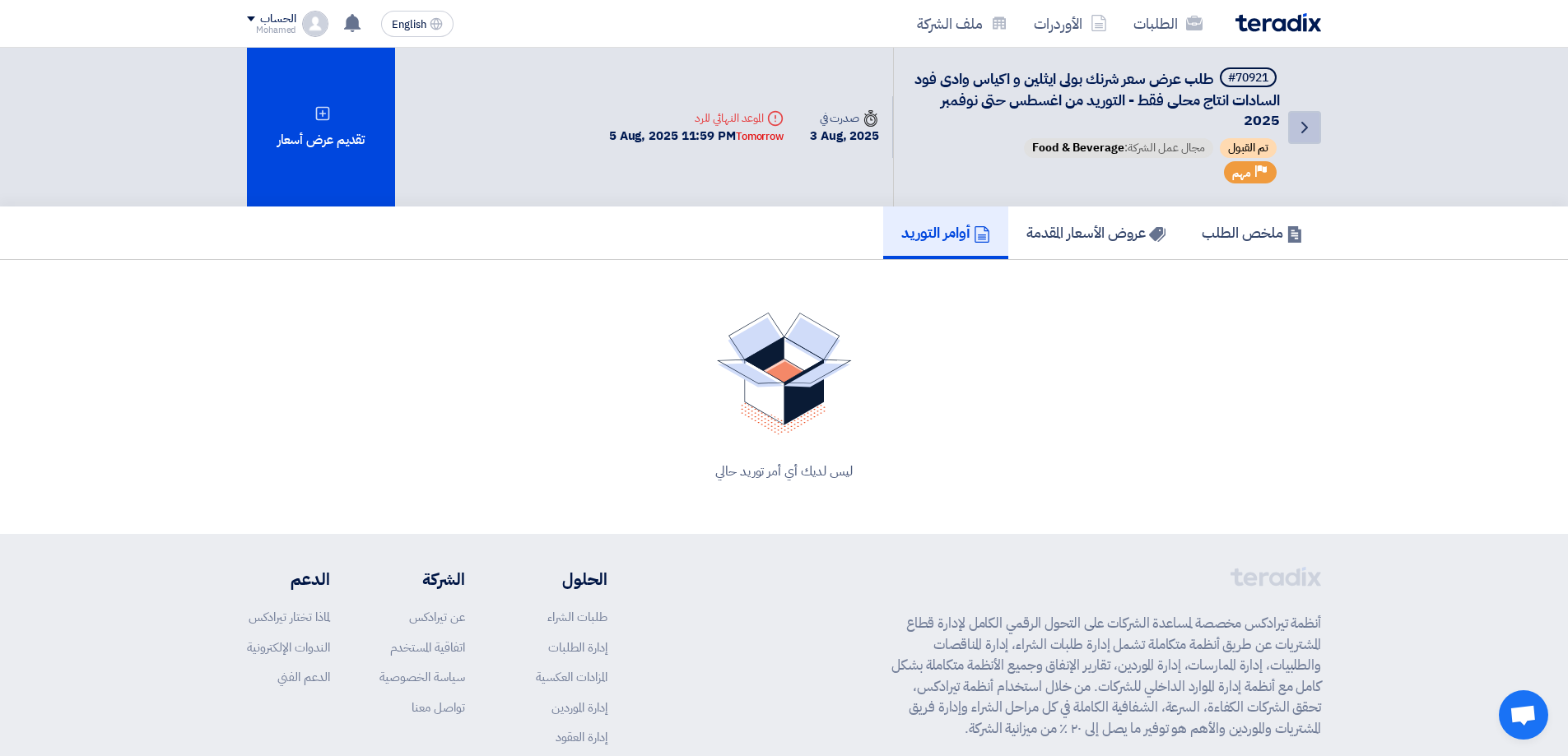 click on "Back" 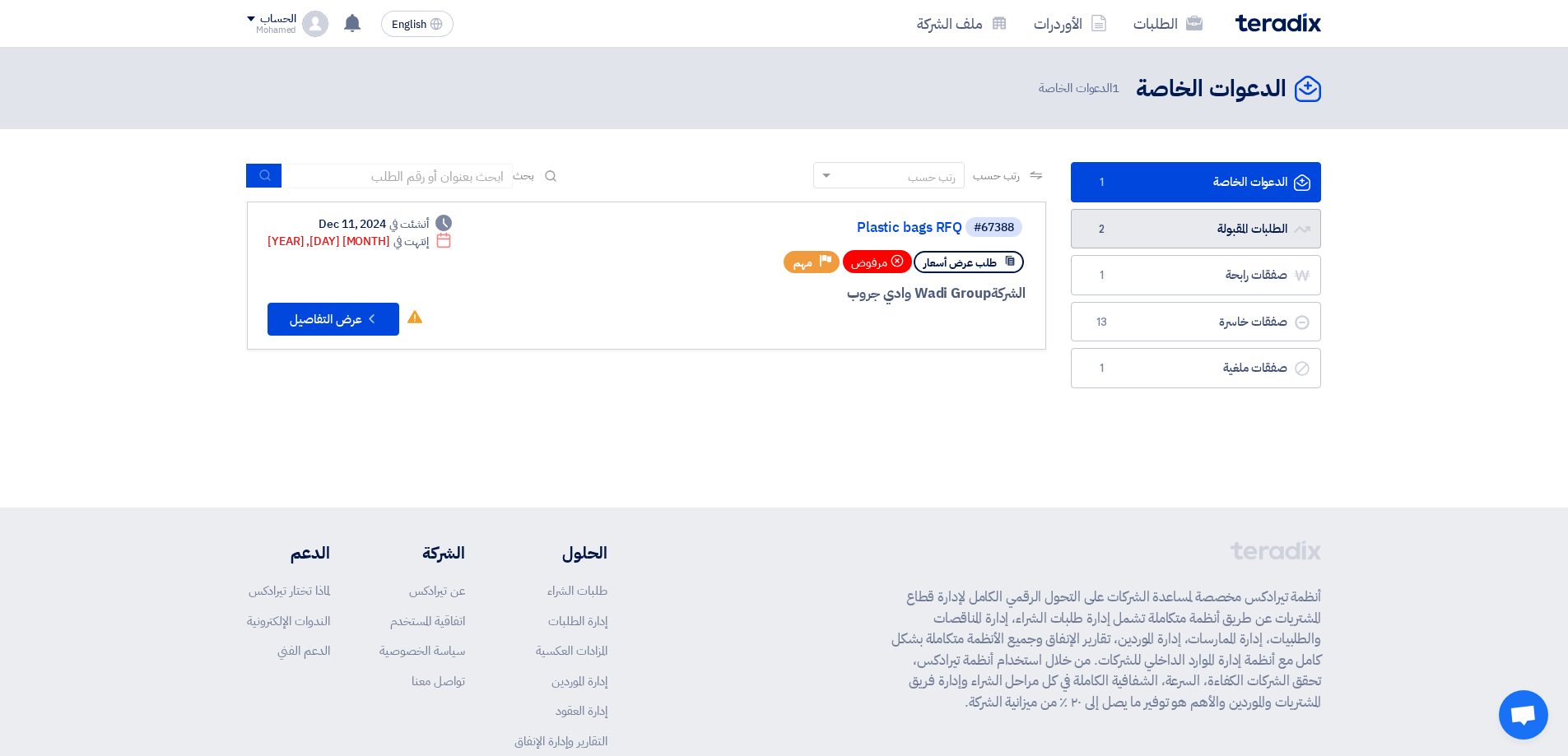 click on "الطلبات المقبولة
الطلبات المقبولة
2" 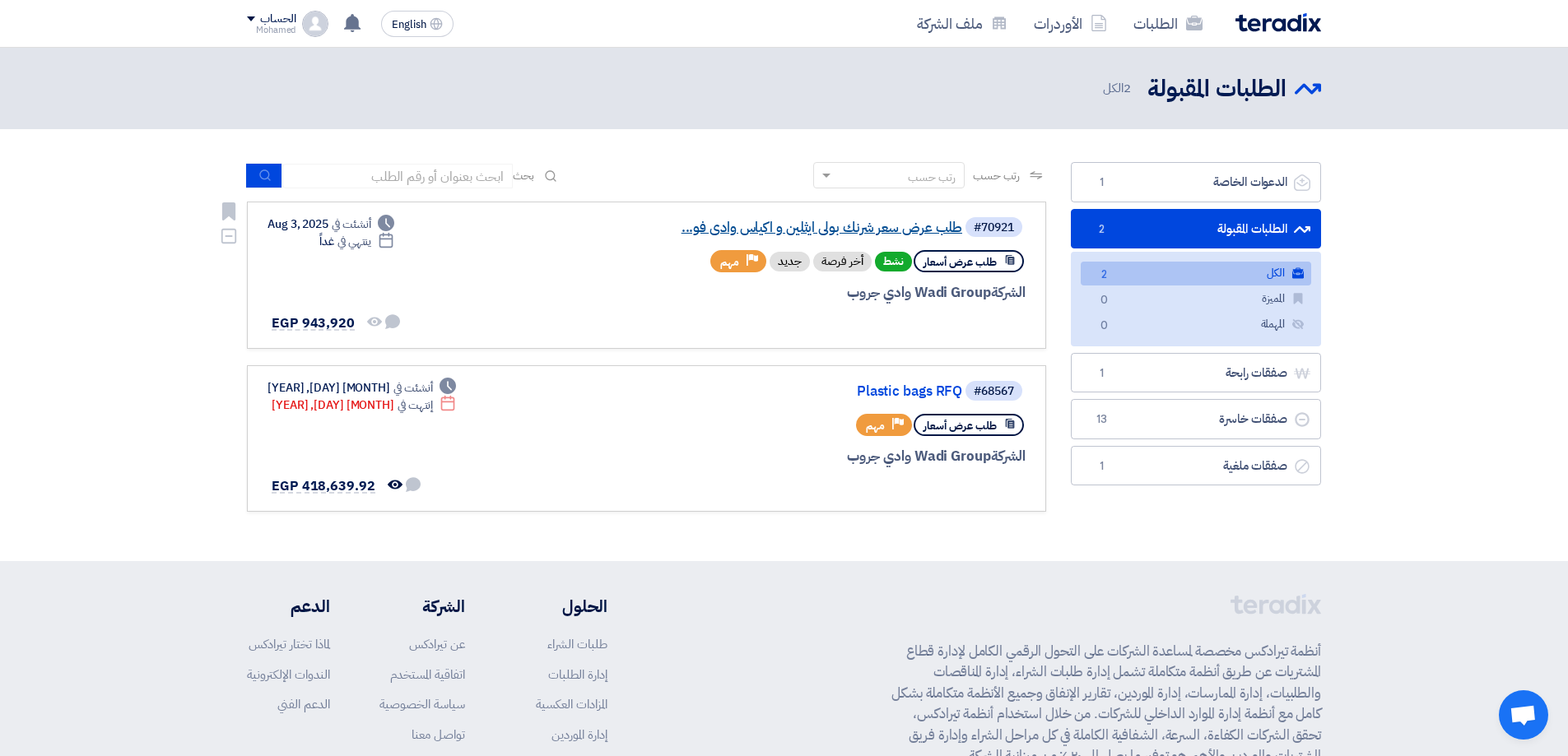 click on "طلب عرض سعر شرنك بولى ايثلين و اكياس  وادى فو..." 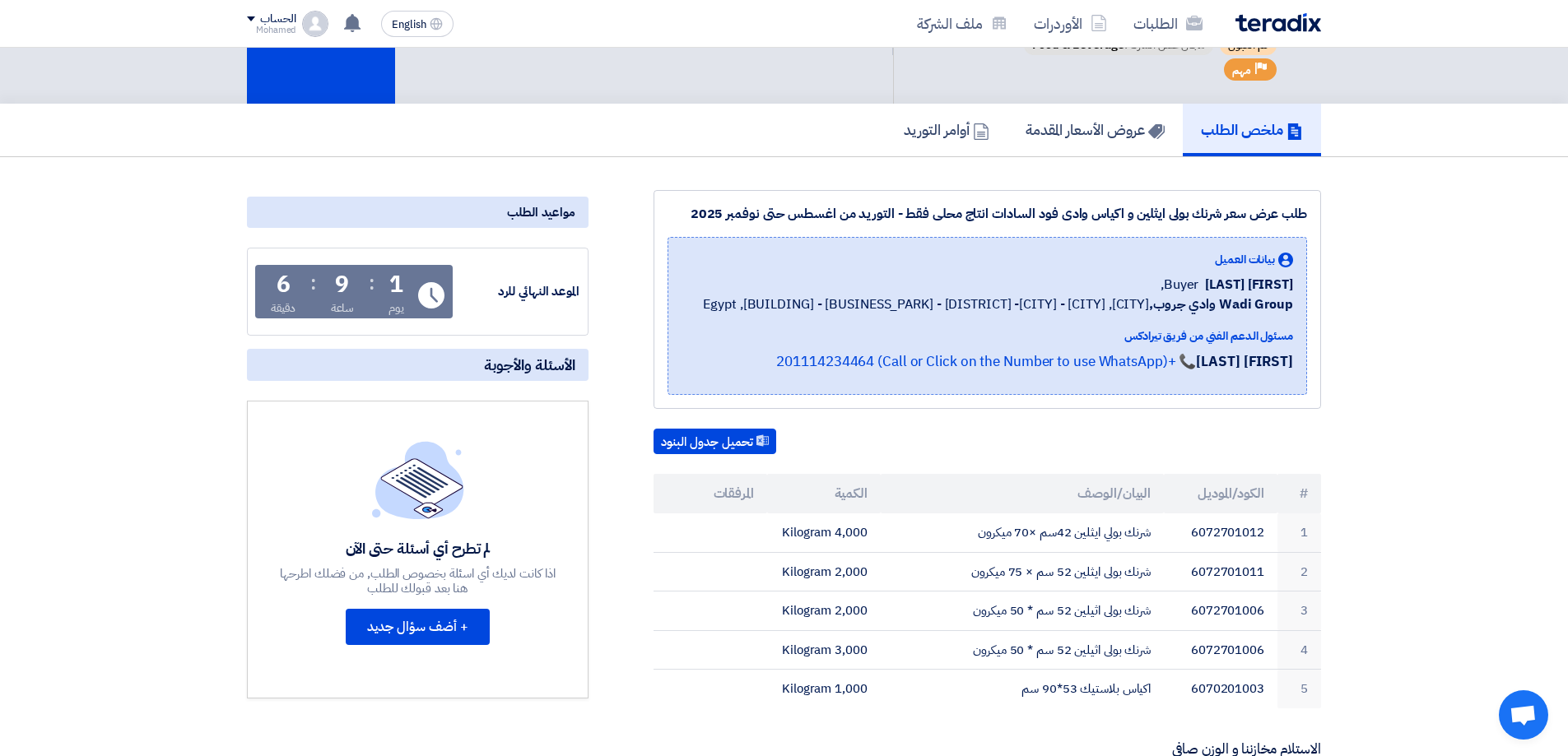 scroll, scrollTop: 0, scrollLeft: 0, axis: both 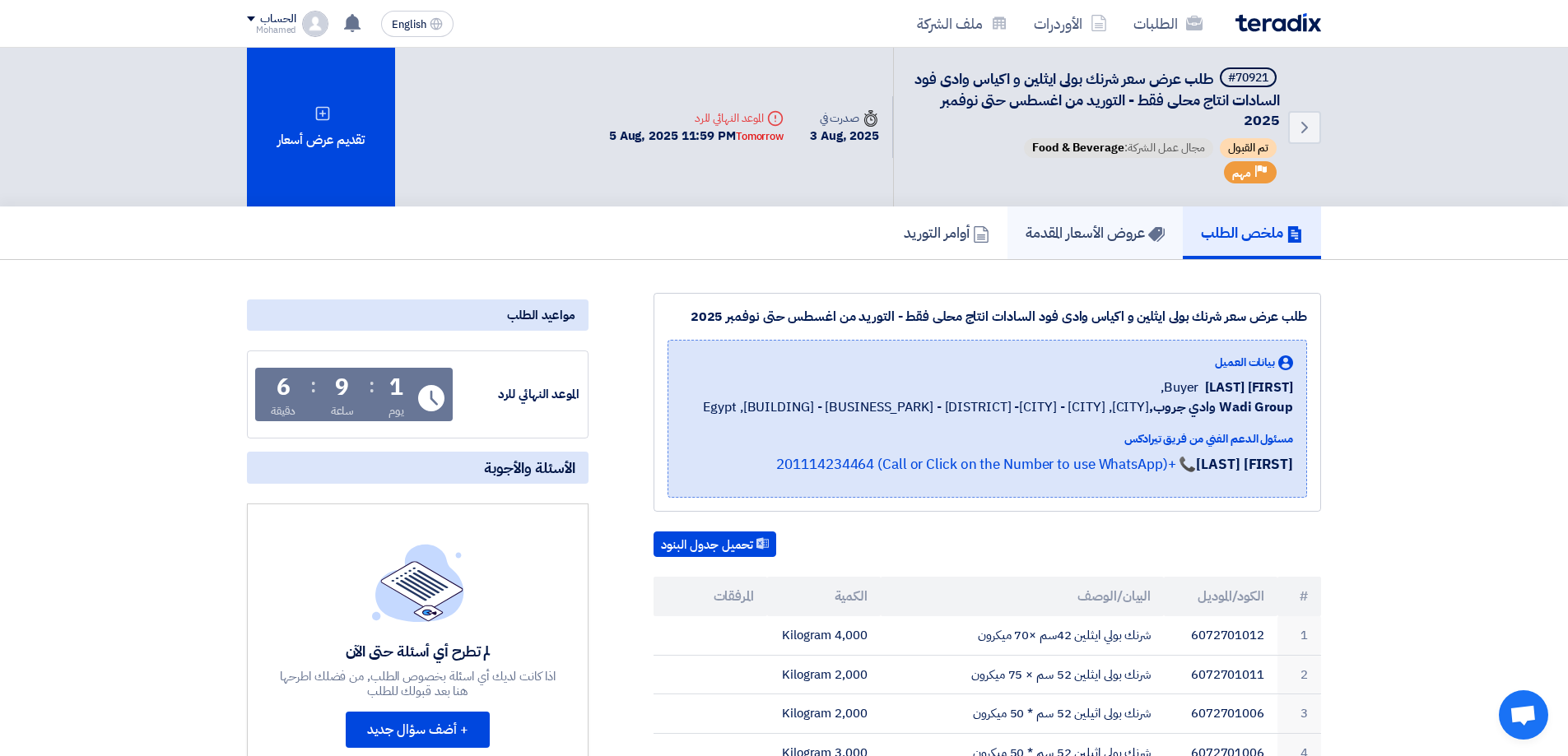 click on "عروض الأسعار المقدمة" 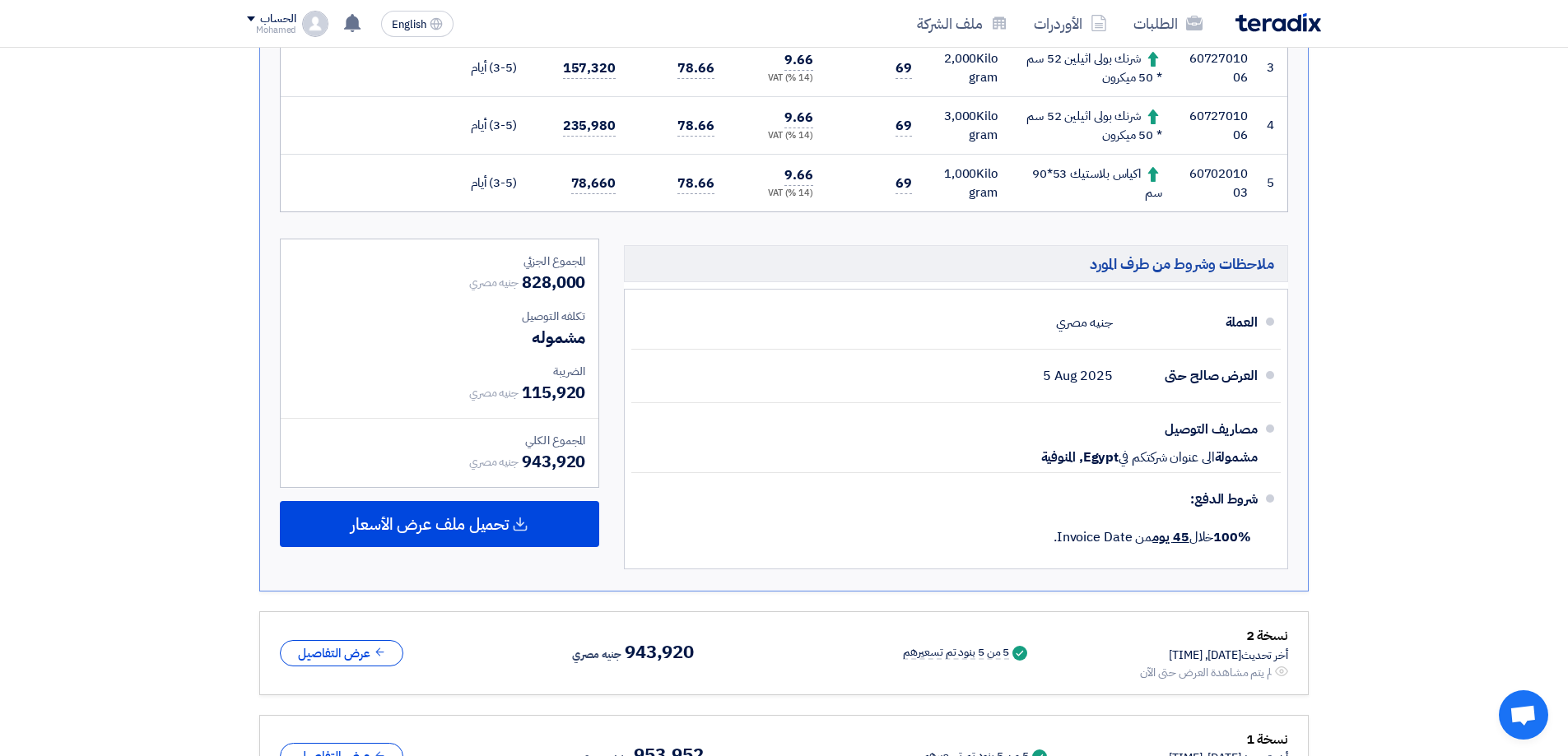 scroll, scrollTop: 987, scrollLeft: 0, axis: vertical 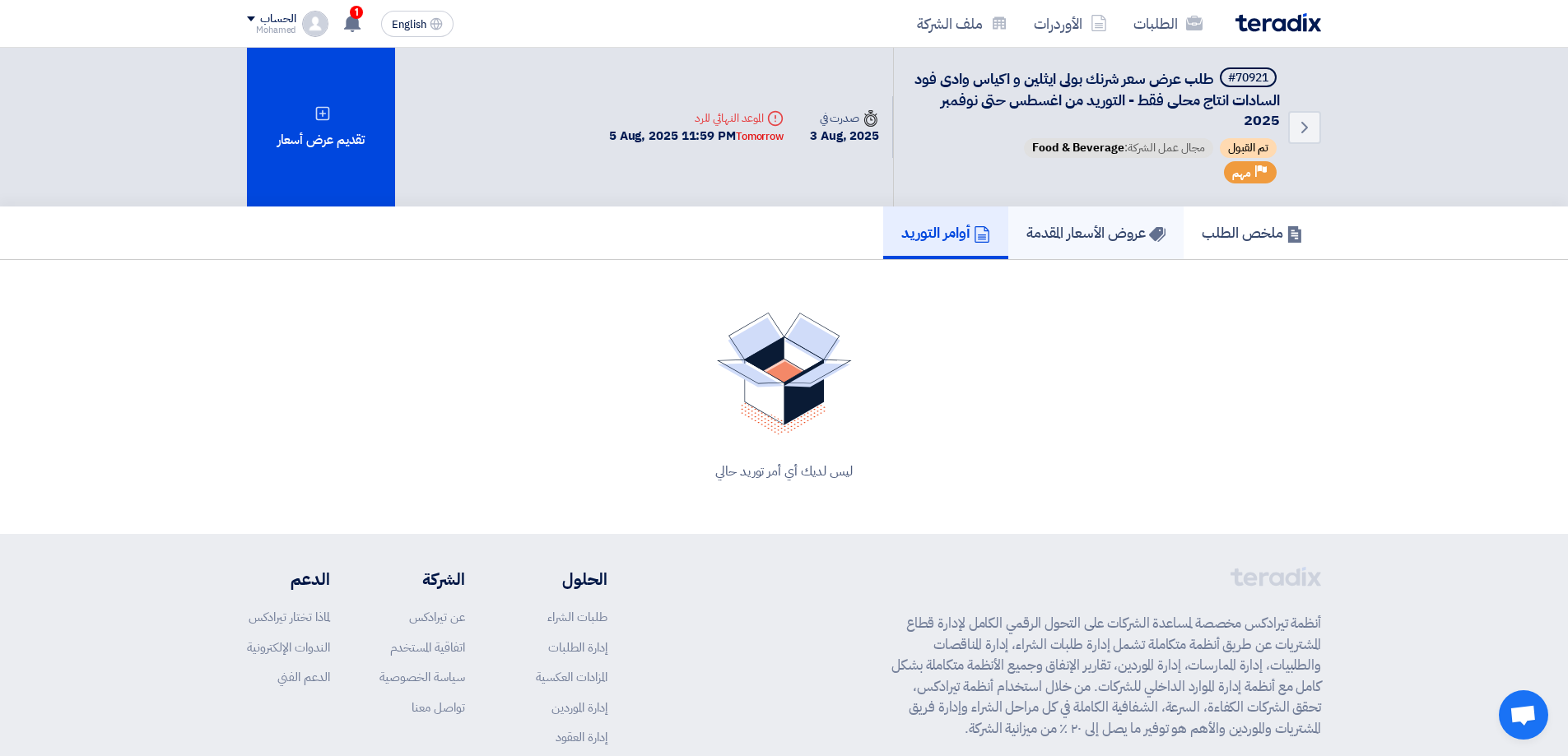 click on "عروض الأسعار المقدمة" 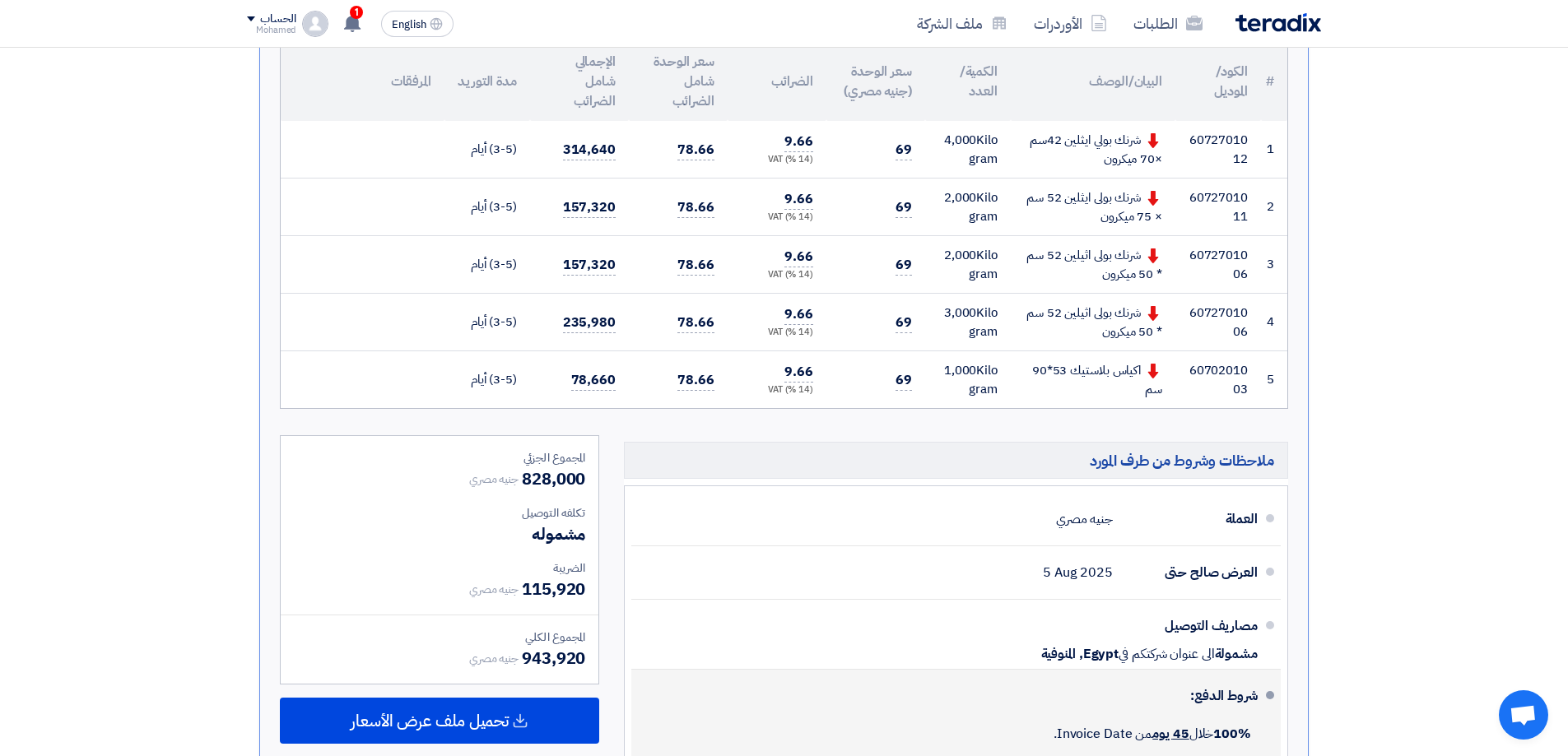 scroll, scrollTop: 823, scrollLeft: 0, axis: vertical 